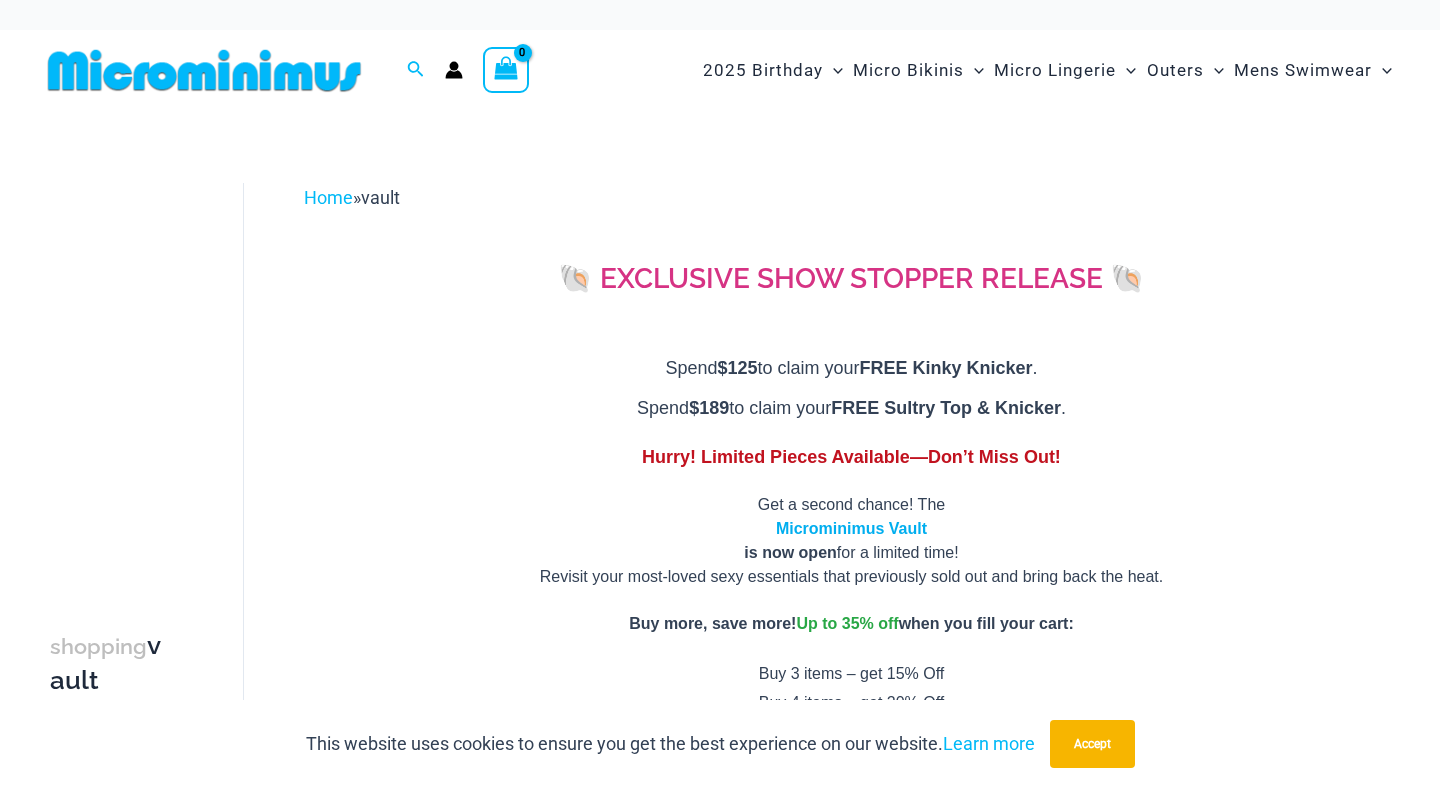 scroll, scrollTop: 50, scrollLeft: 0, axis: vertical 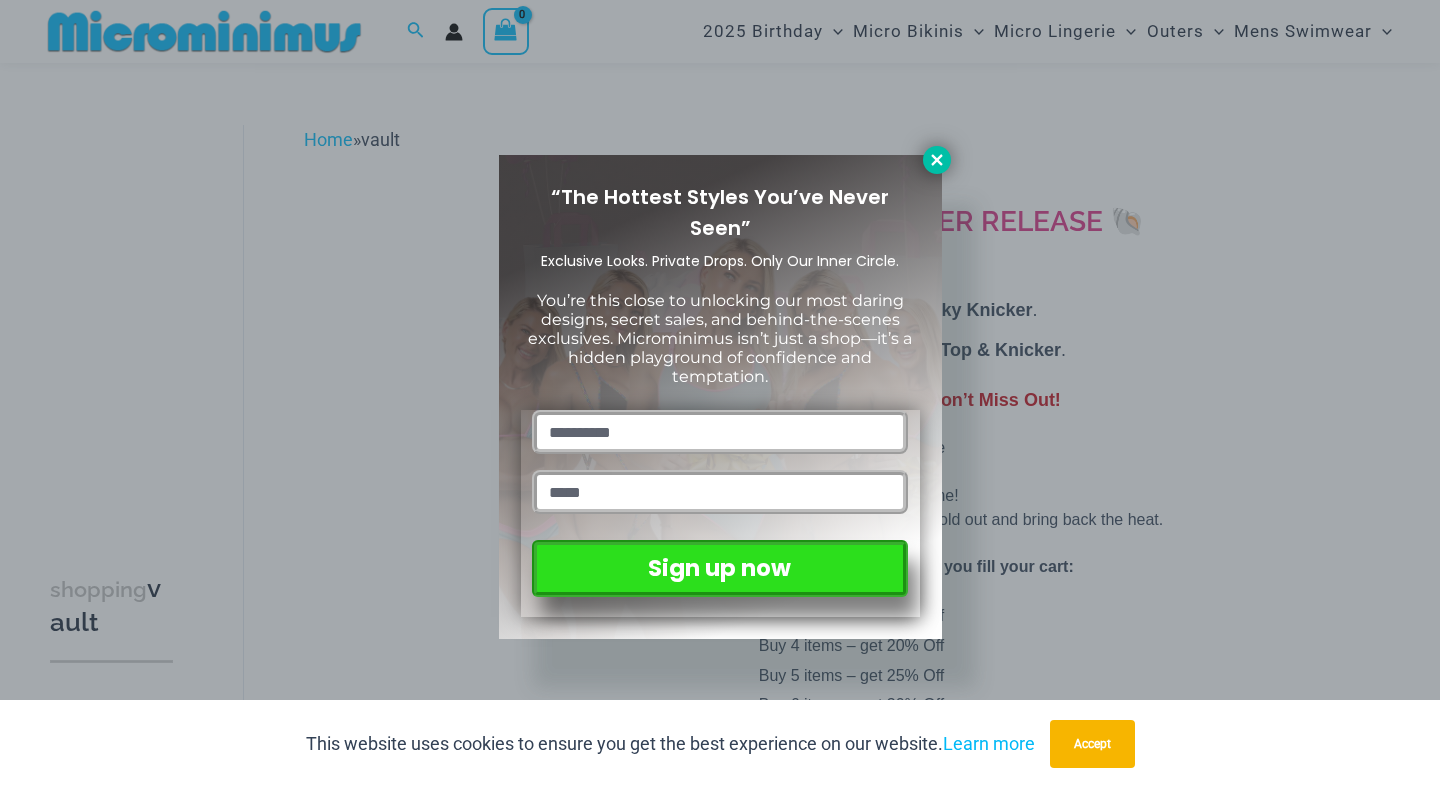 click 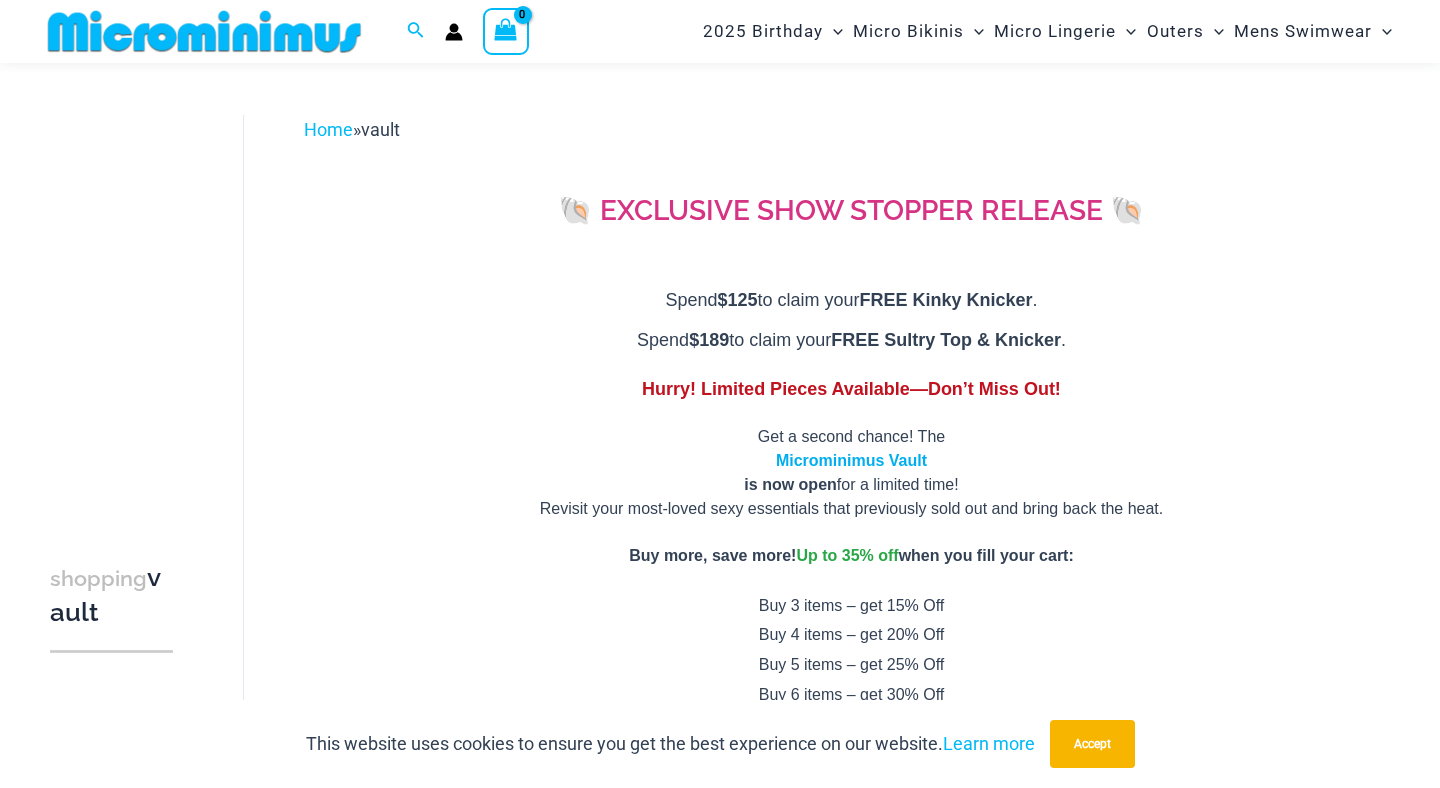 scroll, scrollTop: 93, scrollLeft: 0, axis: vertical 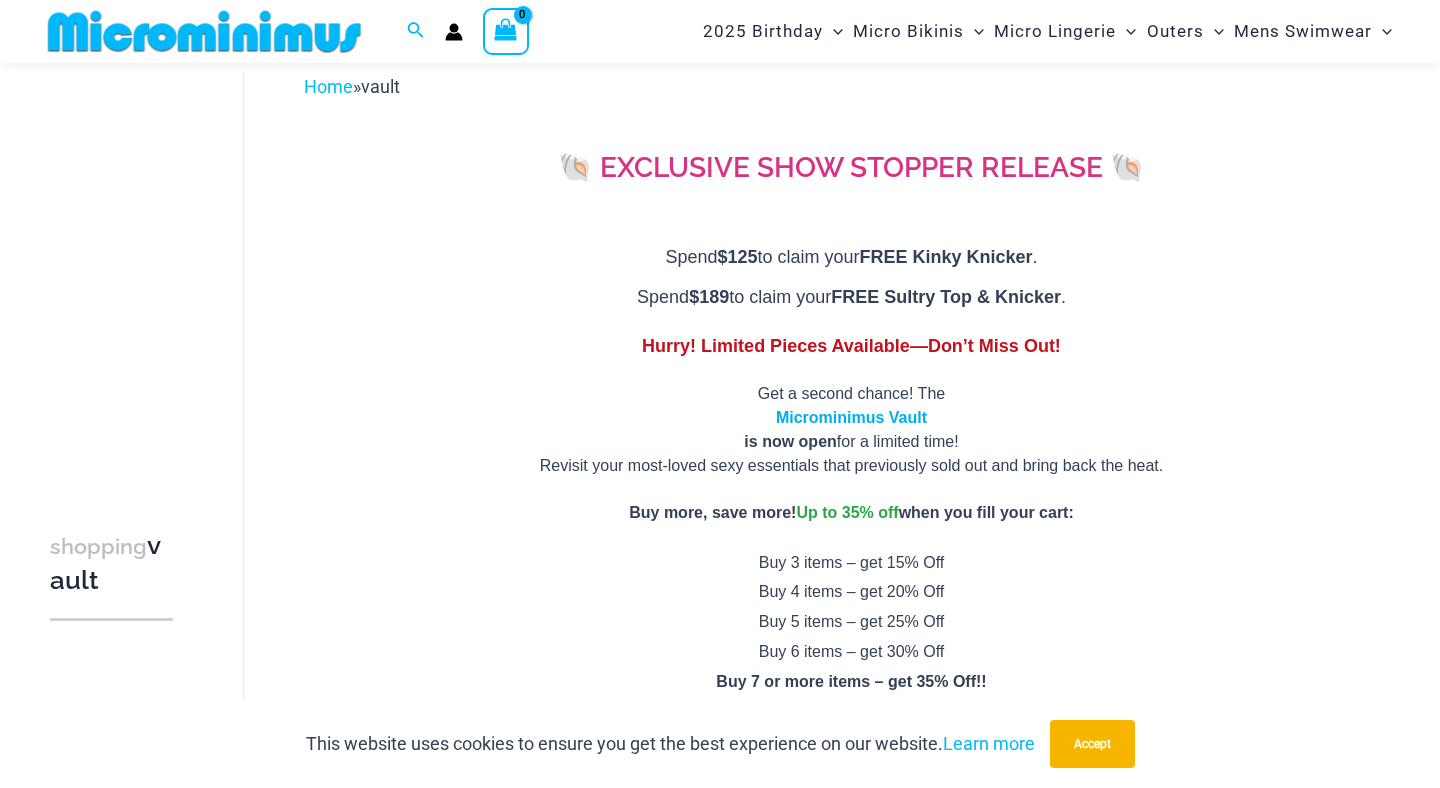 click on "Microminimus Vault" at bounding box center (851, 417) 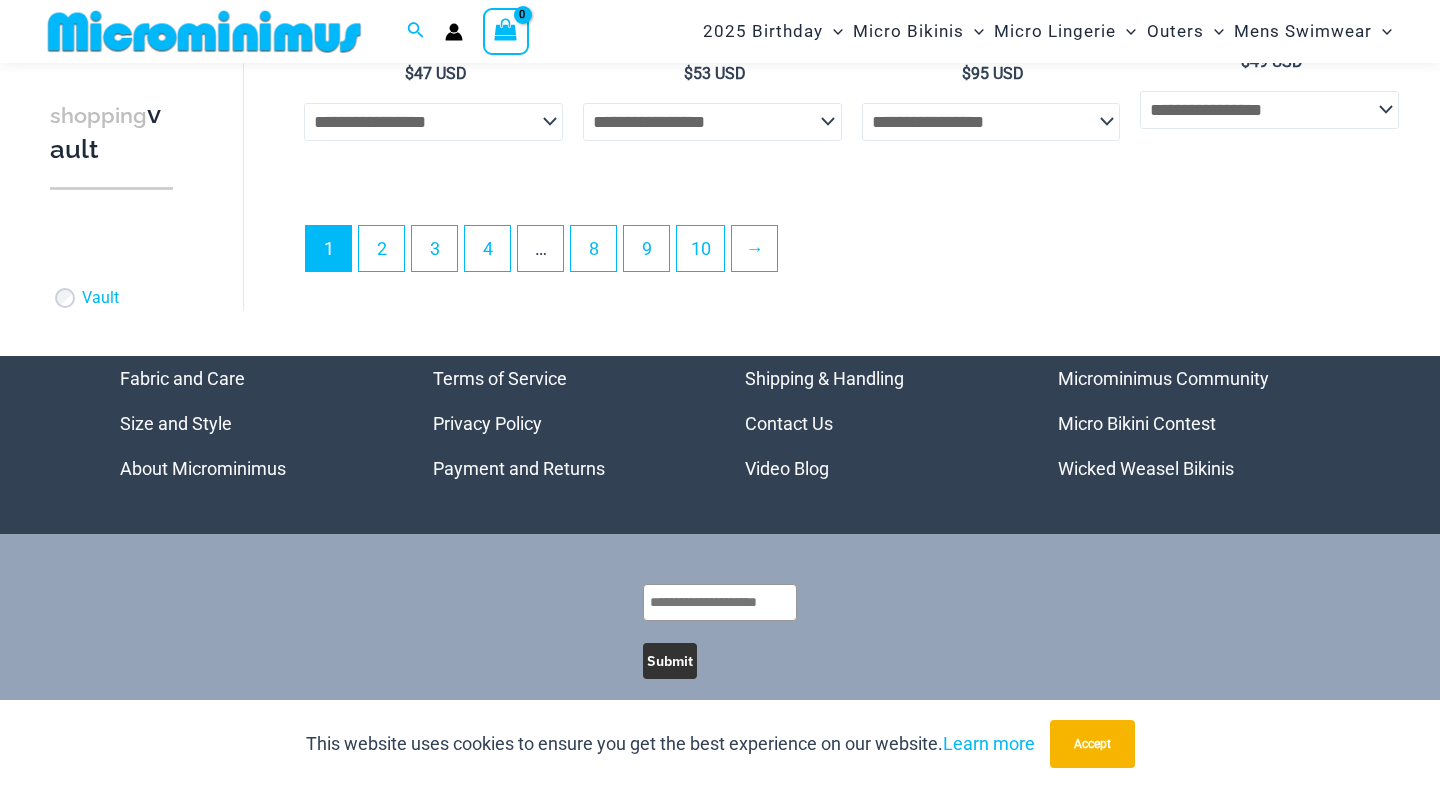 scroll, scrollTop: 5420, scrollLeft: 0, axis: vertical 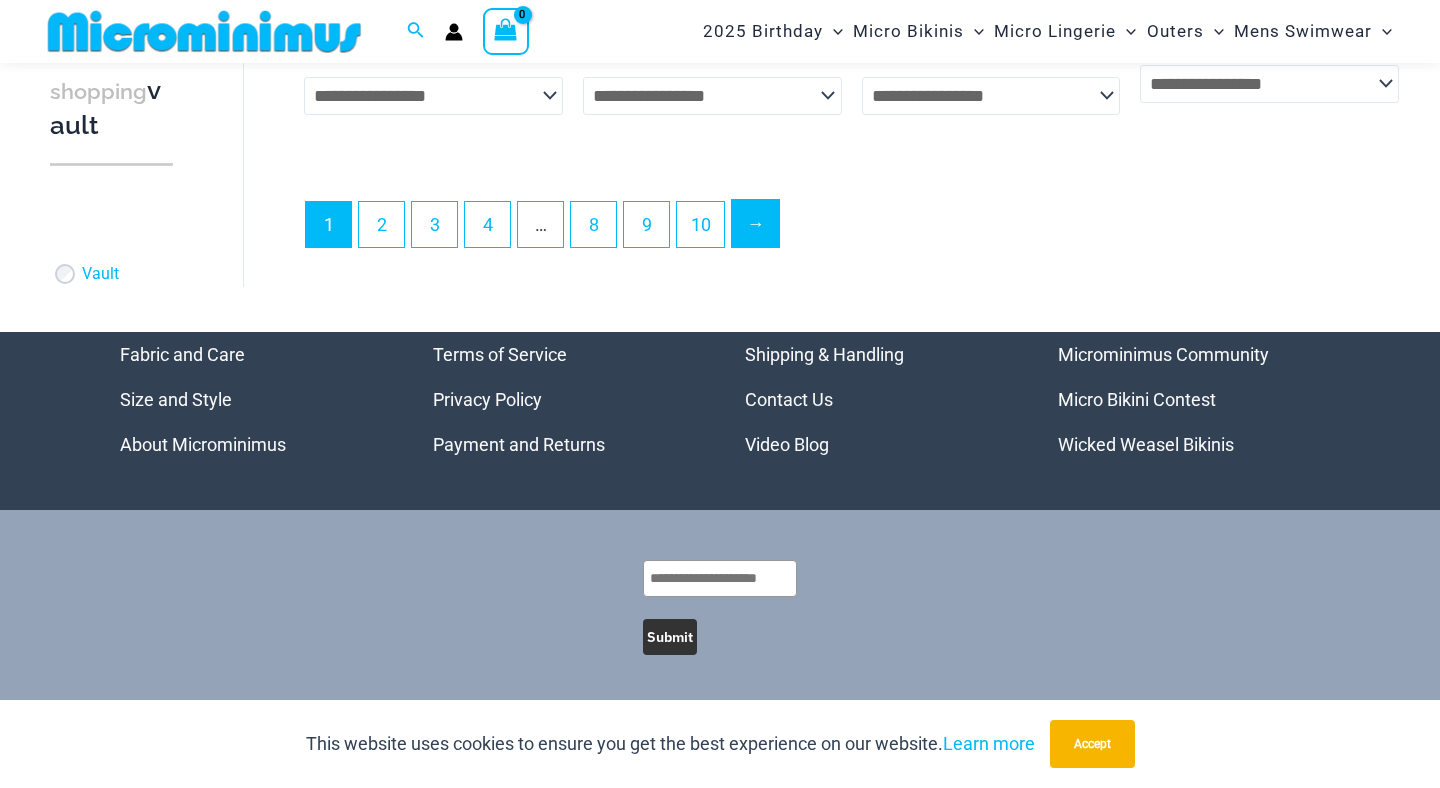 click on "→" at bounding box center [755, 223] 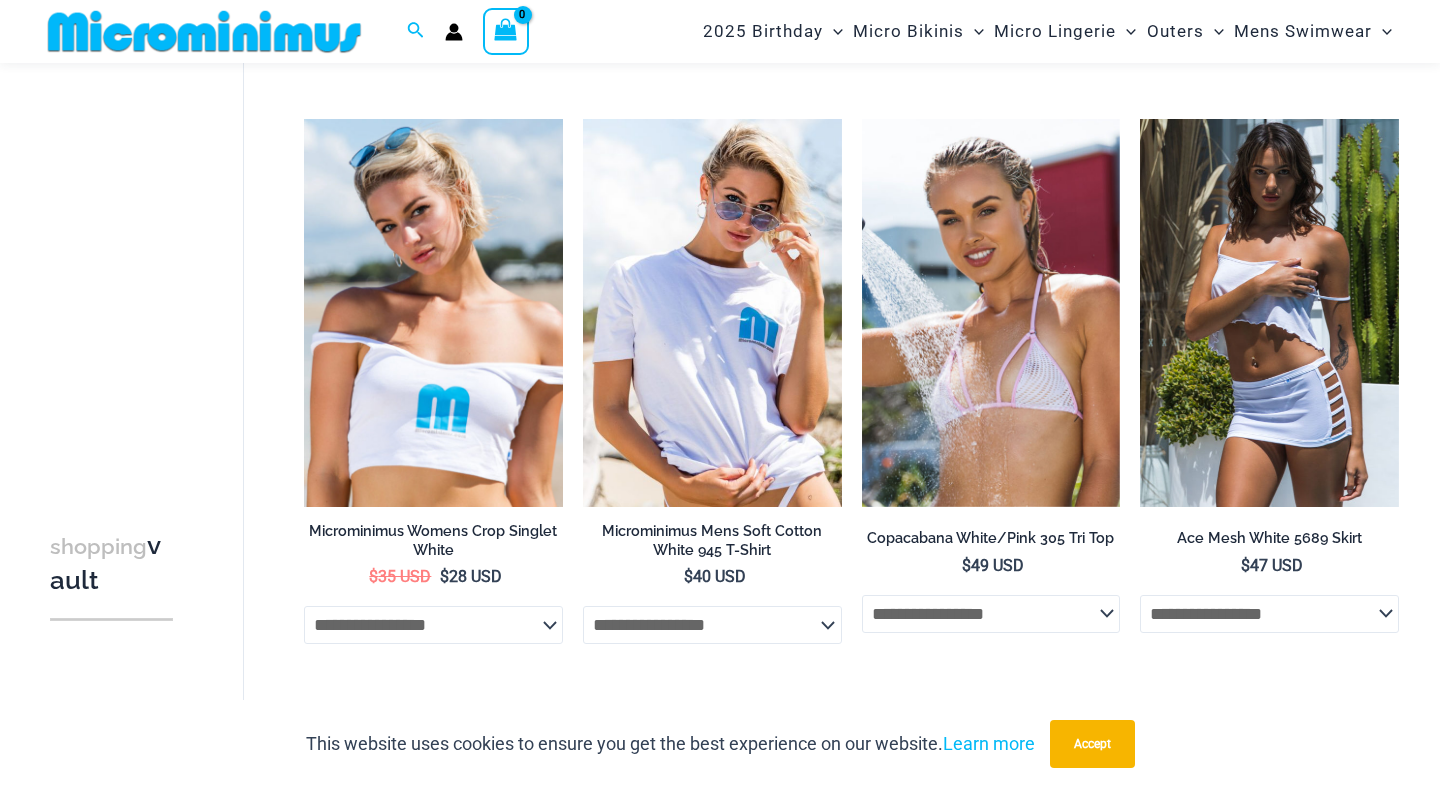 scroll, scrollTop: 1878, scrollLeft: 0, axis: vertical 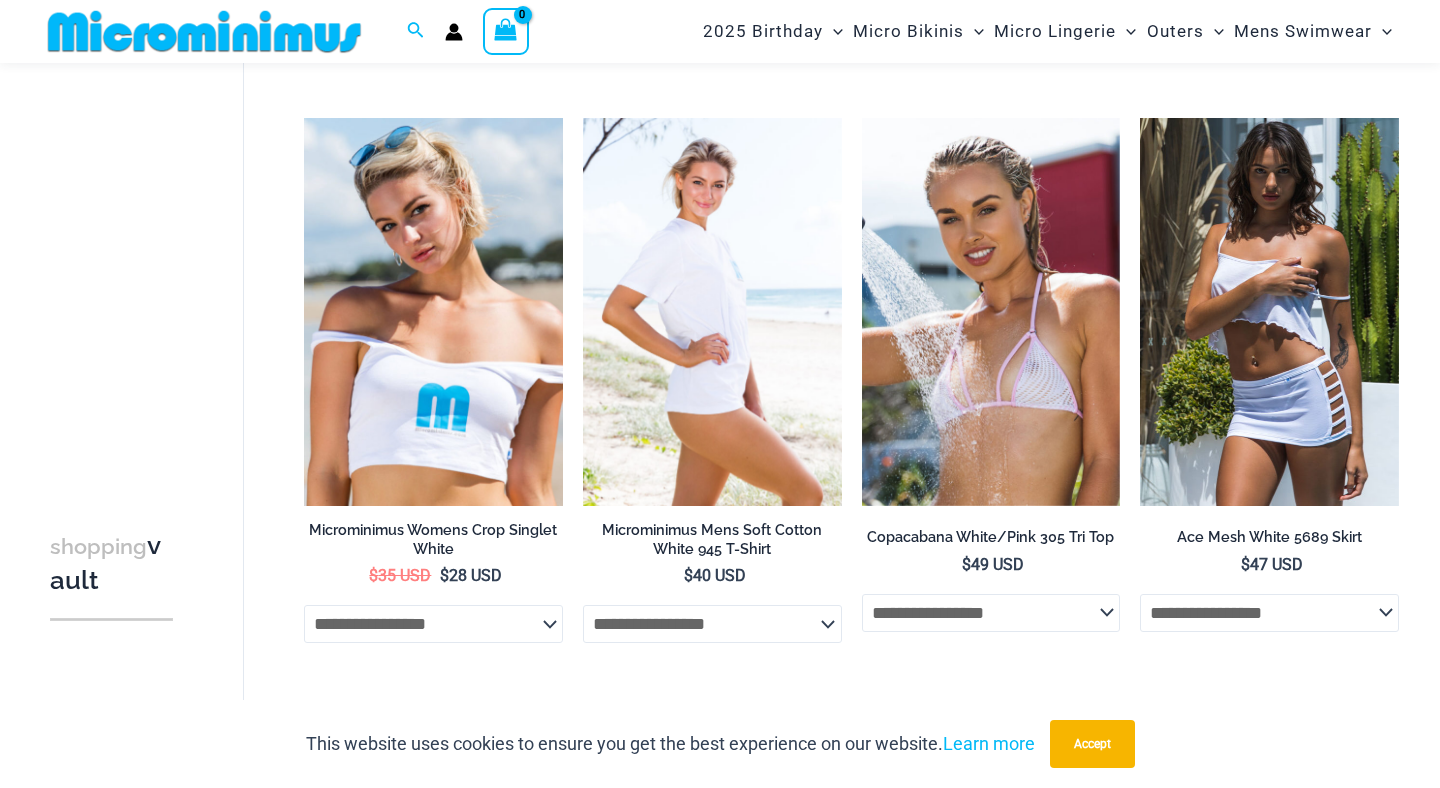 click on "**********" 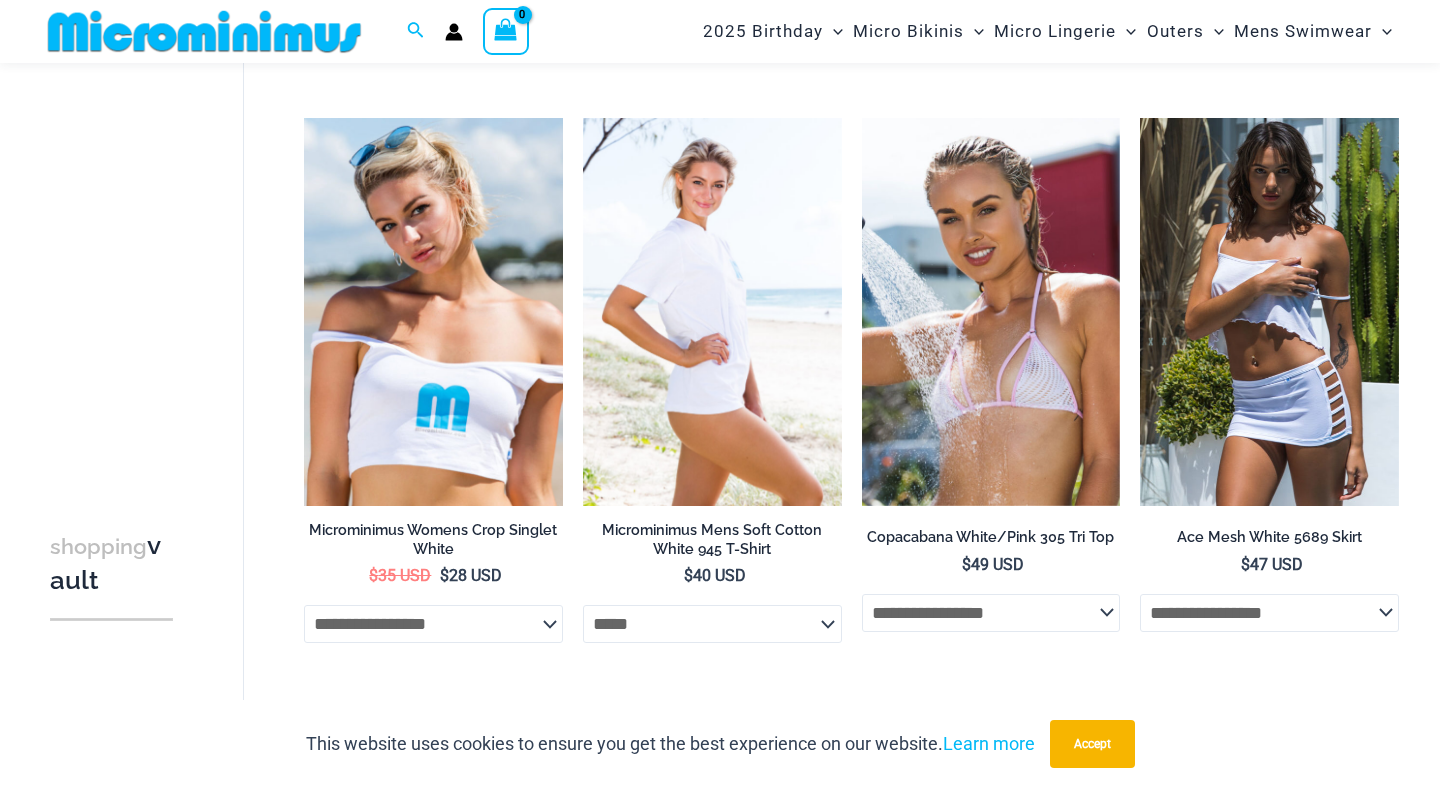 select on "*****" 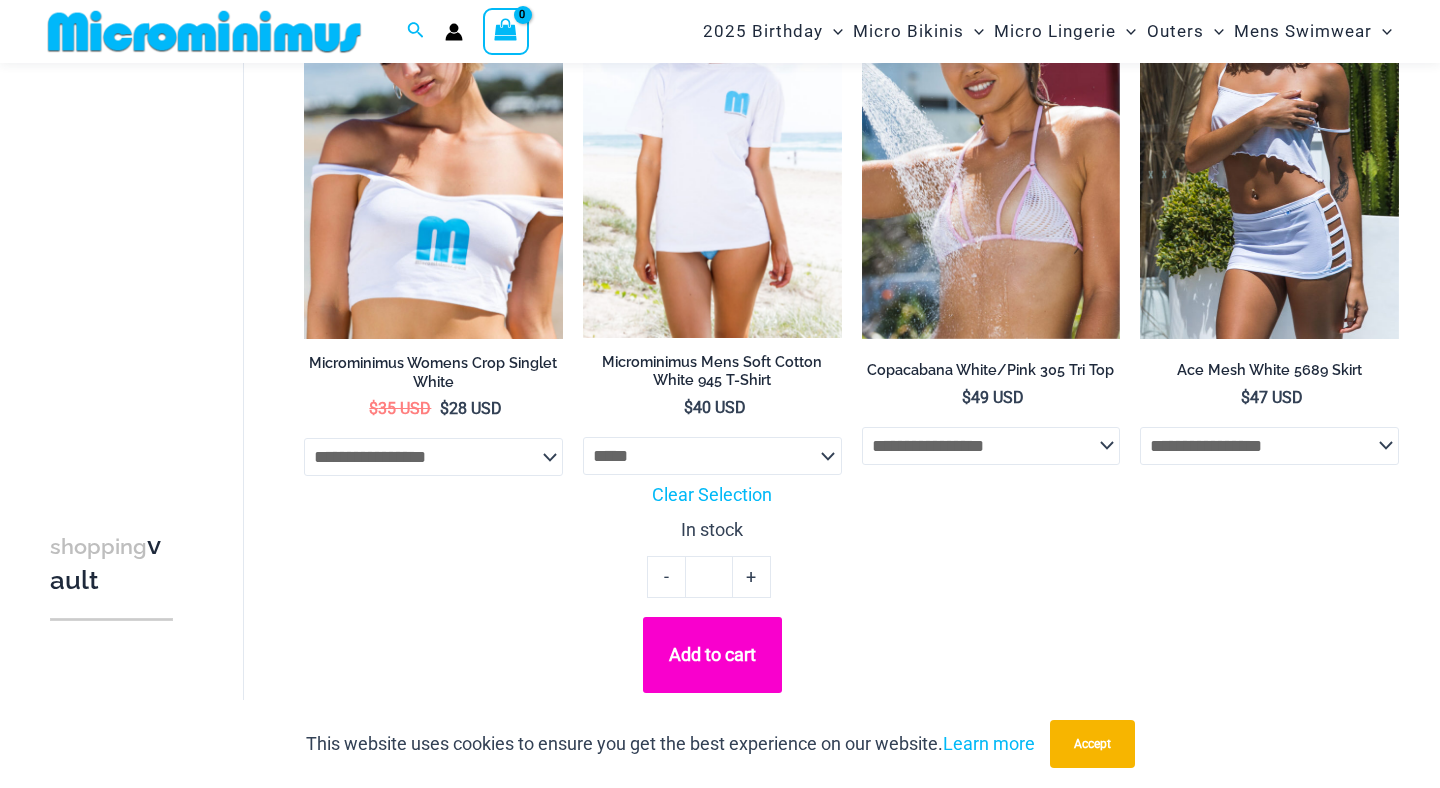 scroll, scrollTop: 2057, scrollLeft: 0, axis: vertical 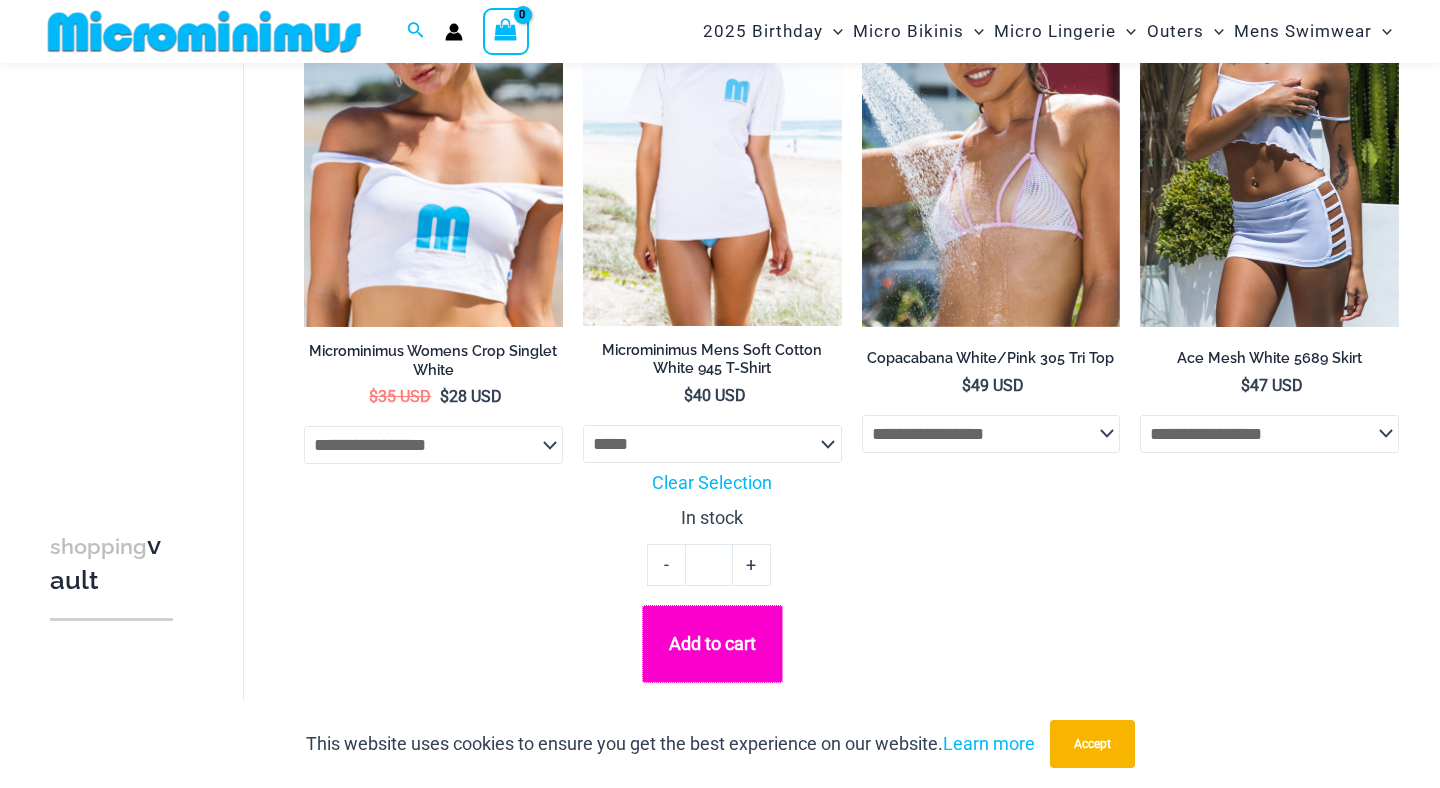 click on "Add to cart" 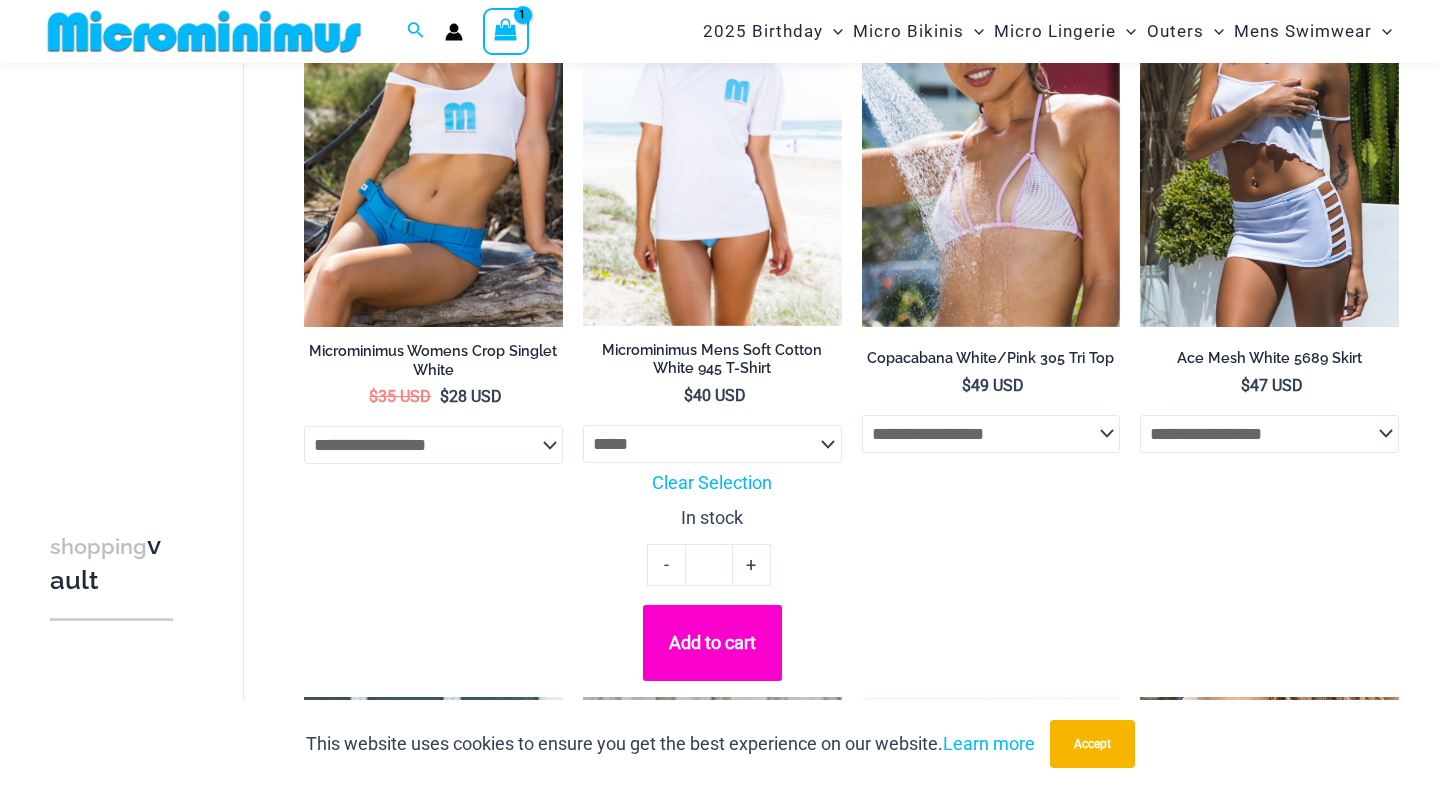 click on "**********" 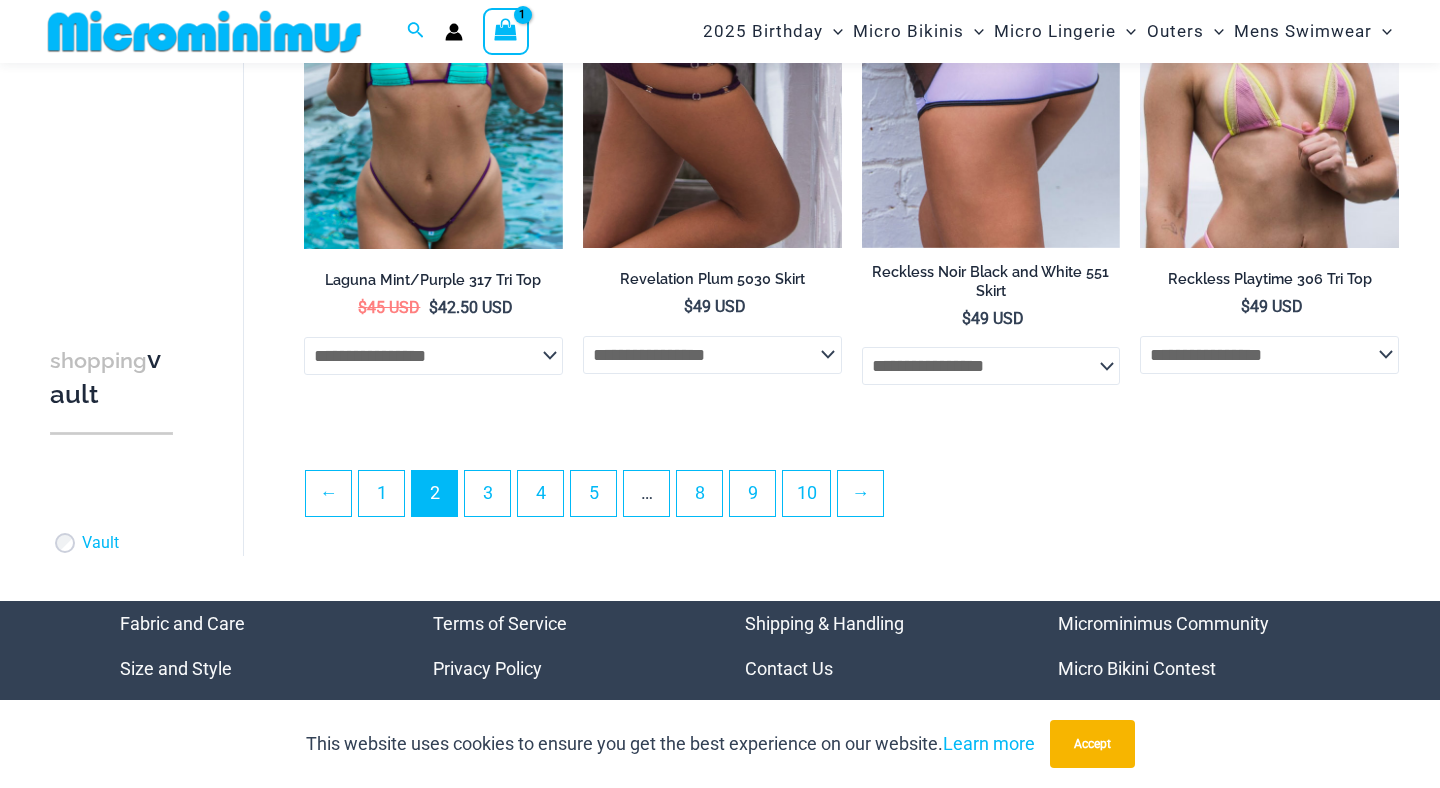 scroll, scrollTop: 4680, scrollLeft: 0, axis: vertical 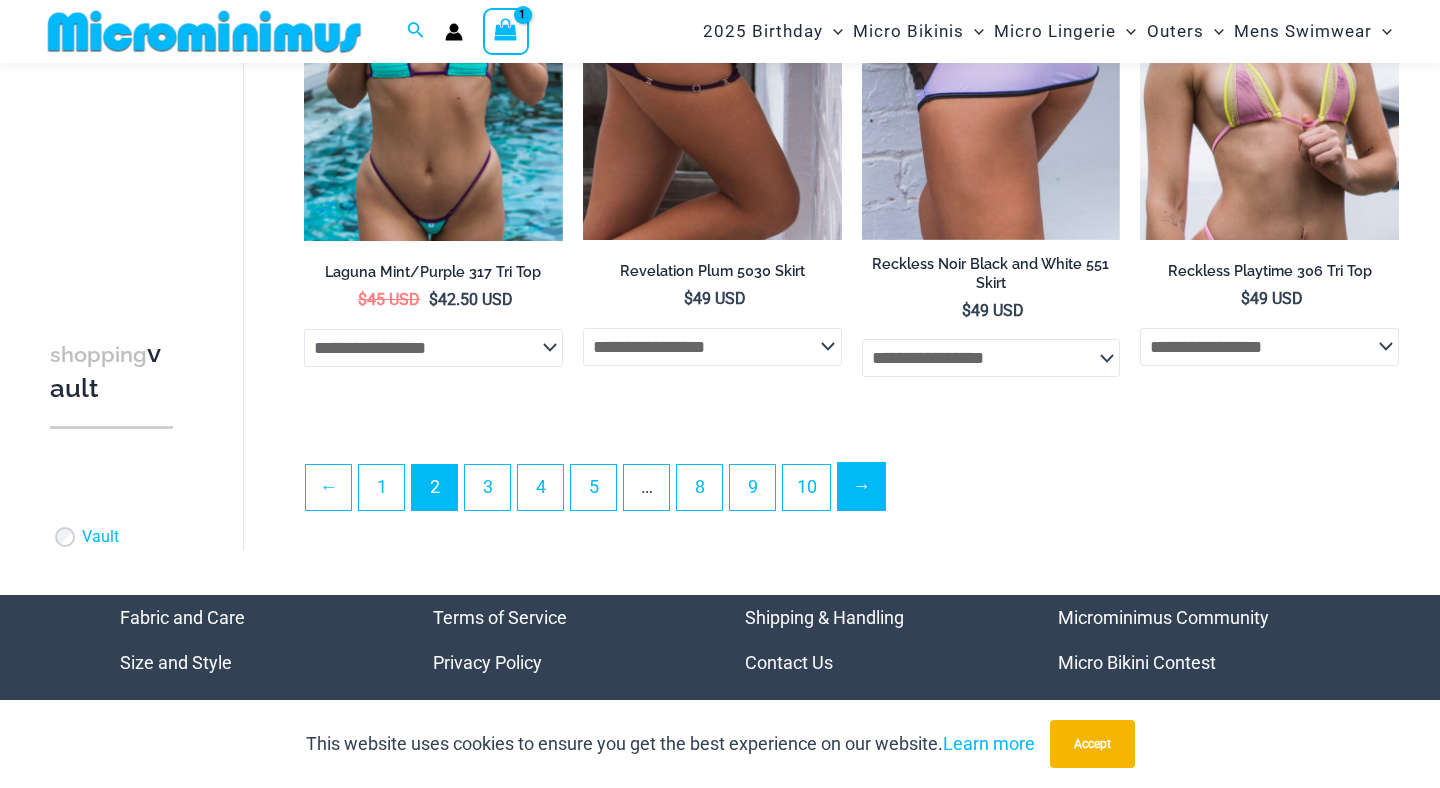 click on "→" at bounding box center (861, 486) 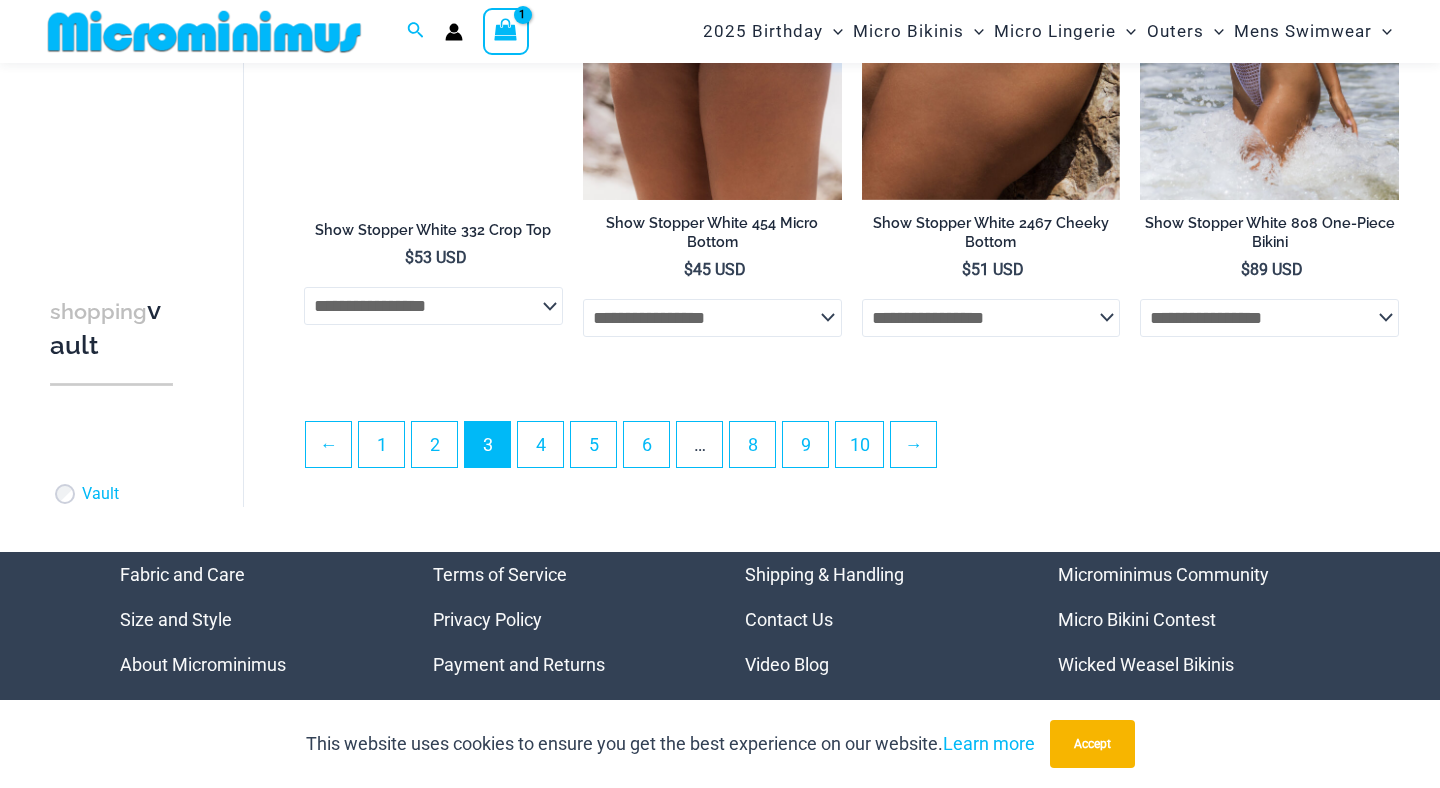 scroll, scrollTop: 4566, scrollLeft: 0, axis: vertical 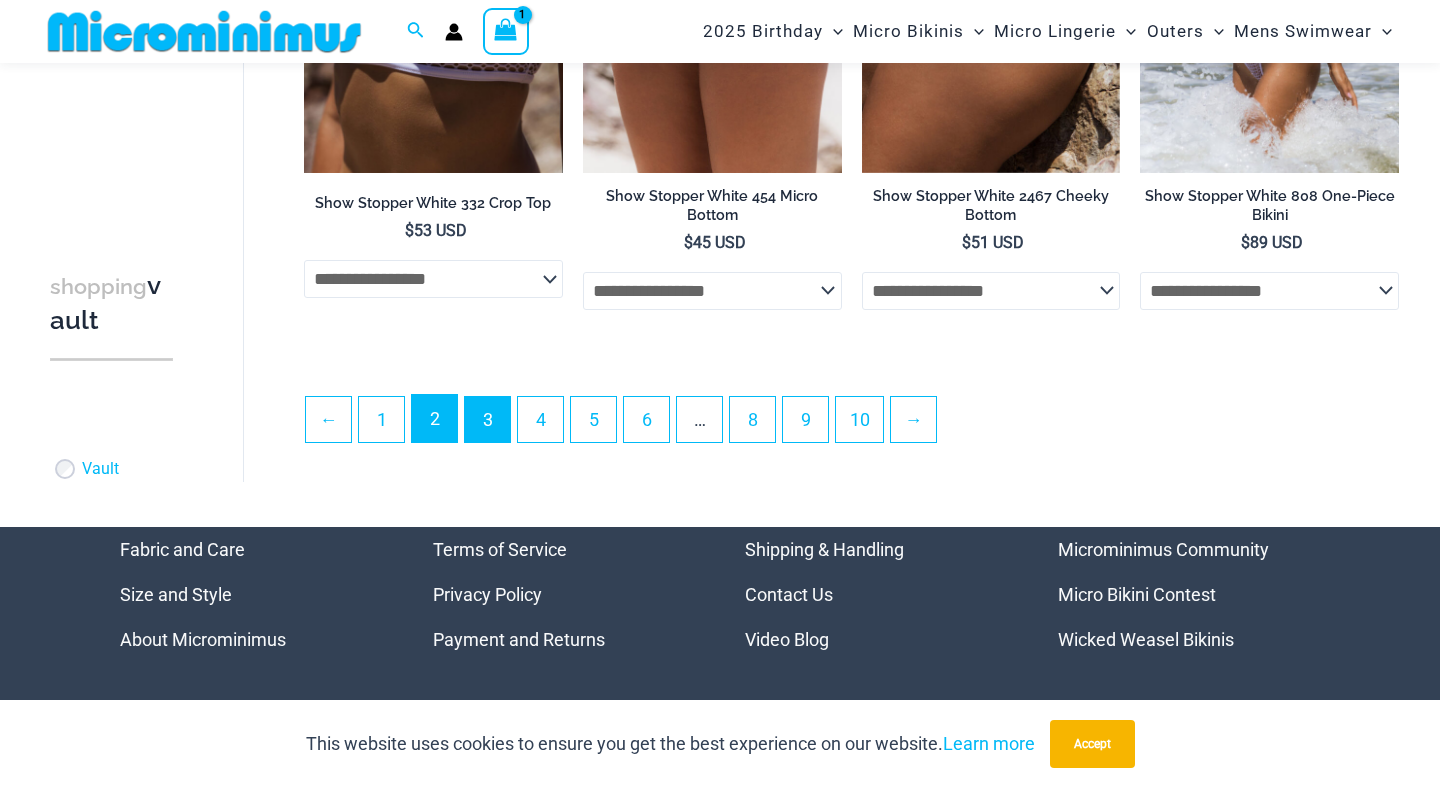 click on "2" at bounding box center (434, 418) 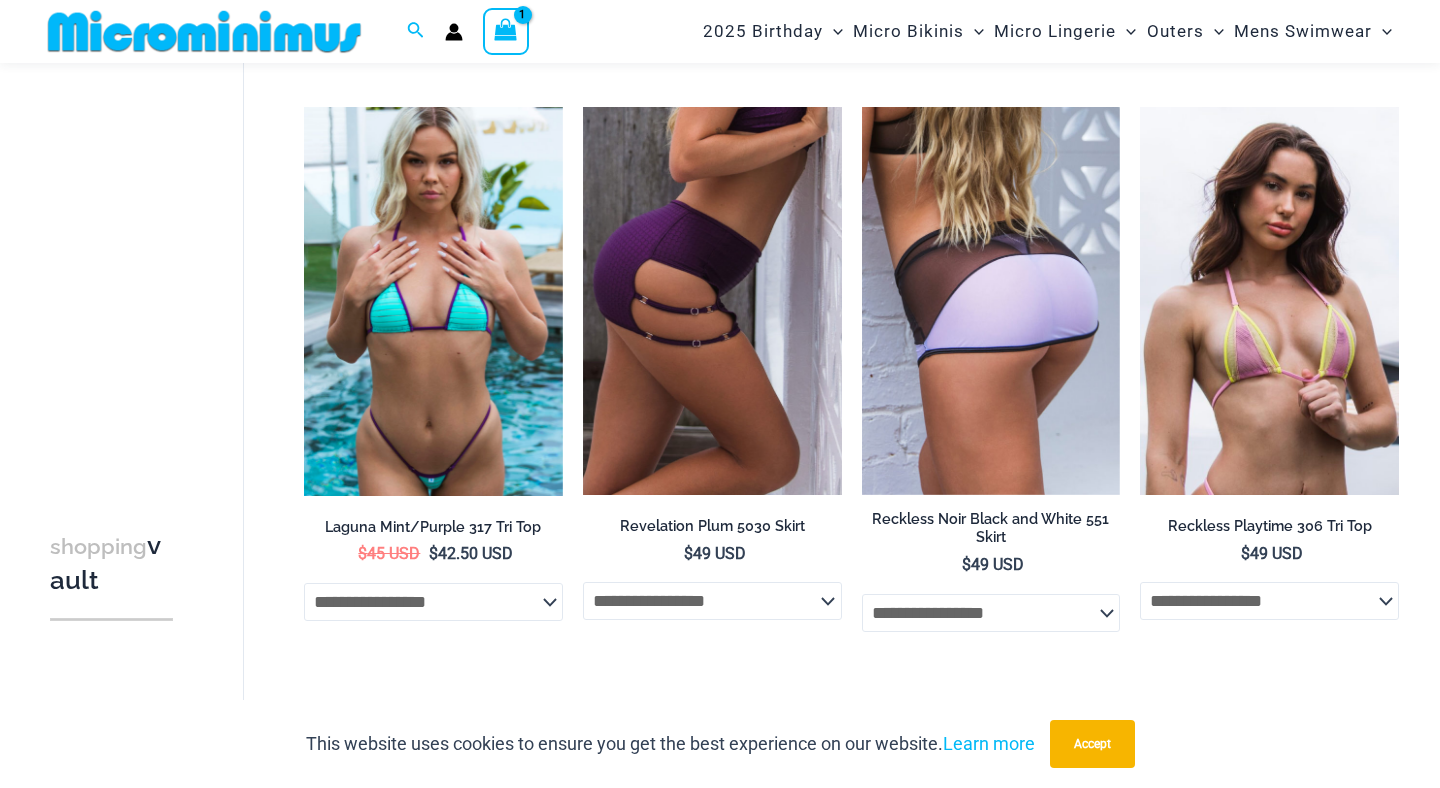 scroll, scrollTop: 4251, scrollLeft: 0, axis: vertical 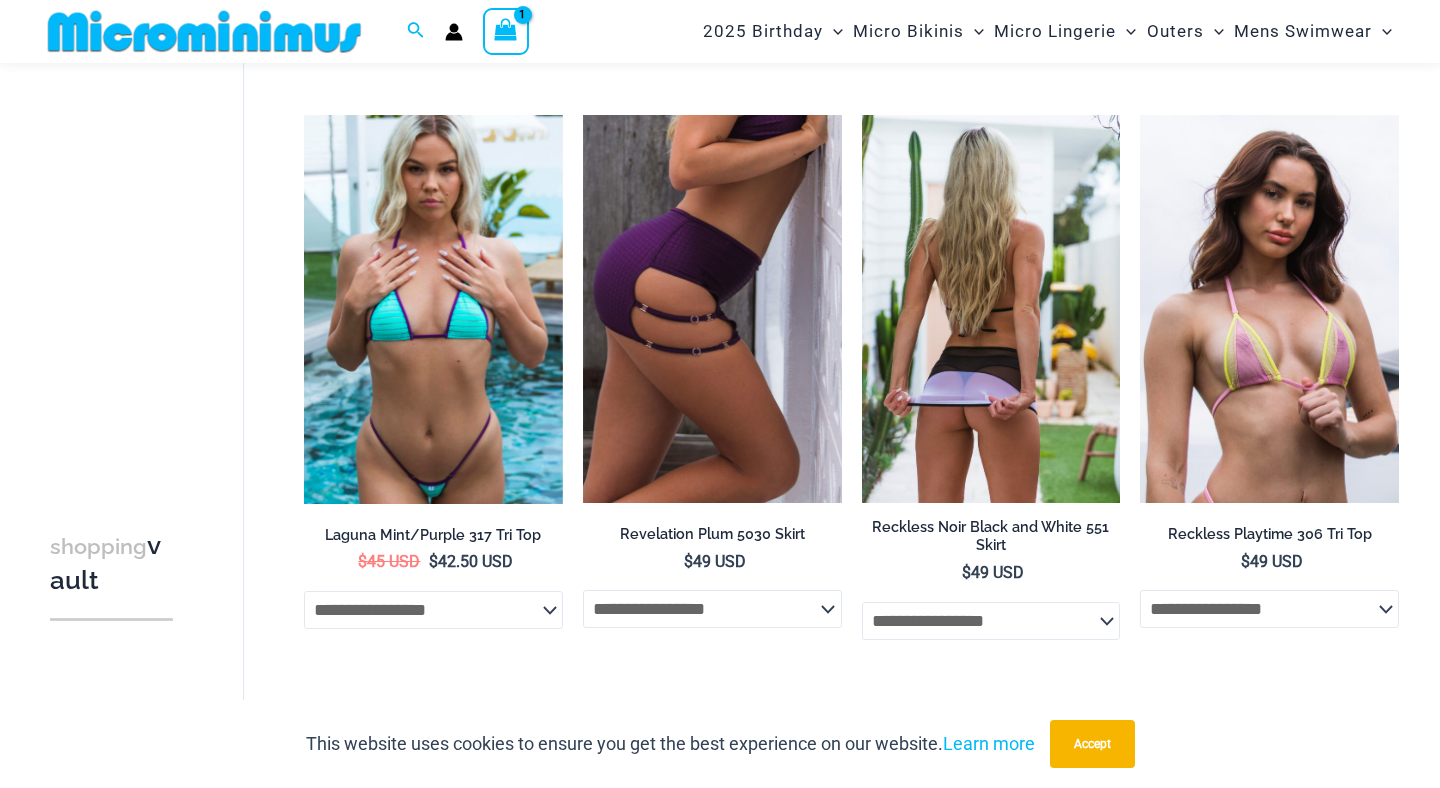 click on "**********" 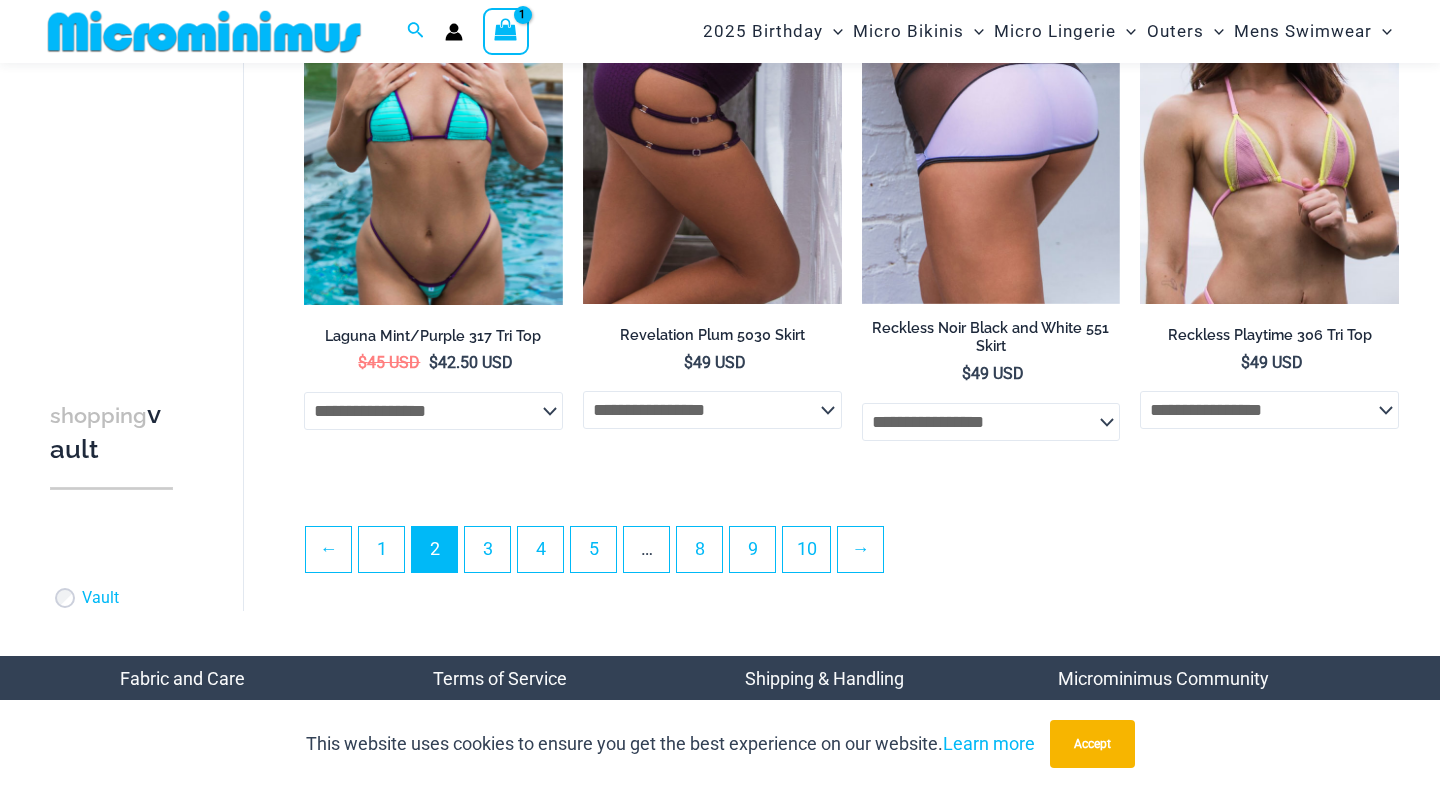 scroll, scrollTop: 4464, scrollLeft: 0, axis: vertical 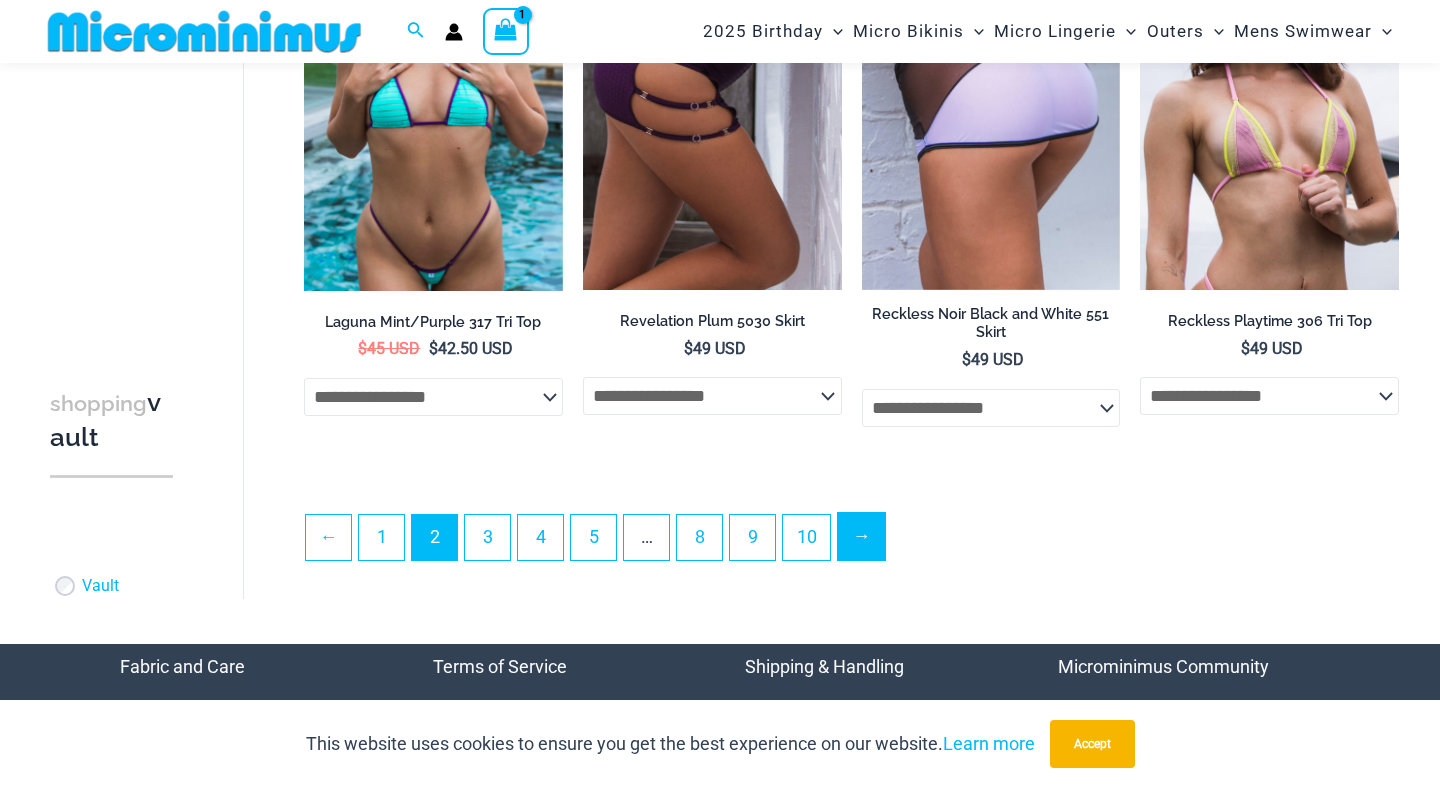 click on "→" at bounding box center [861, 536] 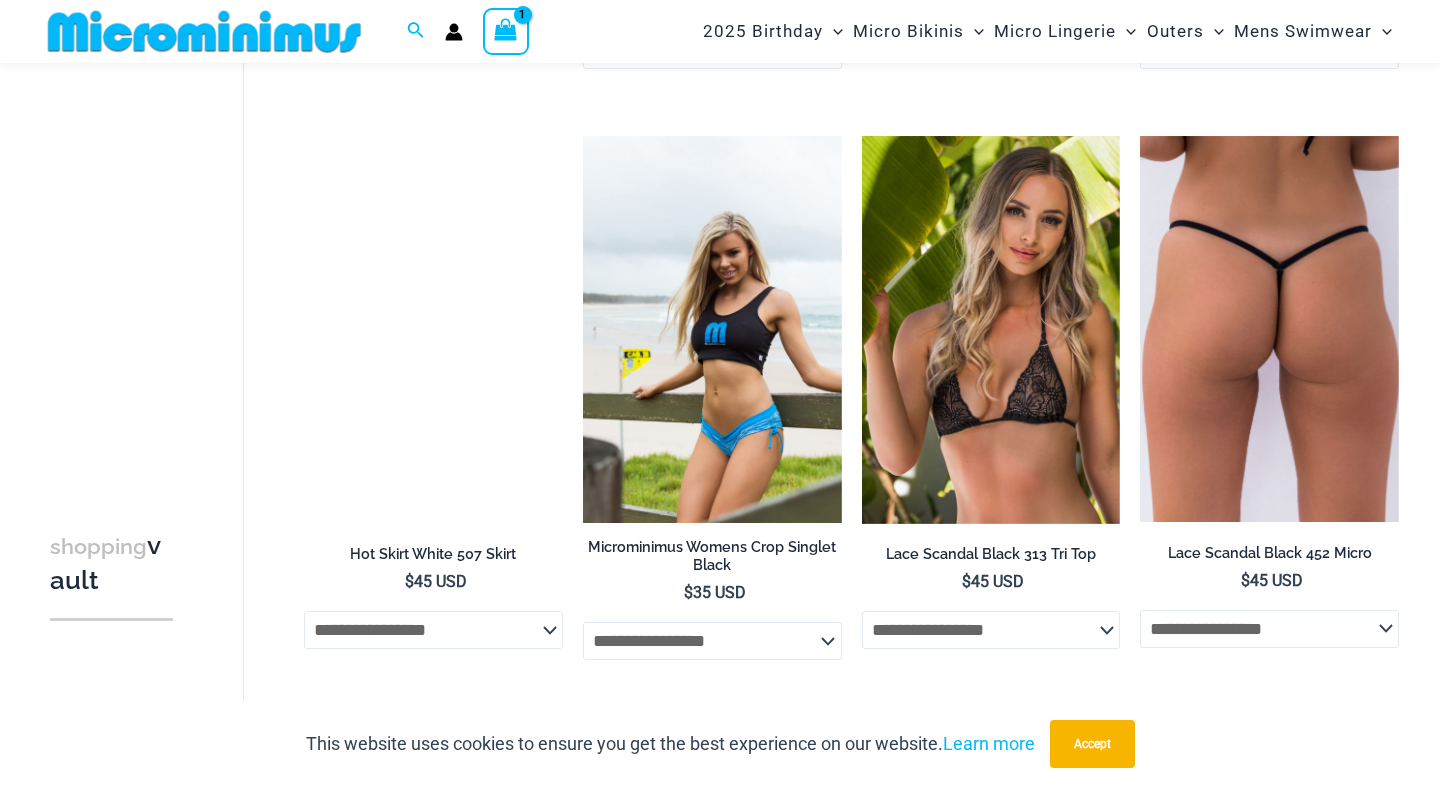 scroll, scrollTop: 1853, scrollLeft: 0, axis: vertical 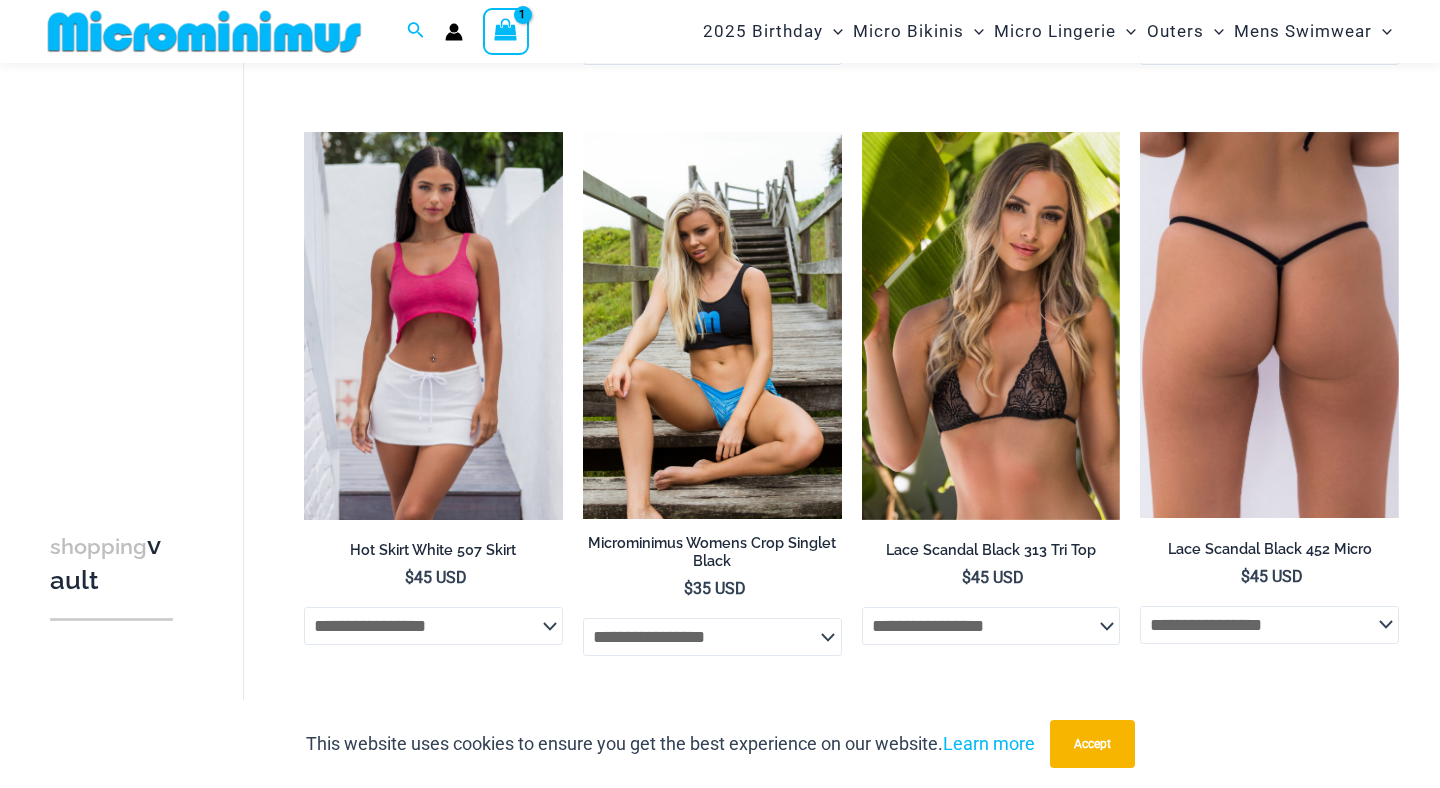 click on "**********" 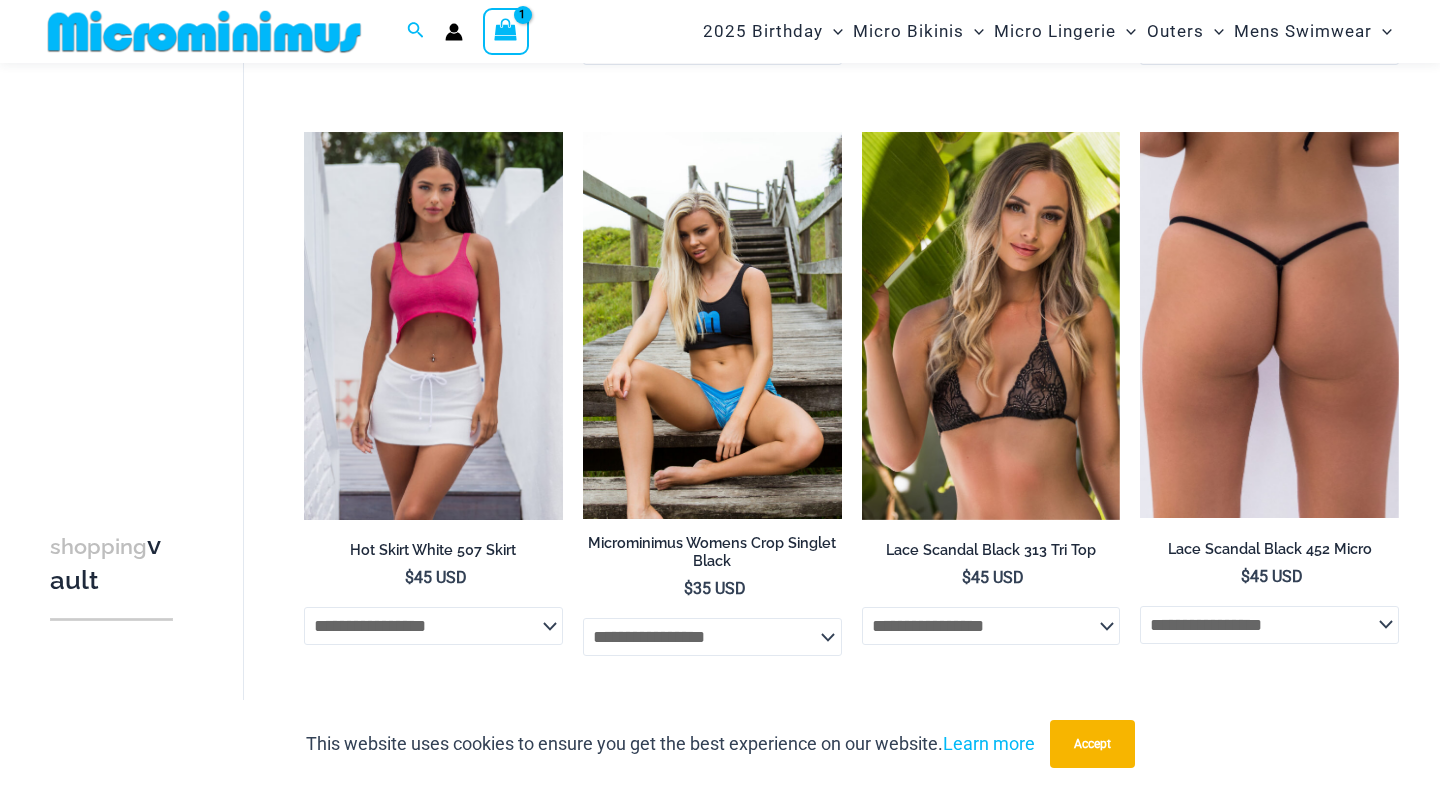 select on "*****" 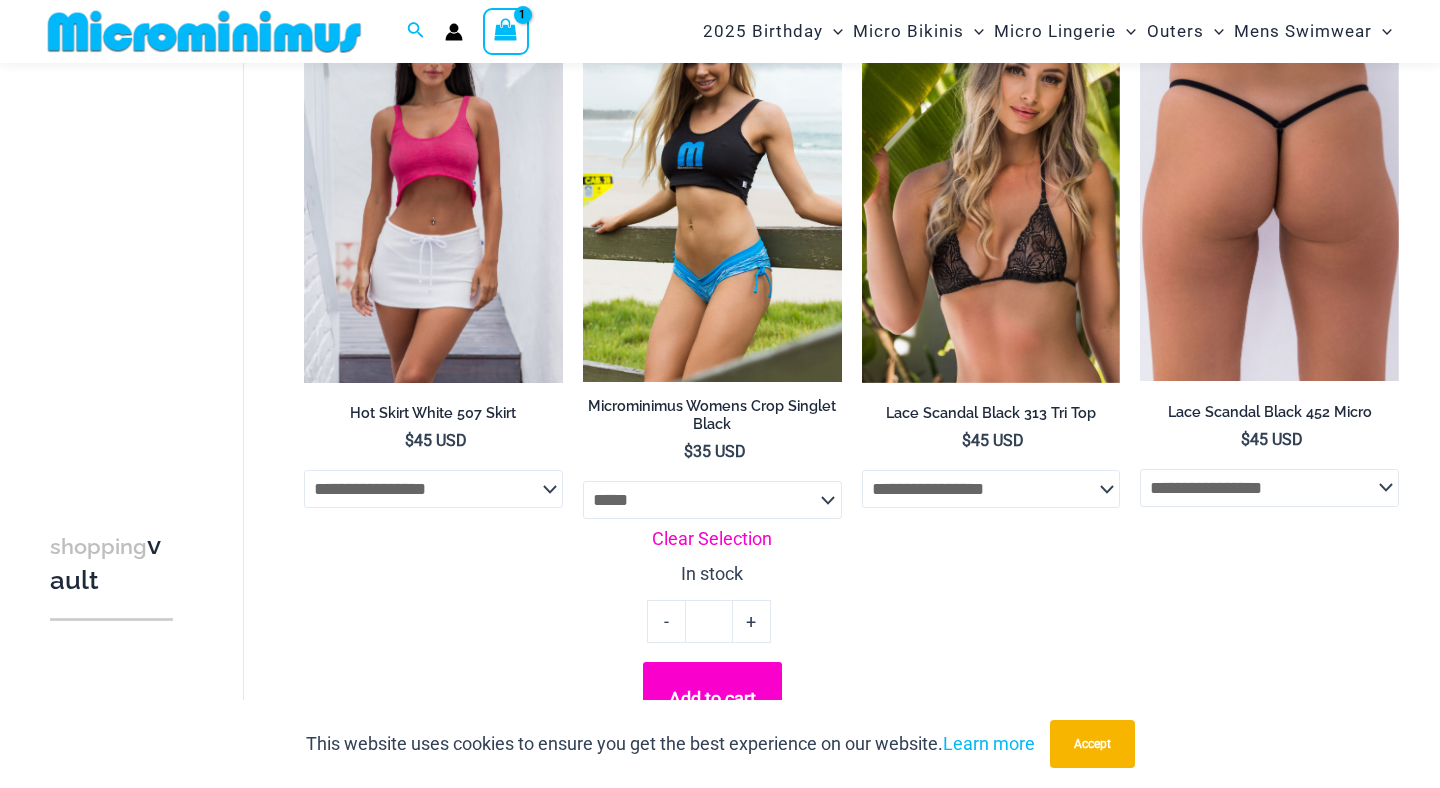 scroll, scrollTop: 2001, scrollLeft: 0, axis: vertical 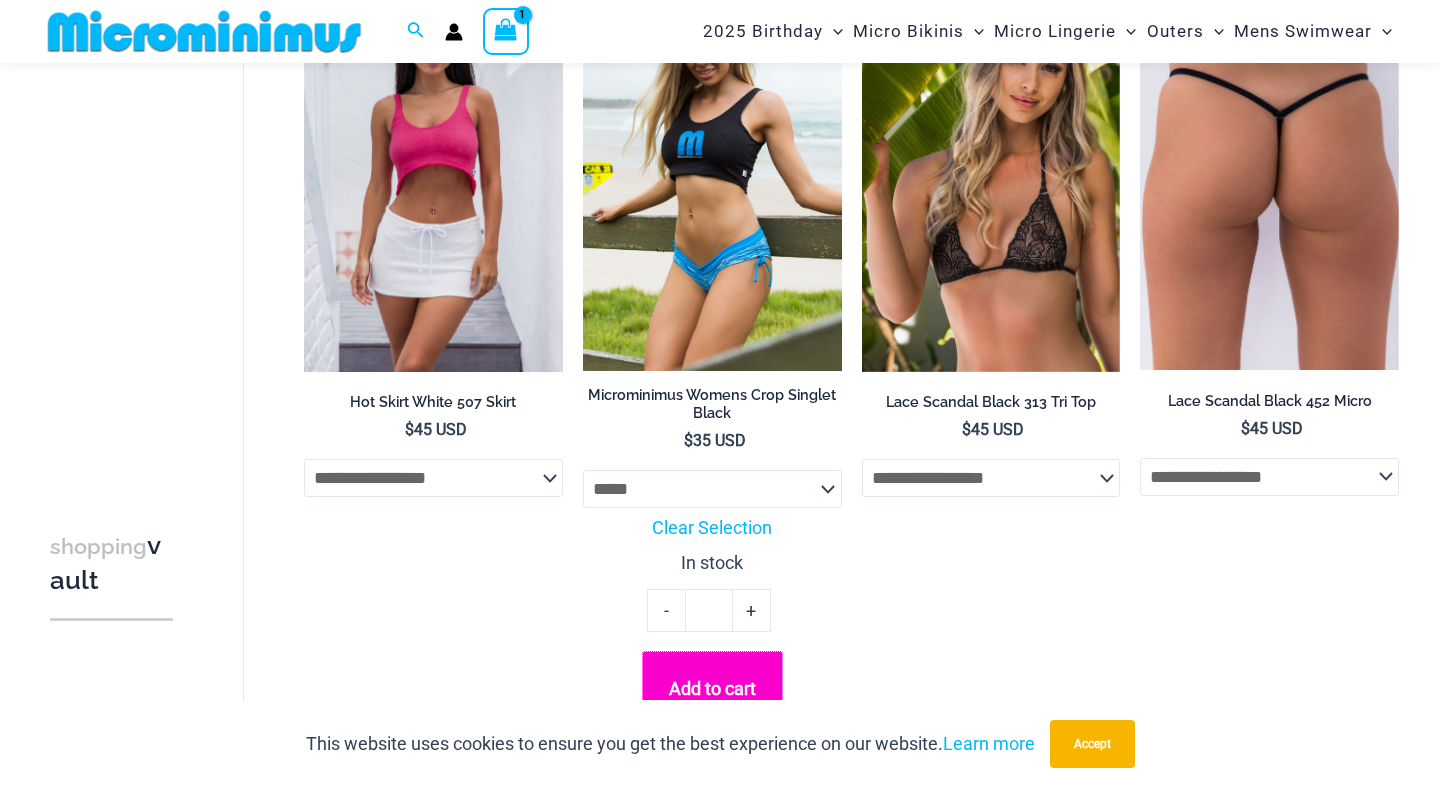 click on "Add to cart" 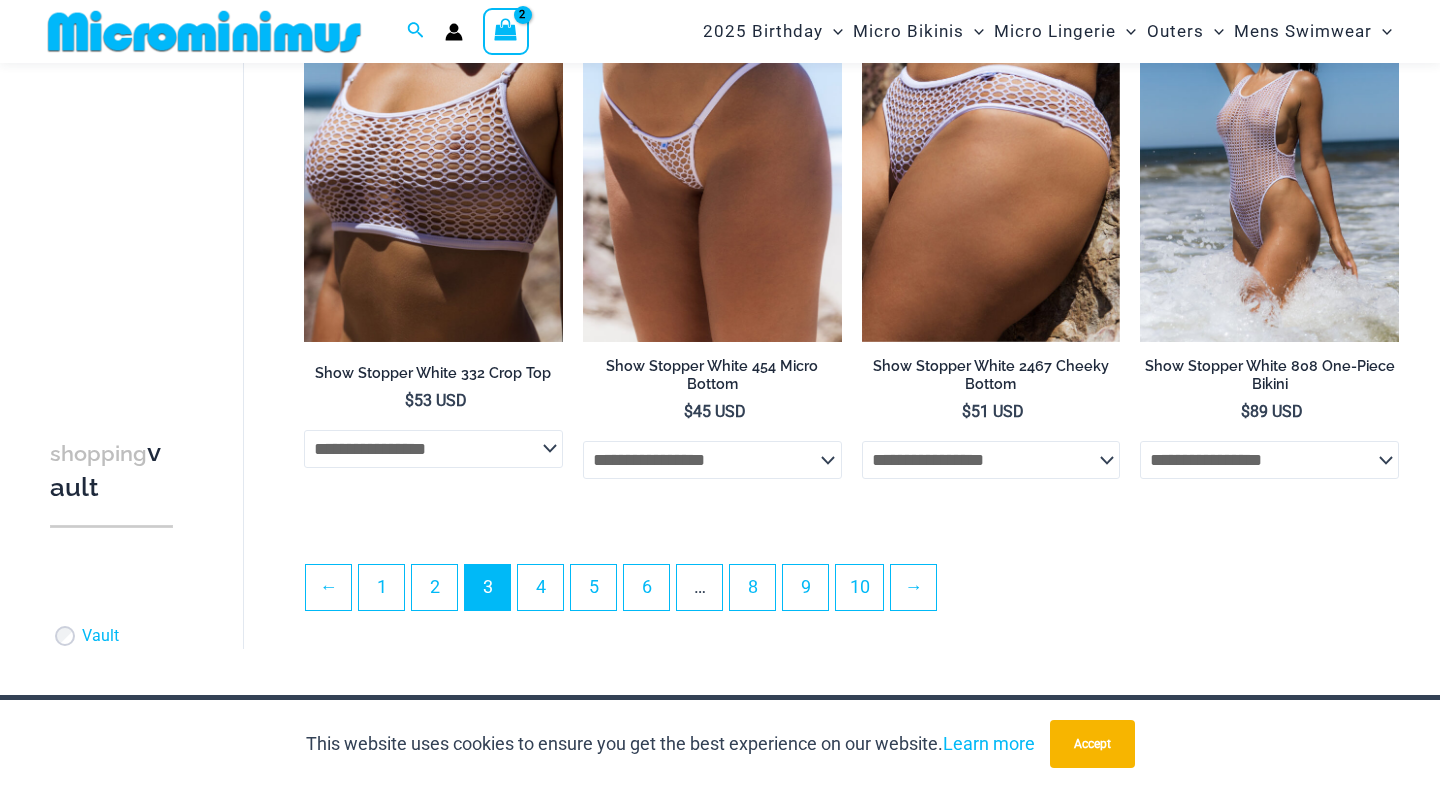 scroll, scrollTop: 4573, scrollLeft: 0, axis: vertical 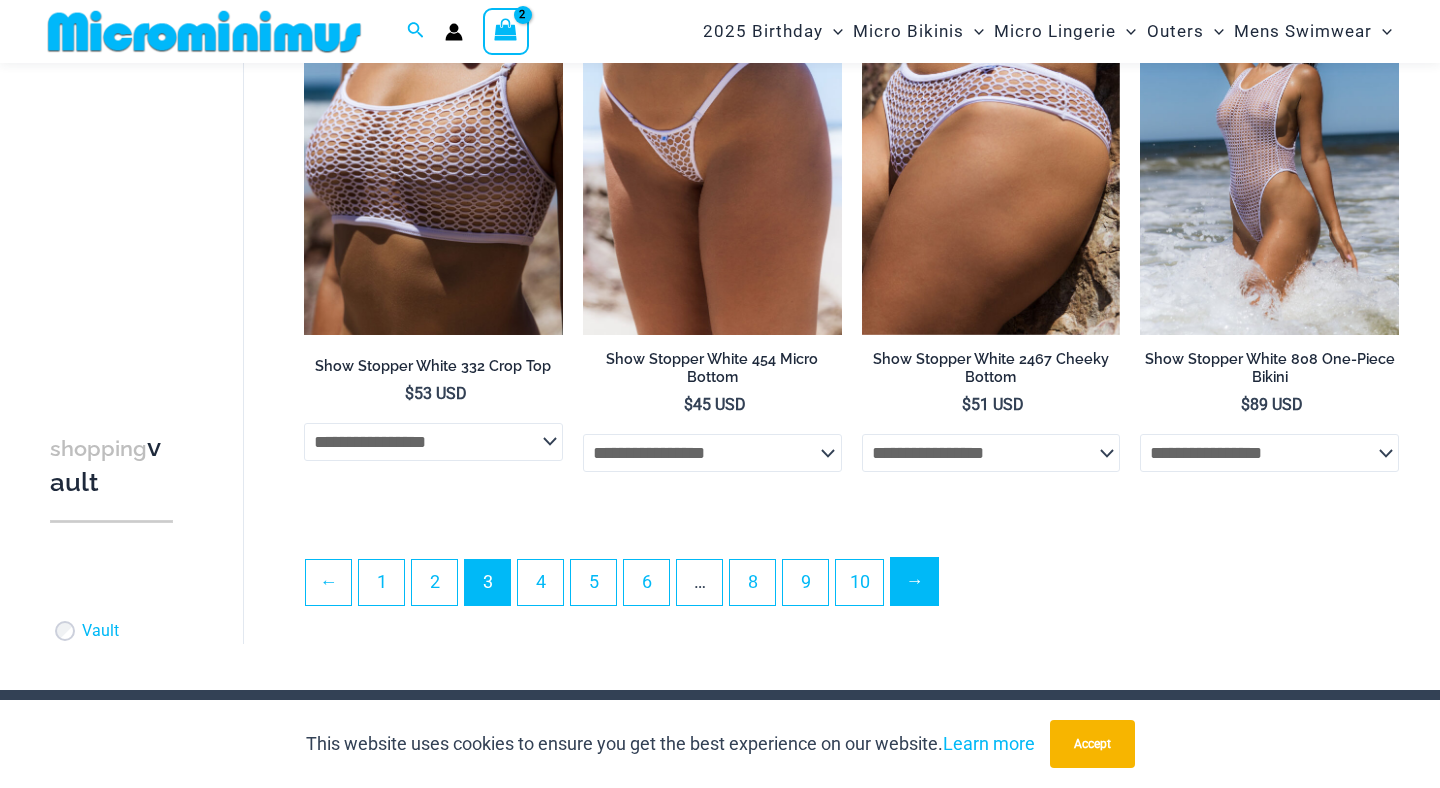 click on "→" at bounding box center [914, 581] 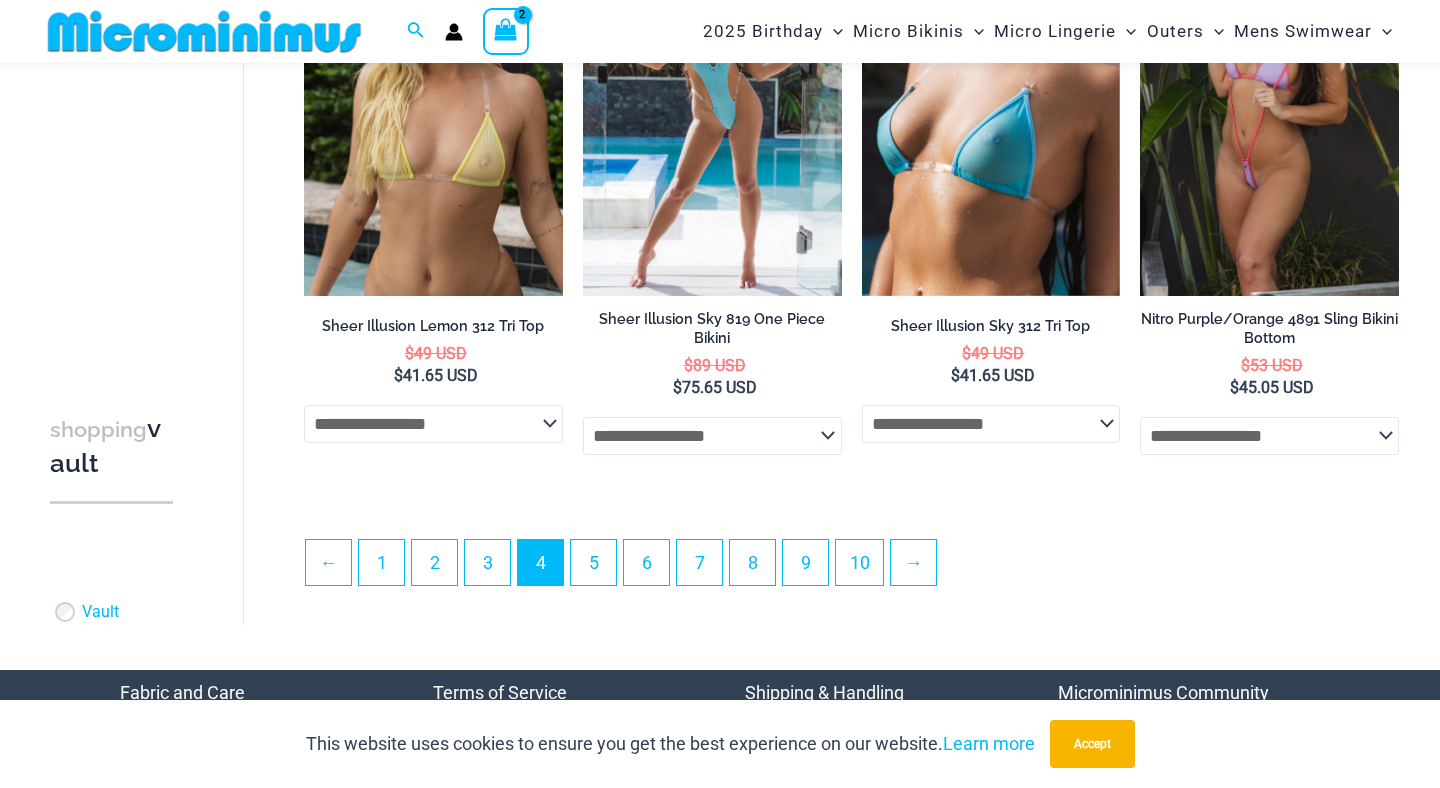 scroll, scrollTop: 4611, scrollLeft: 0, axis: vertical 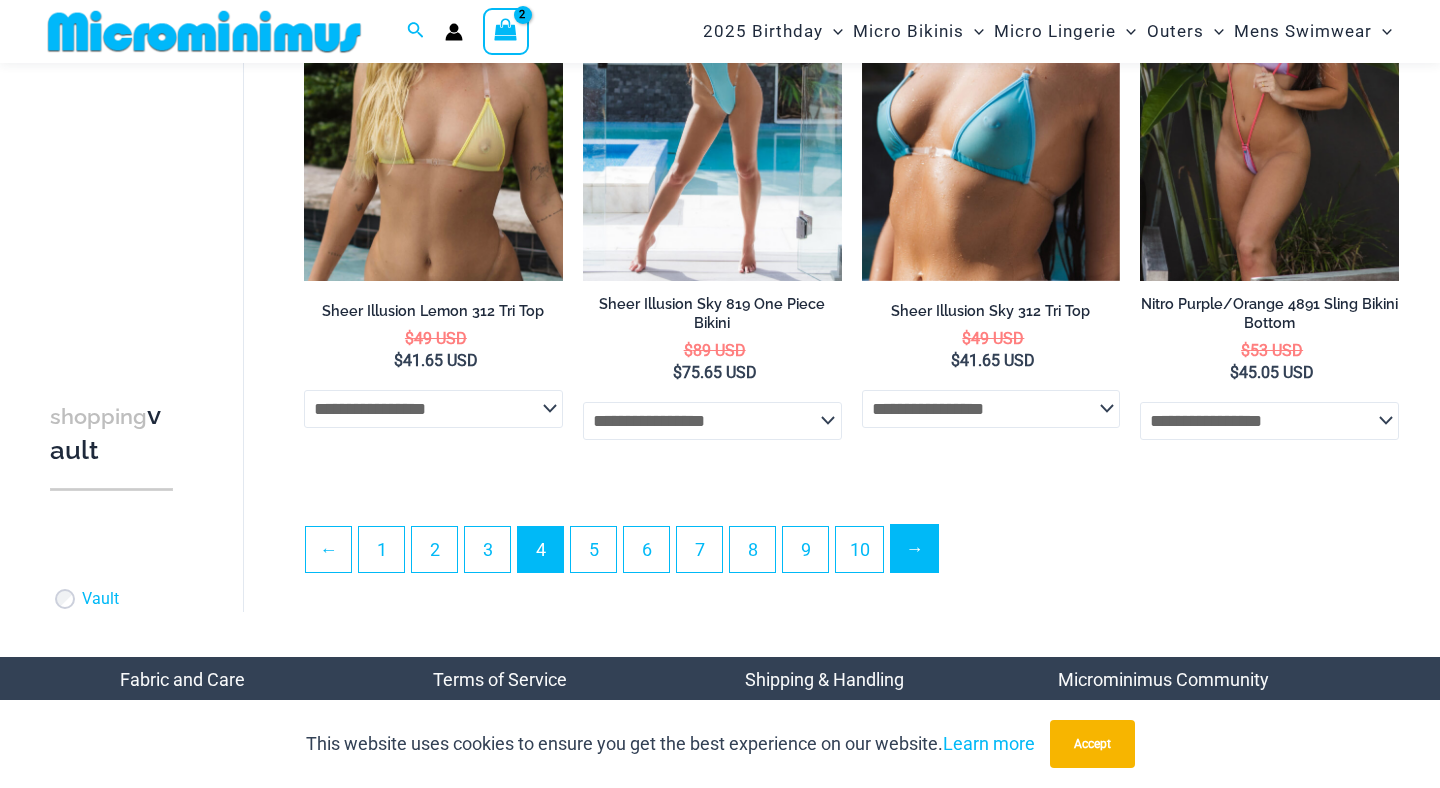 click on "→" at bounding box center (914, 548) 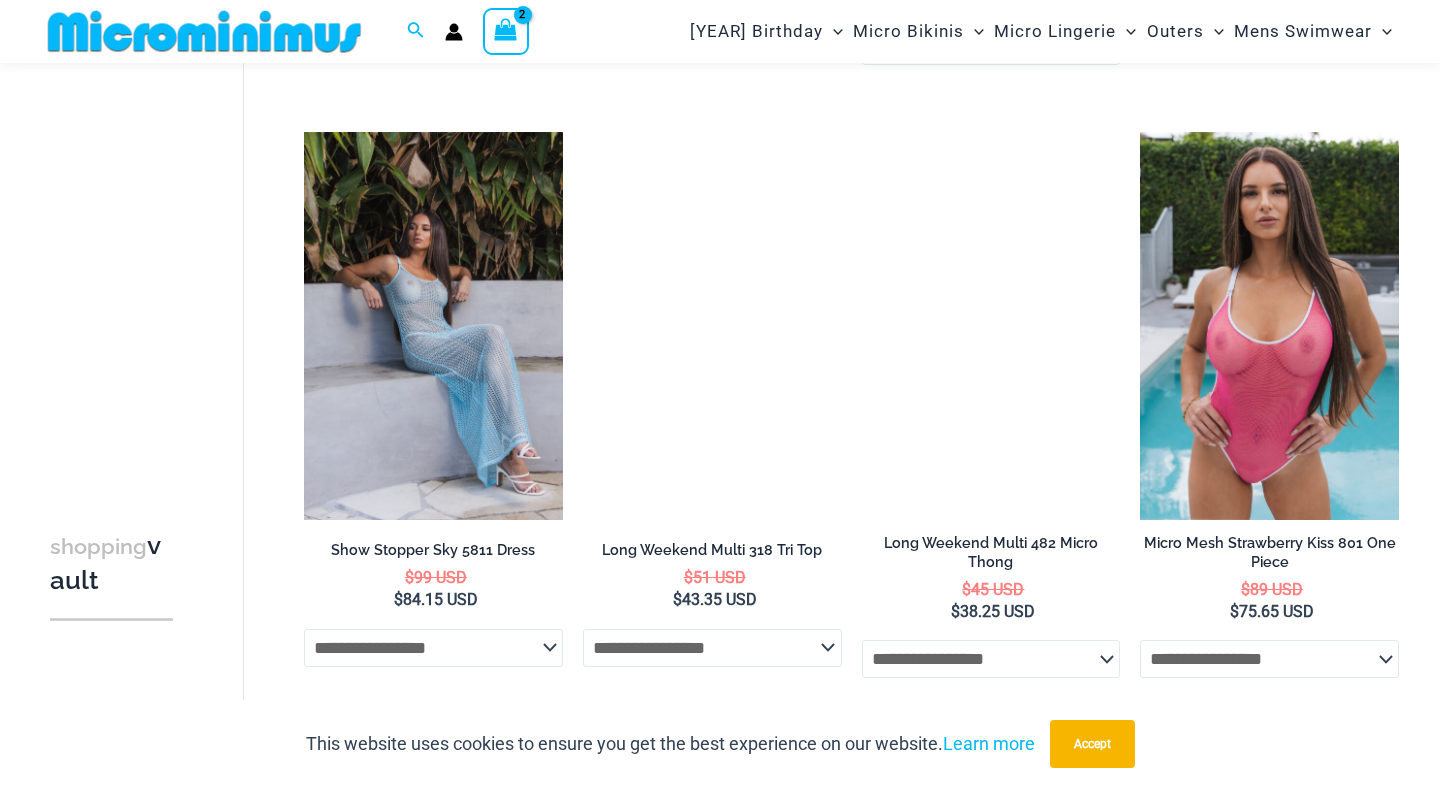 scroll, scrollTop: 3159, scrollLeft: 0, axis: vertical 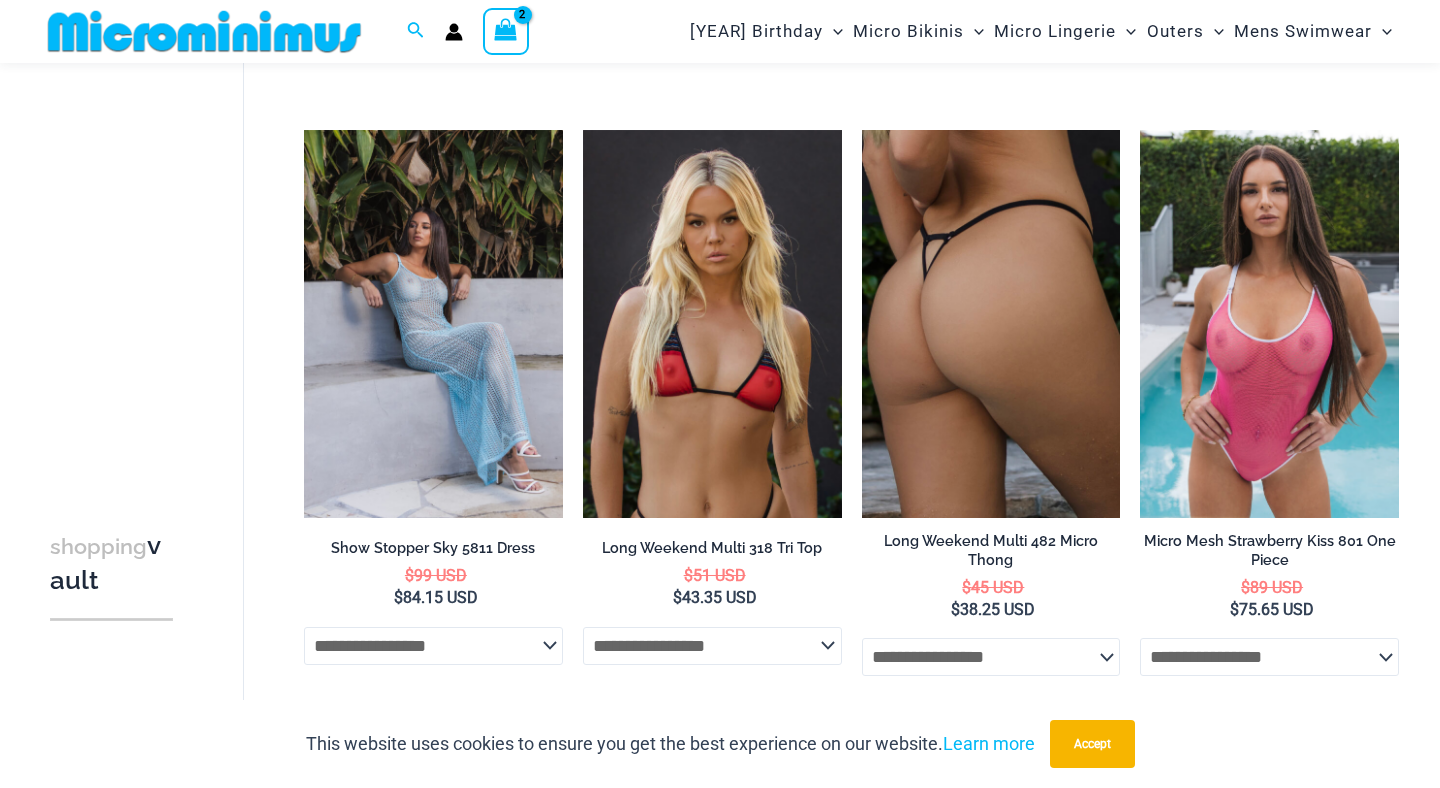 click on "**********" 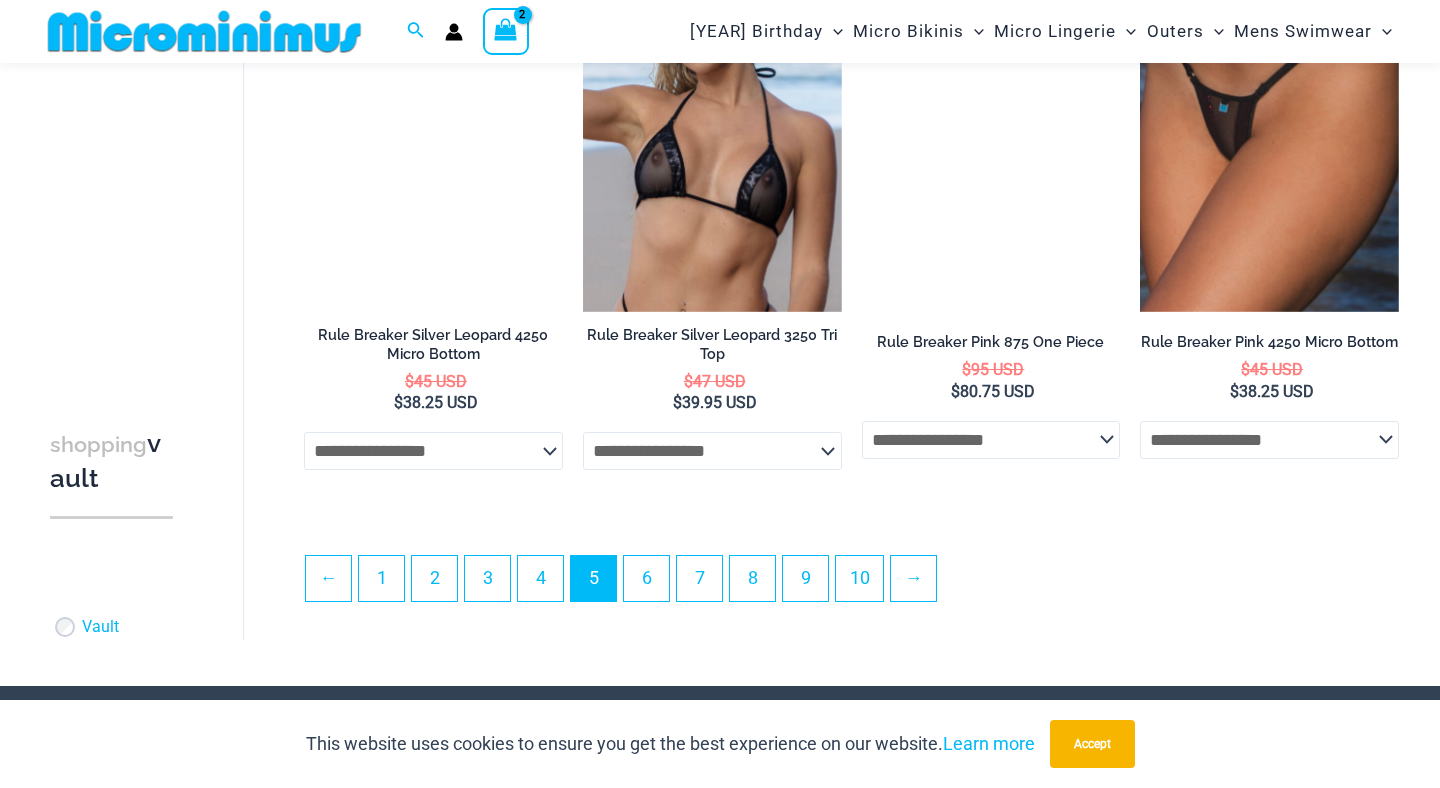 scroll, scrollTop: 4601, scrollLeft: 0, axis: vertical 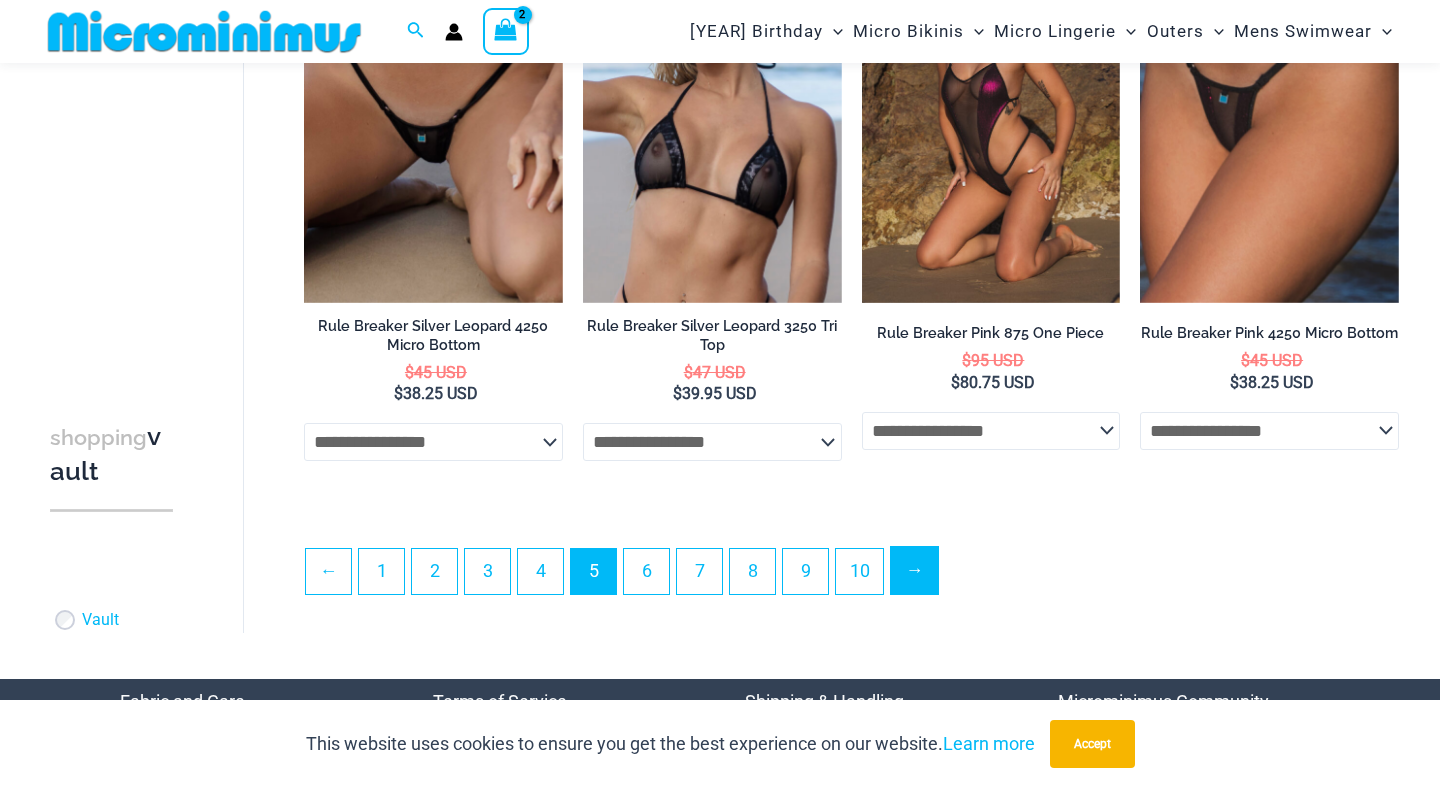 click on "→" at bounding box center [914, 570] 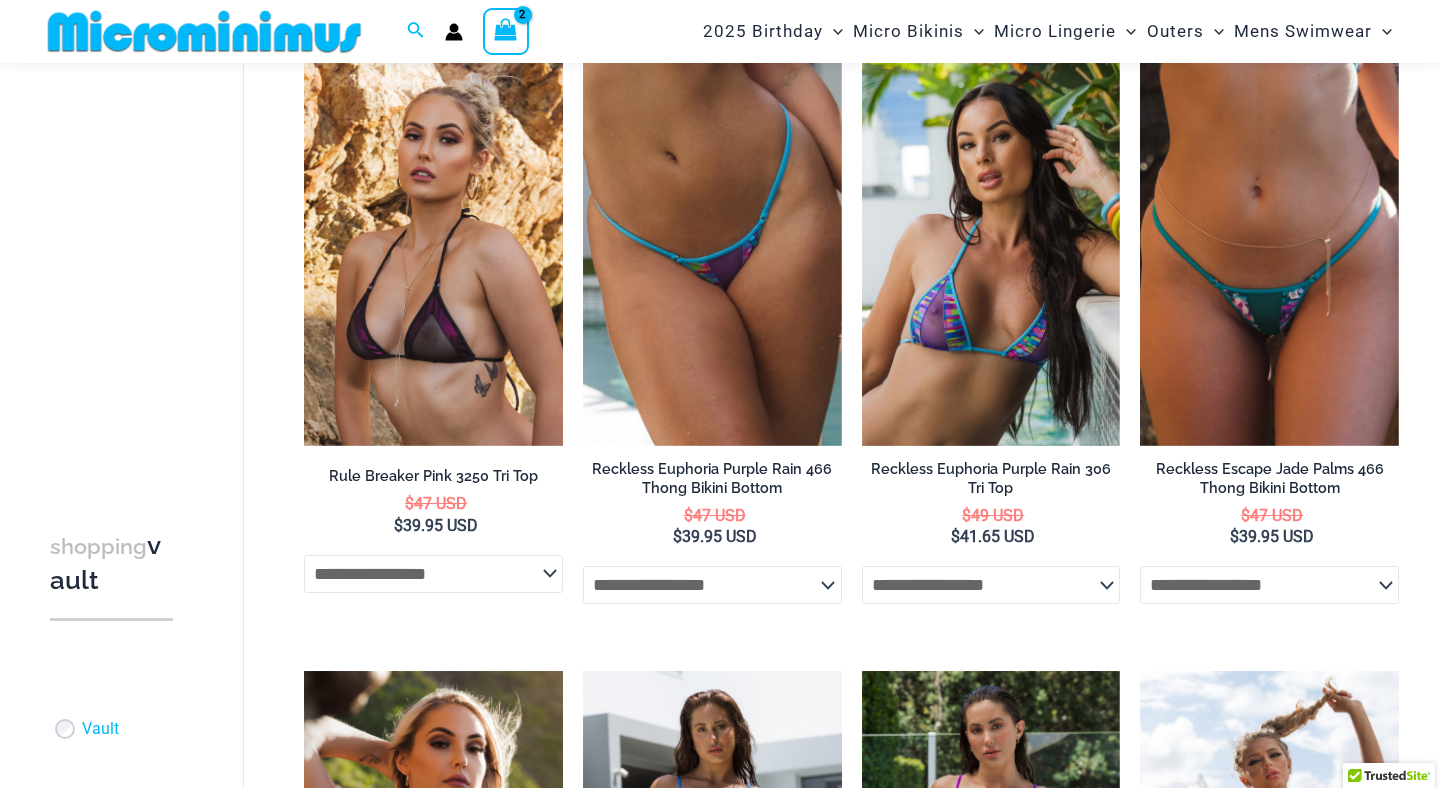 scroll, scrollTop: 165, scrollLeft: 0, axis: vertical 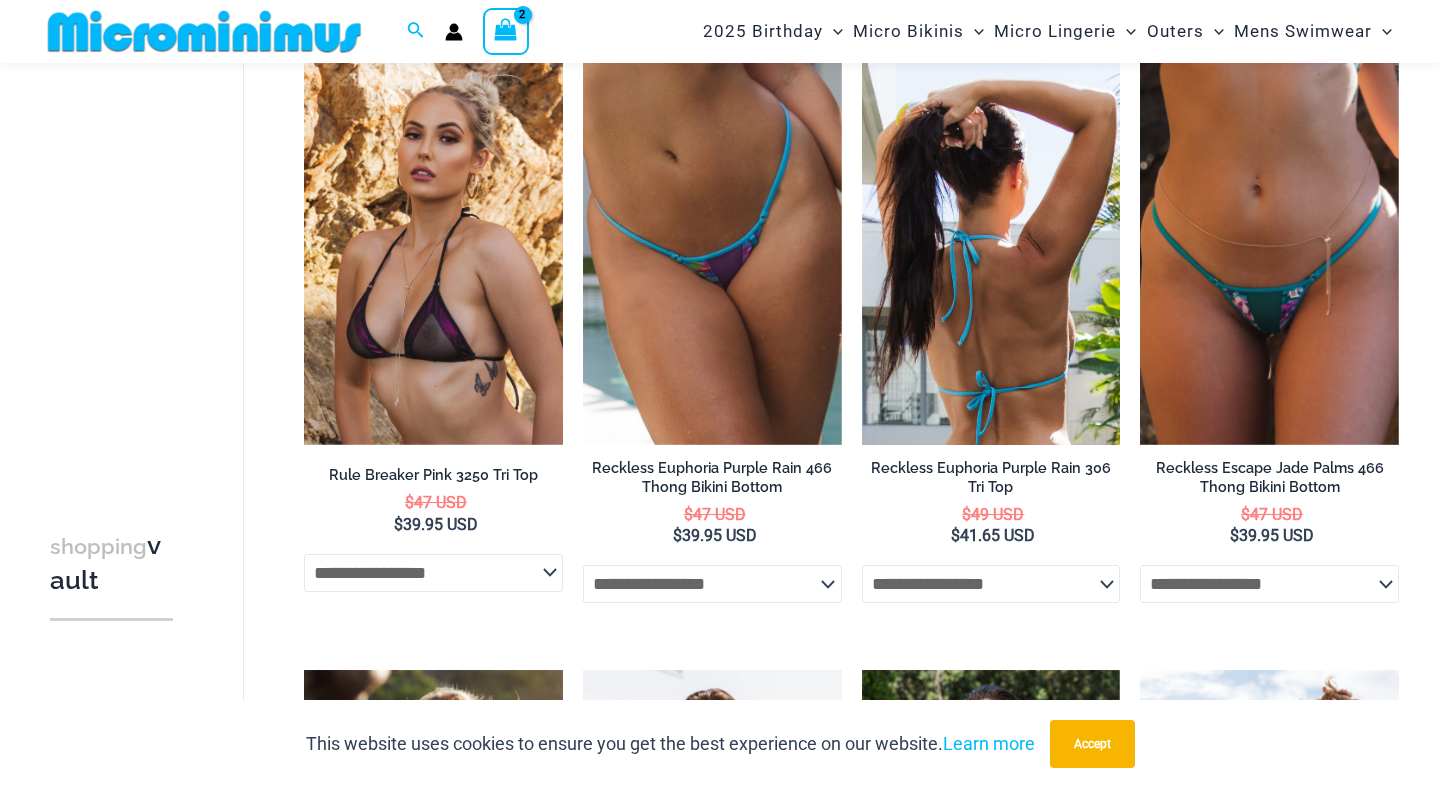 click on "**********" 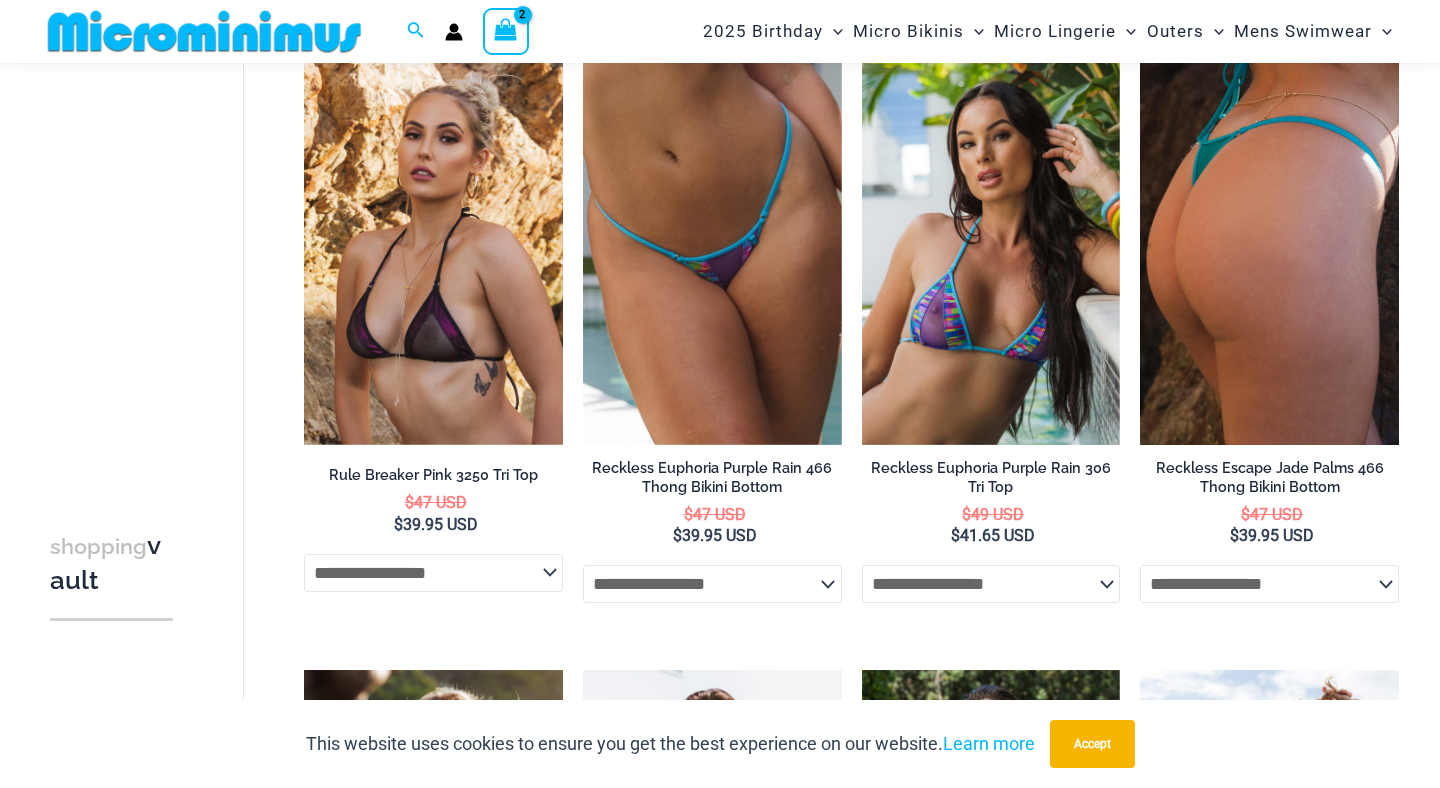 click on "**********" 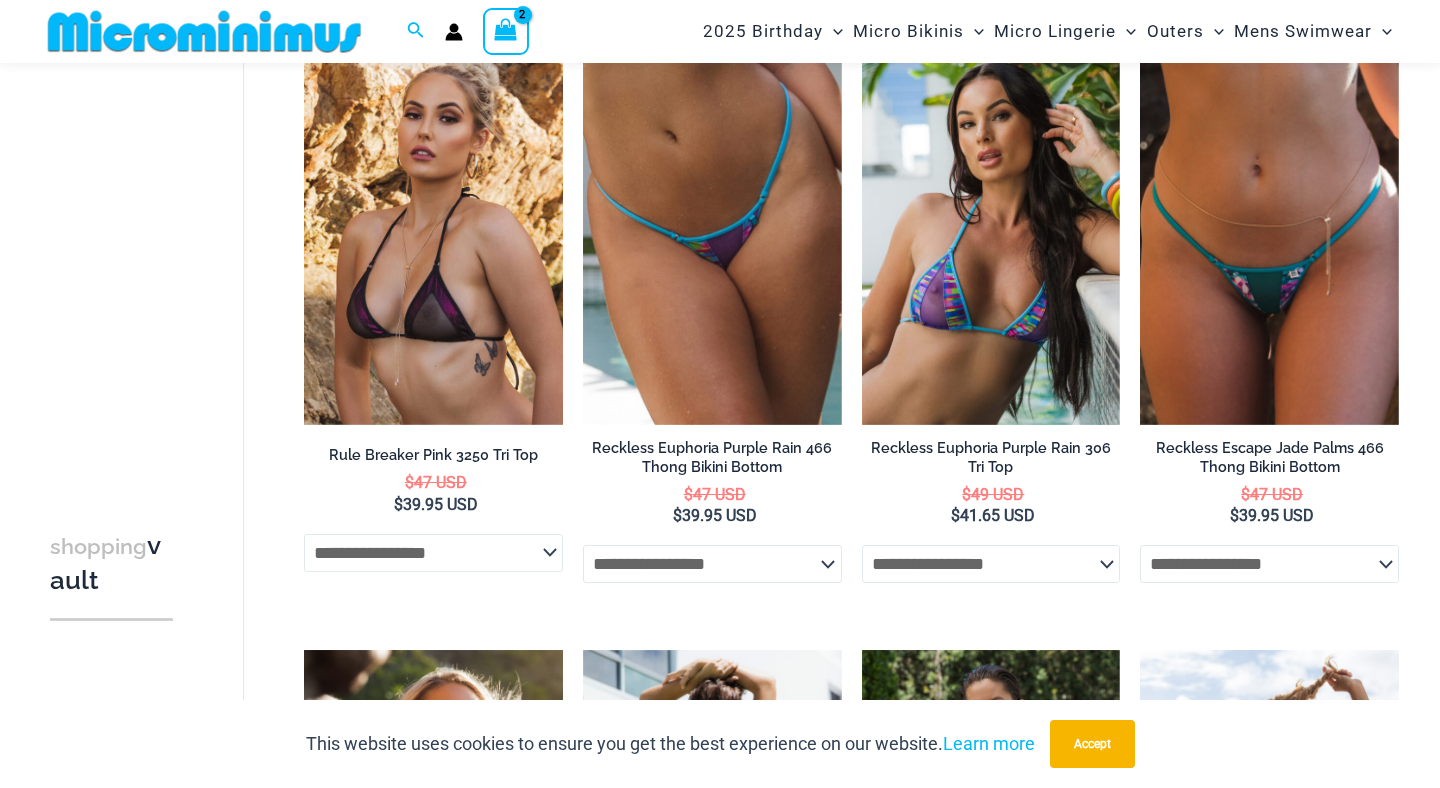 scroll, scrollTop: 155, scrollLeft: 0, axis: vertical 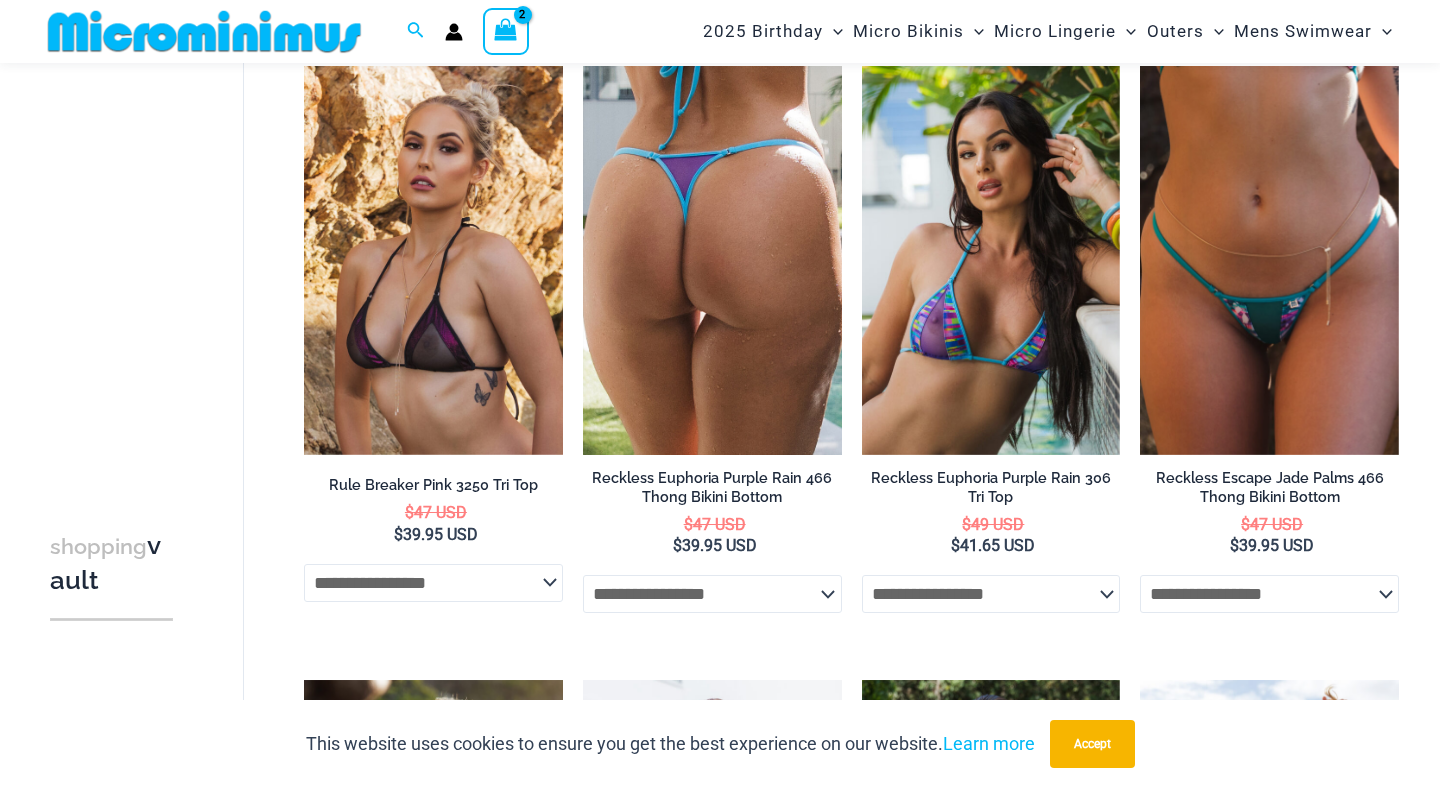 click on "**********" 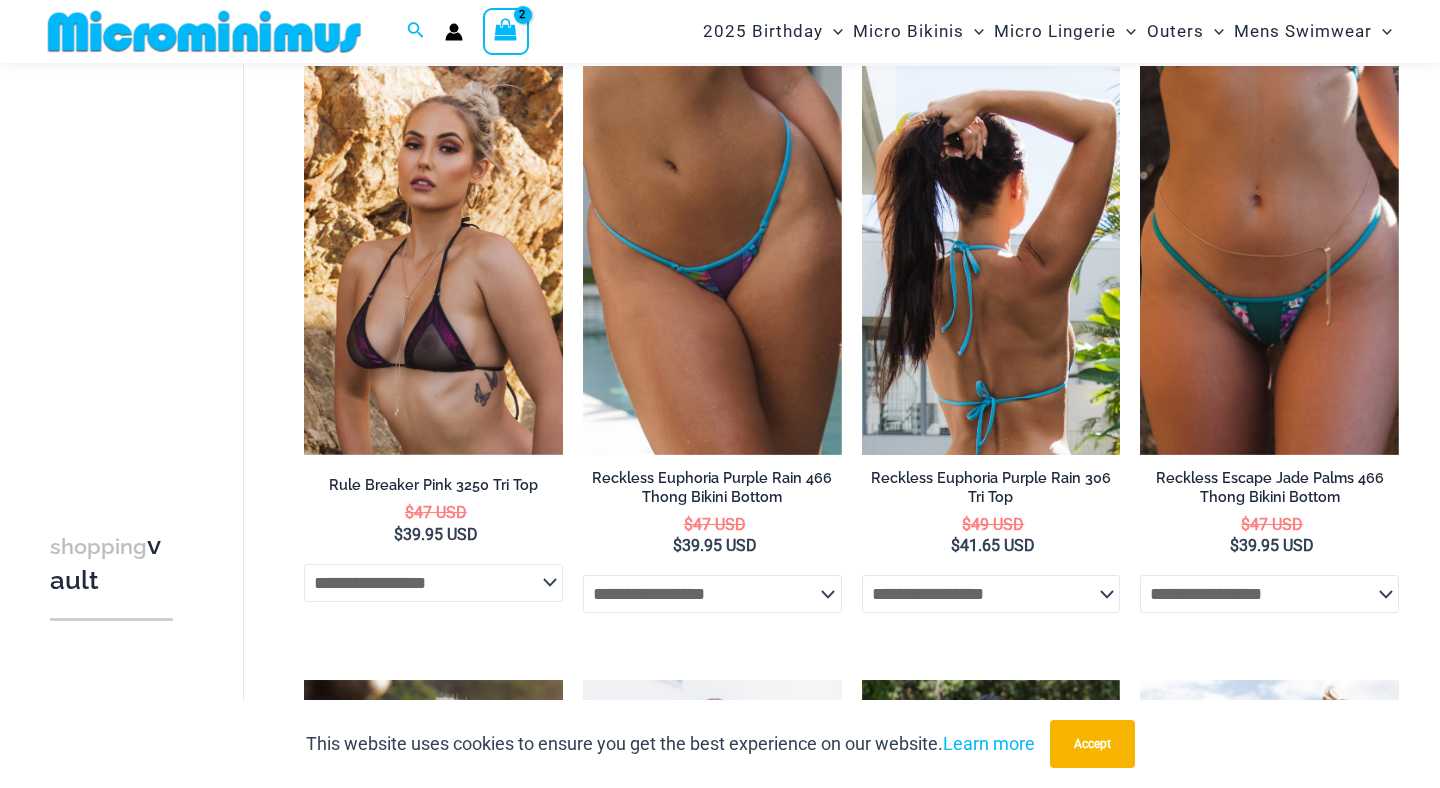 click on "**********" 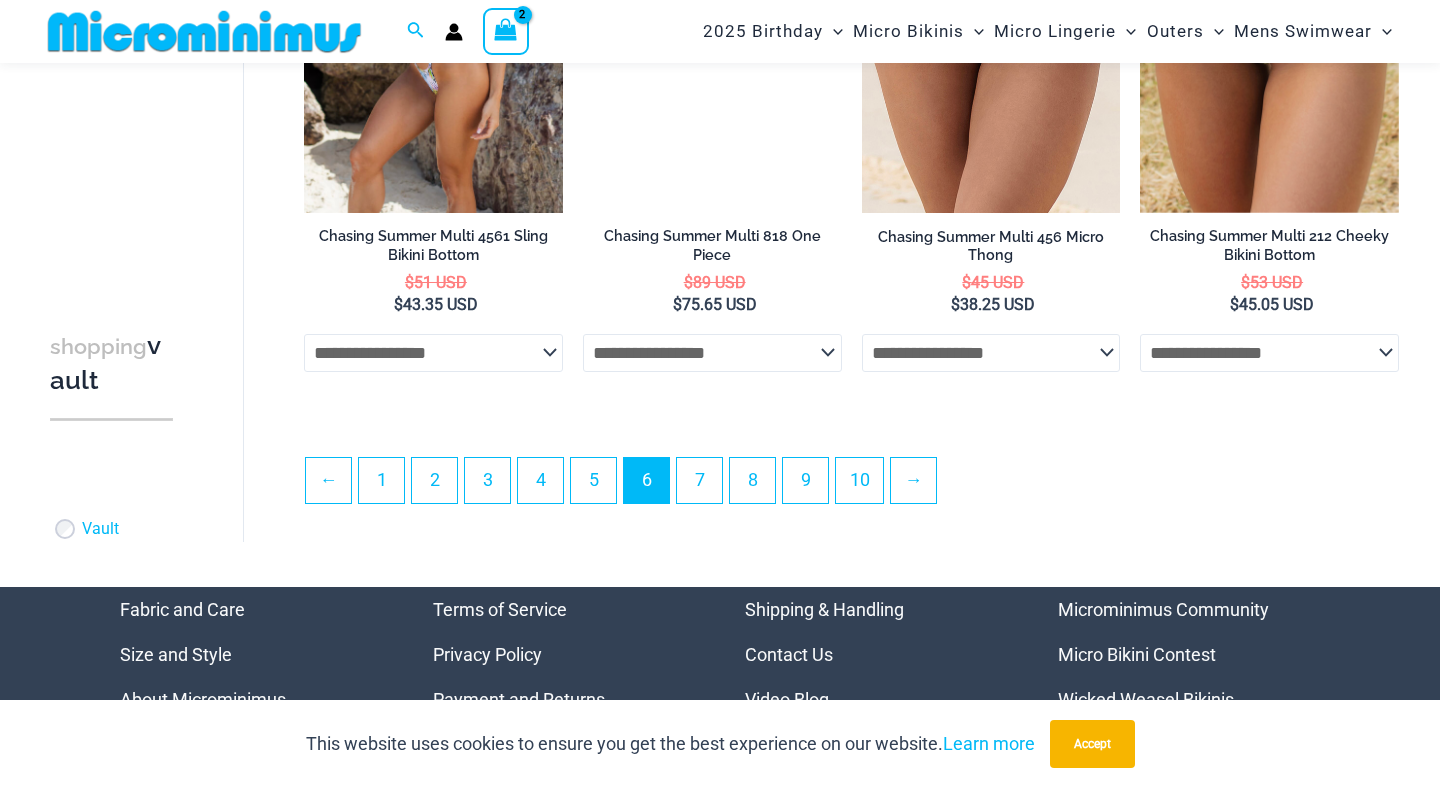 scroll, scrollTop: 4688, scrollLeft: 0, axis: vertical 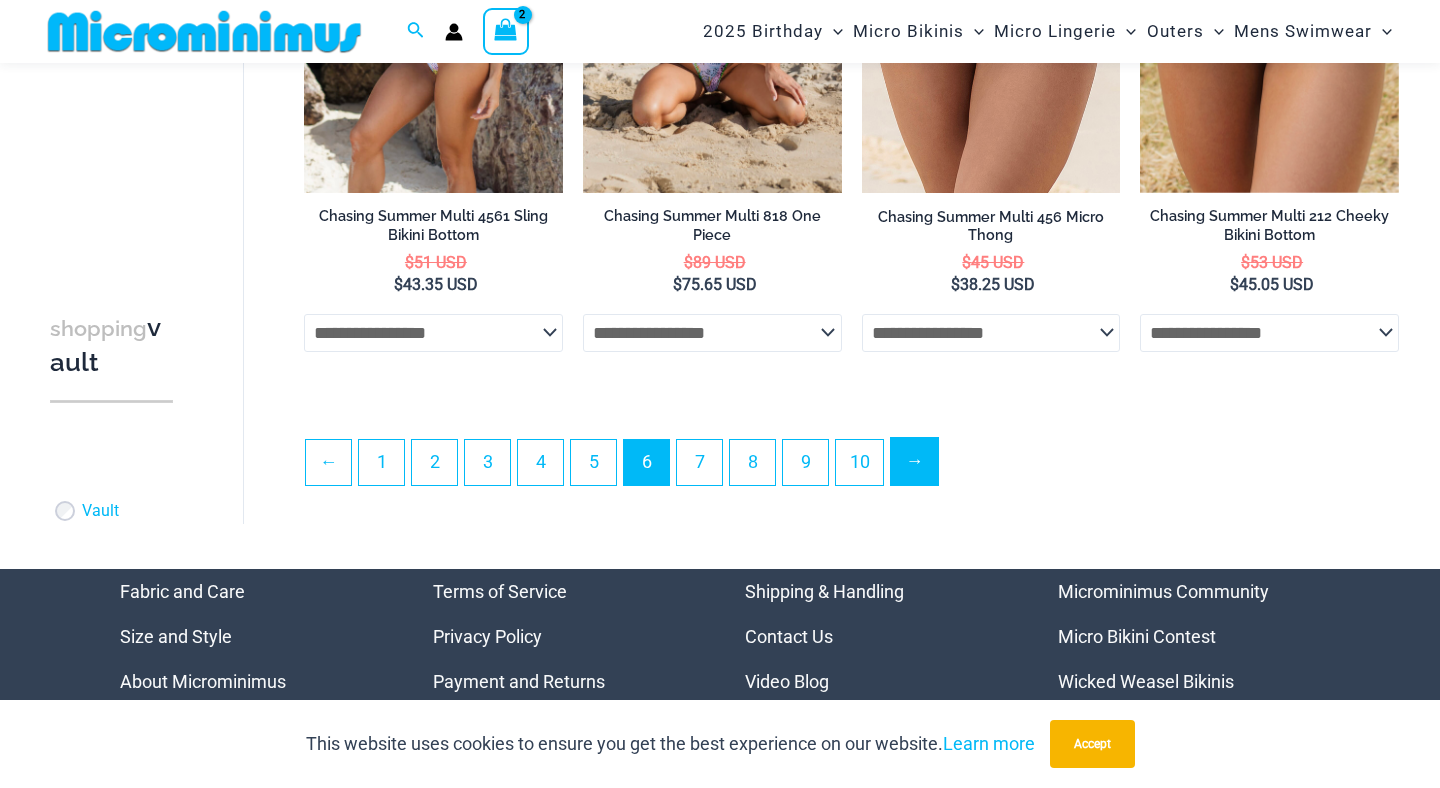click on "→" at bounding box center [914, 461] 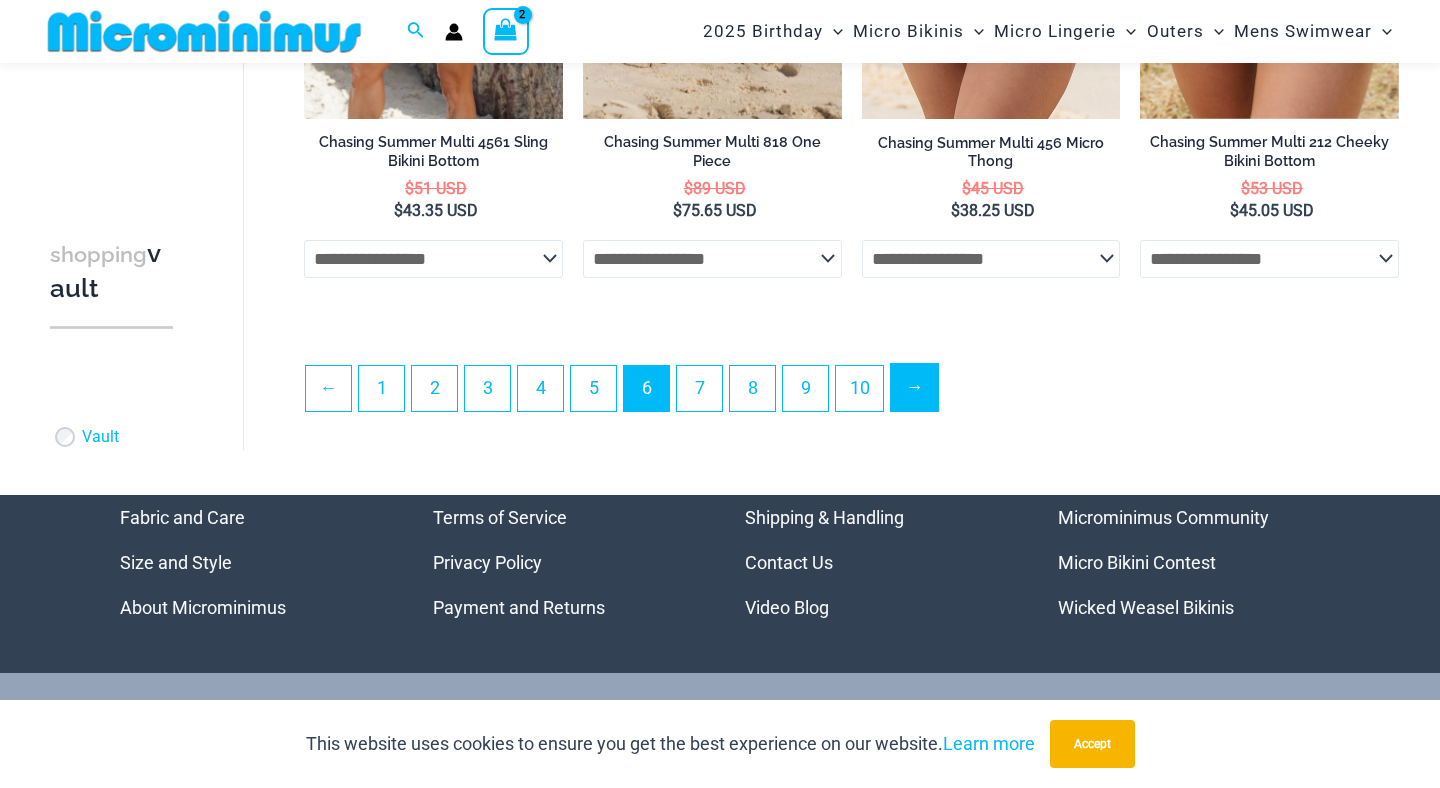 scroll, scrollTop: 4780, scrollLeft: 0, axis: vertical 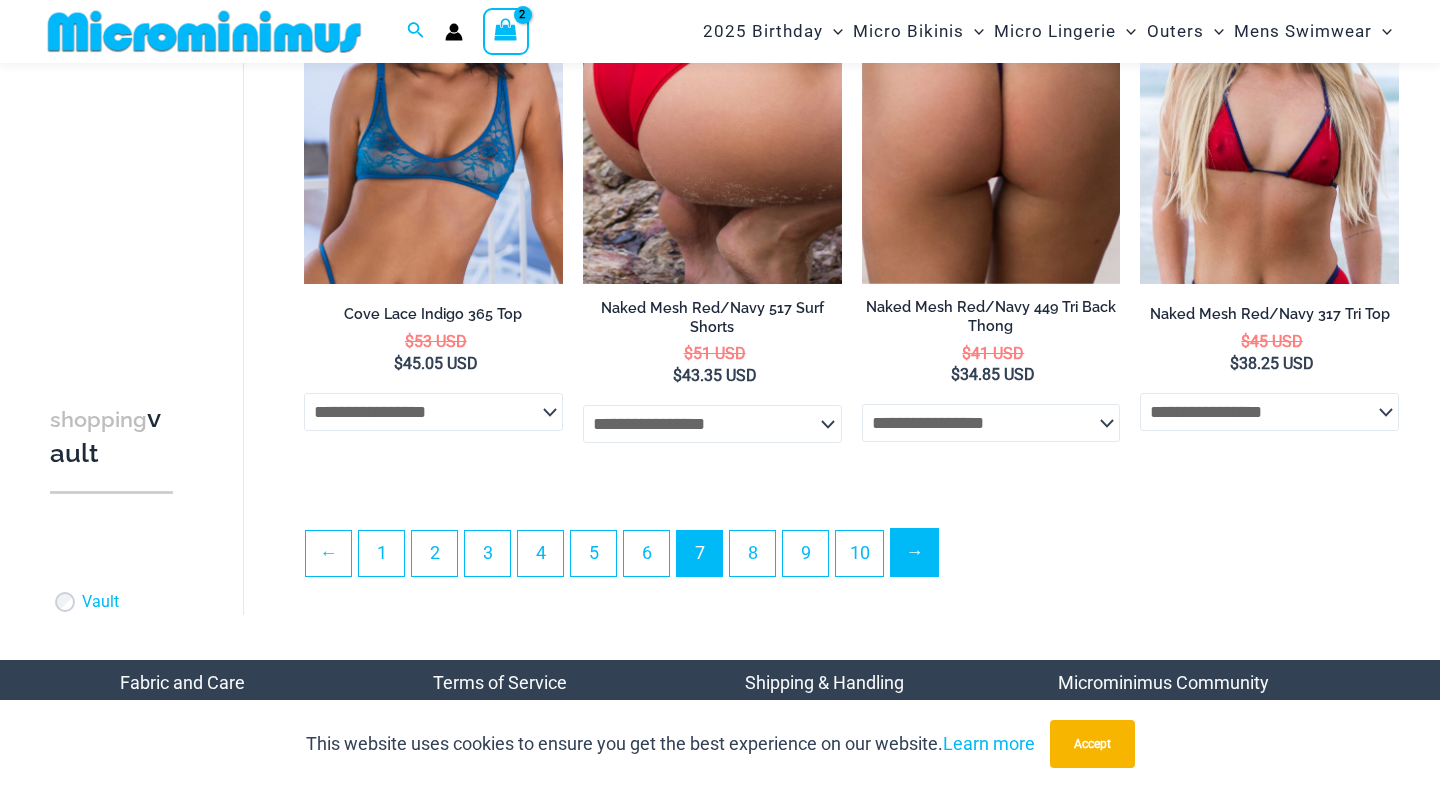 click on "→" at bounding box center (914, 552) 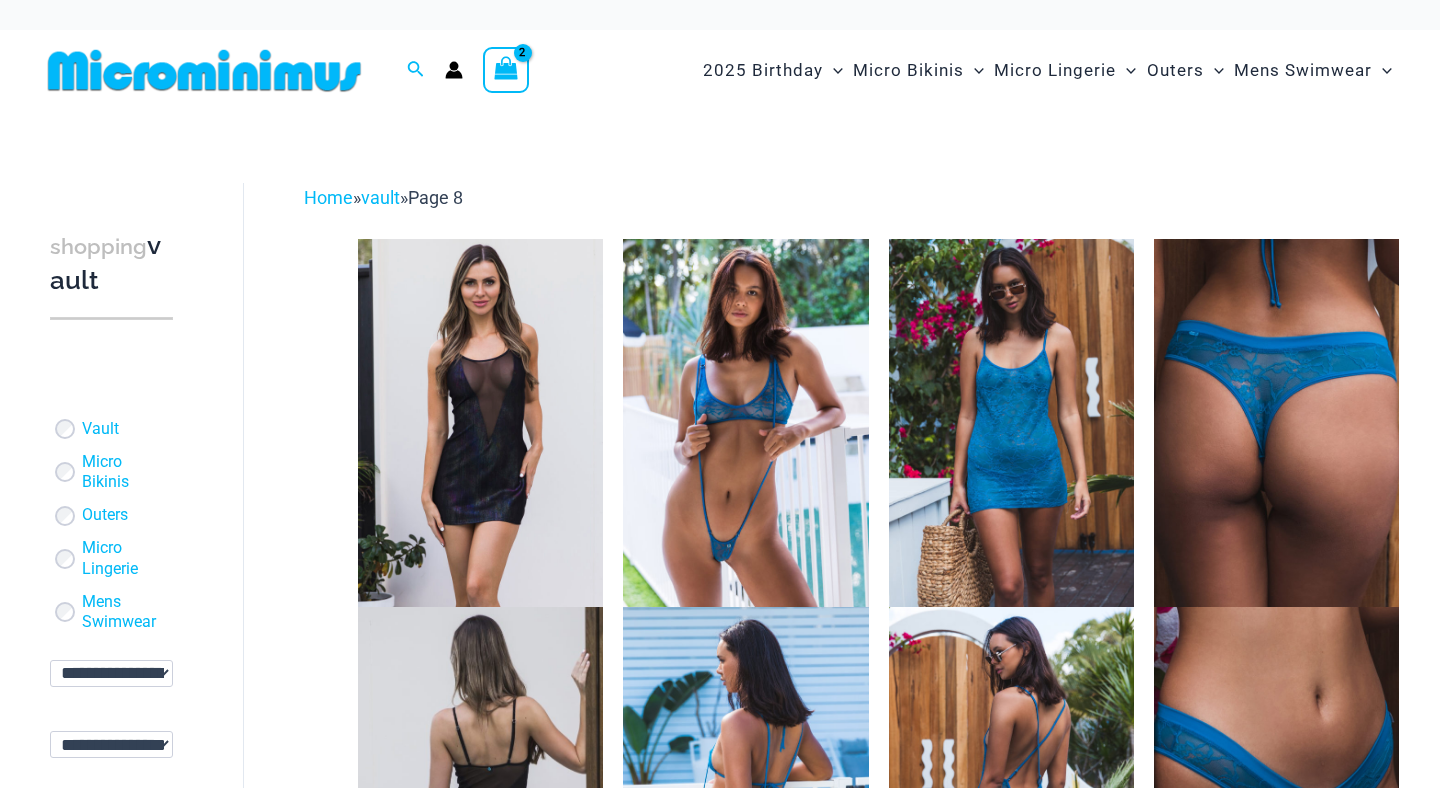 scroll, scrollTop: 0, scrollLeft: 0, axis: both 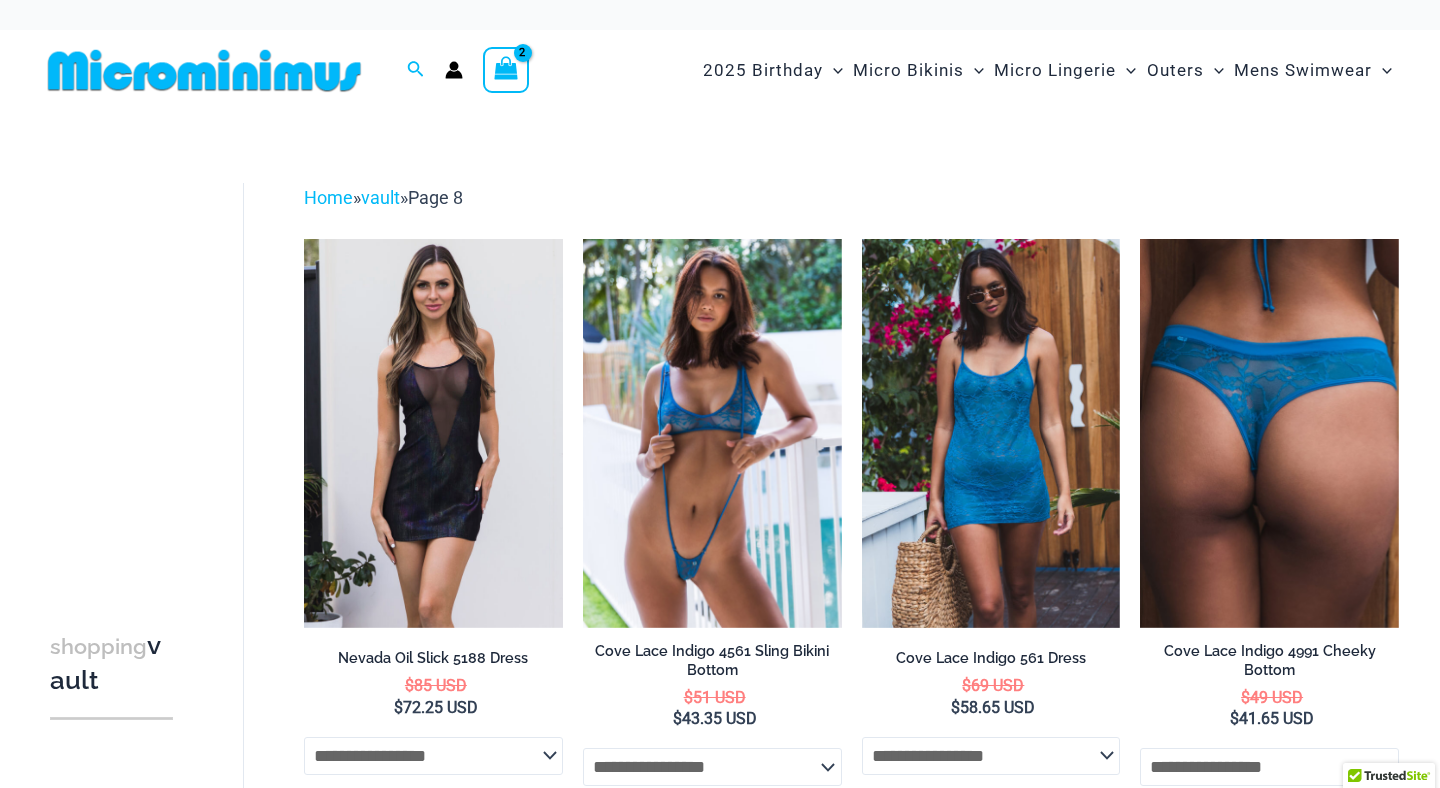 select 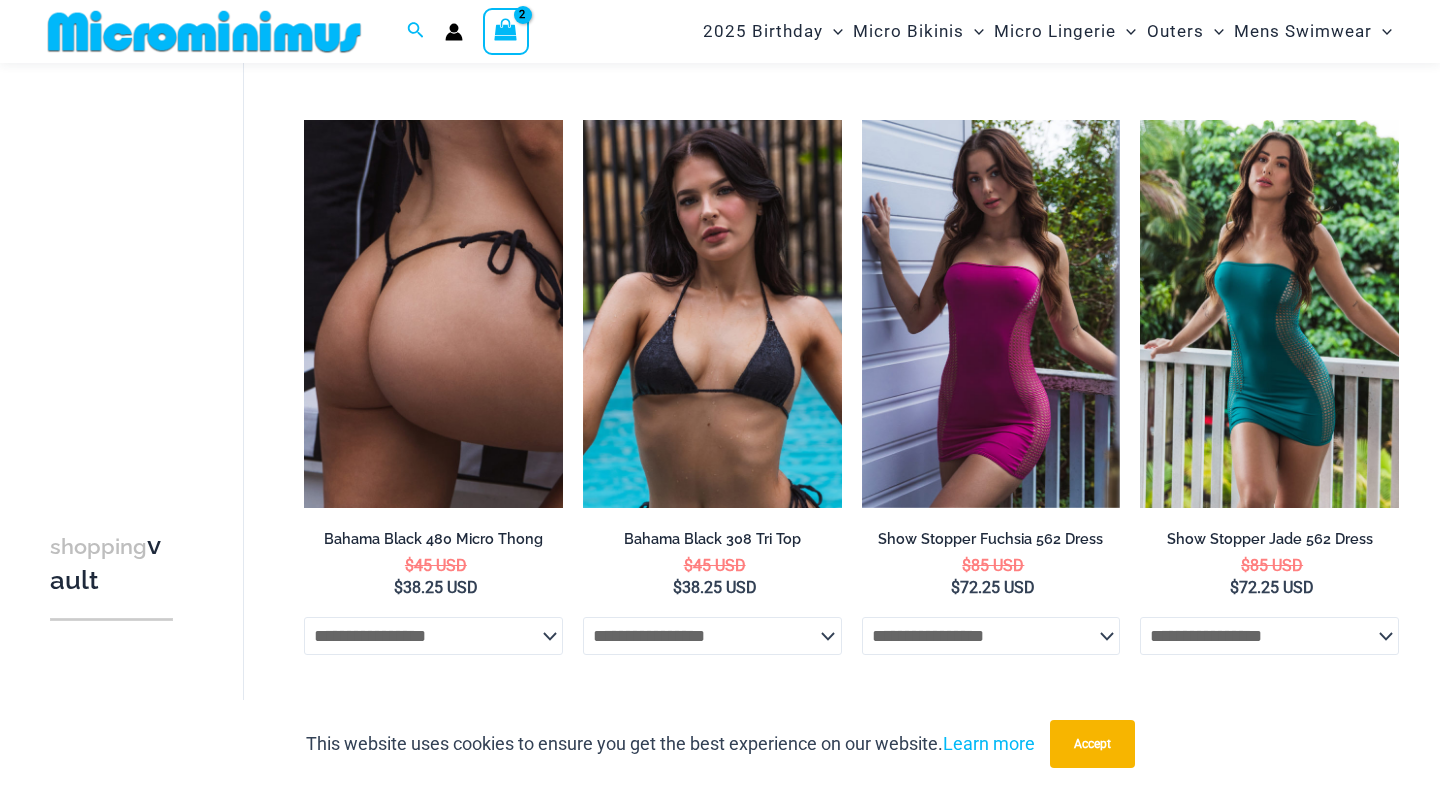 scroll, scrollTop: 2573, scrollLeft: 0, axis: vertical 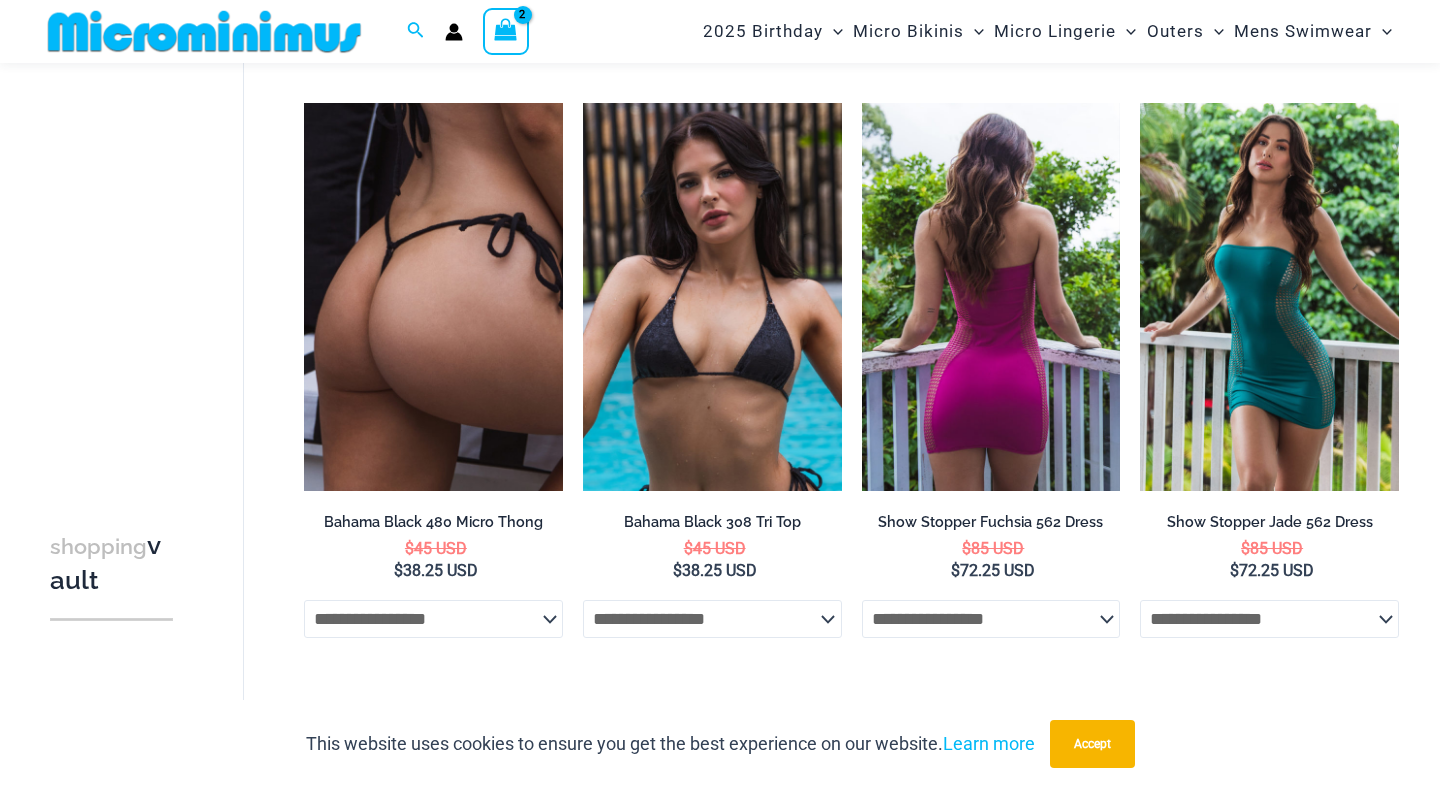 click on "**********" 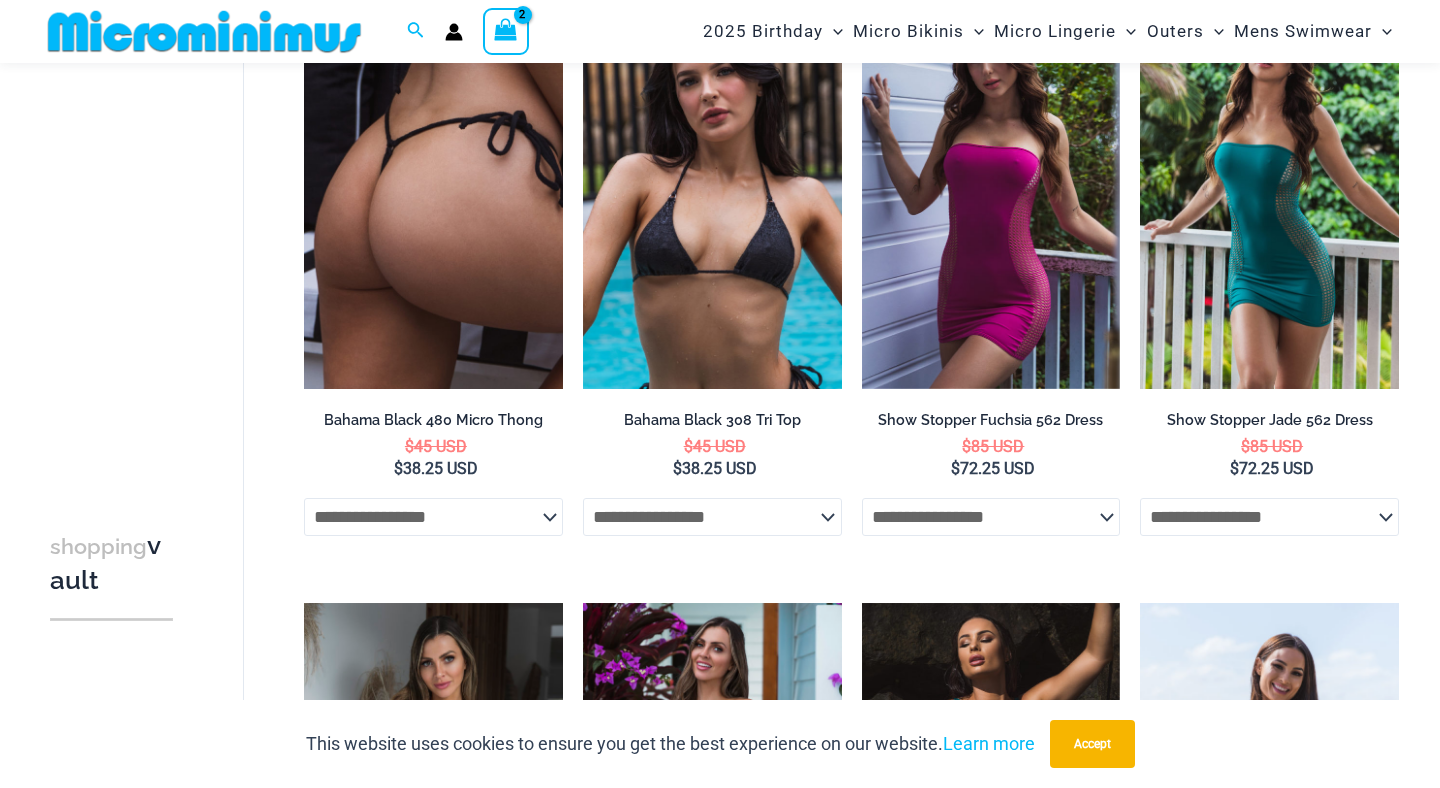 scroll, scrollTop: 2683, scrollLeft: 0, axis: vertical 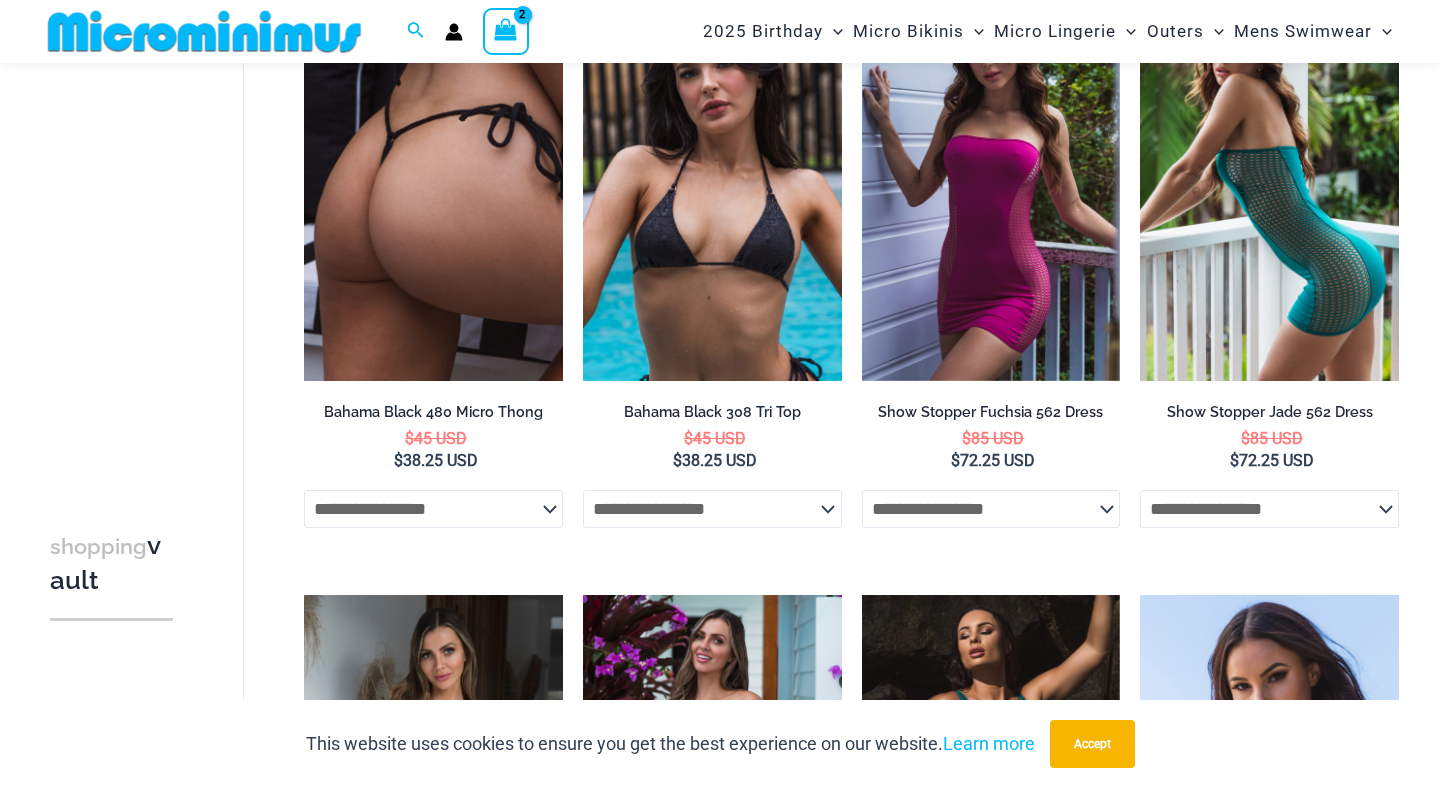 click on "**********" 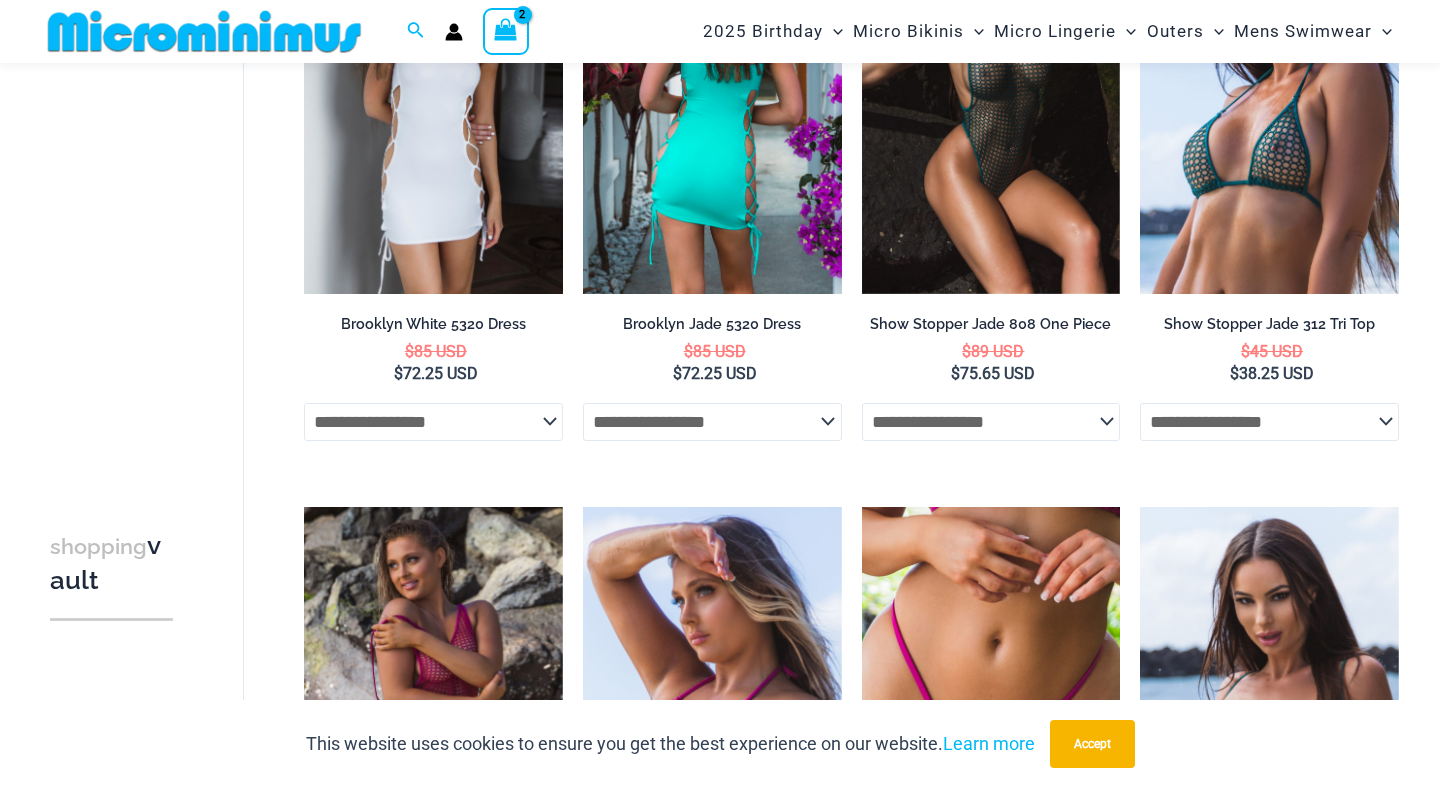scroll, scrollTop: 3391, scrollLeft: 0, axis: vertical 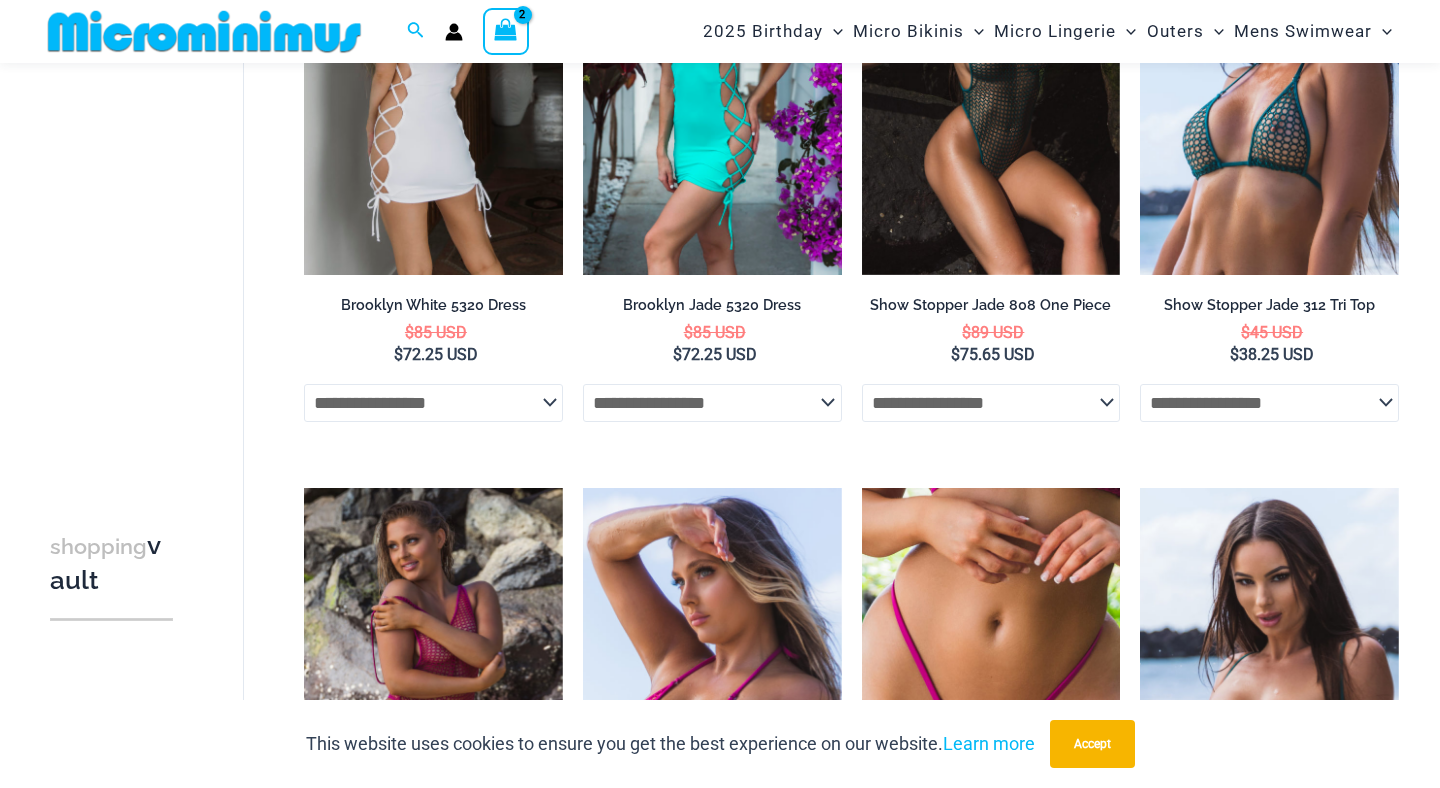 click on "**********" 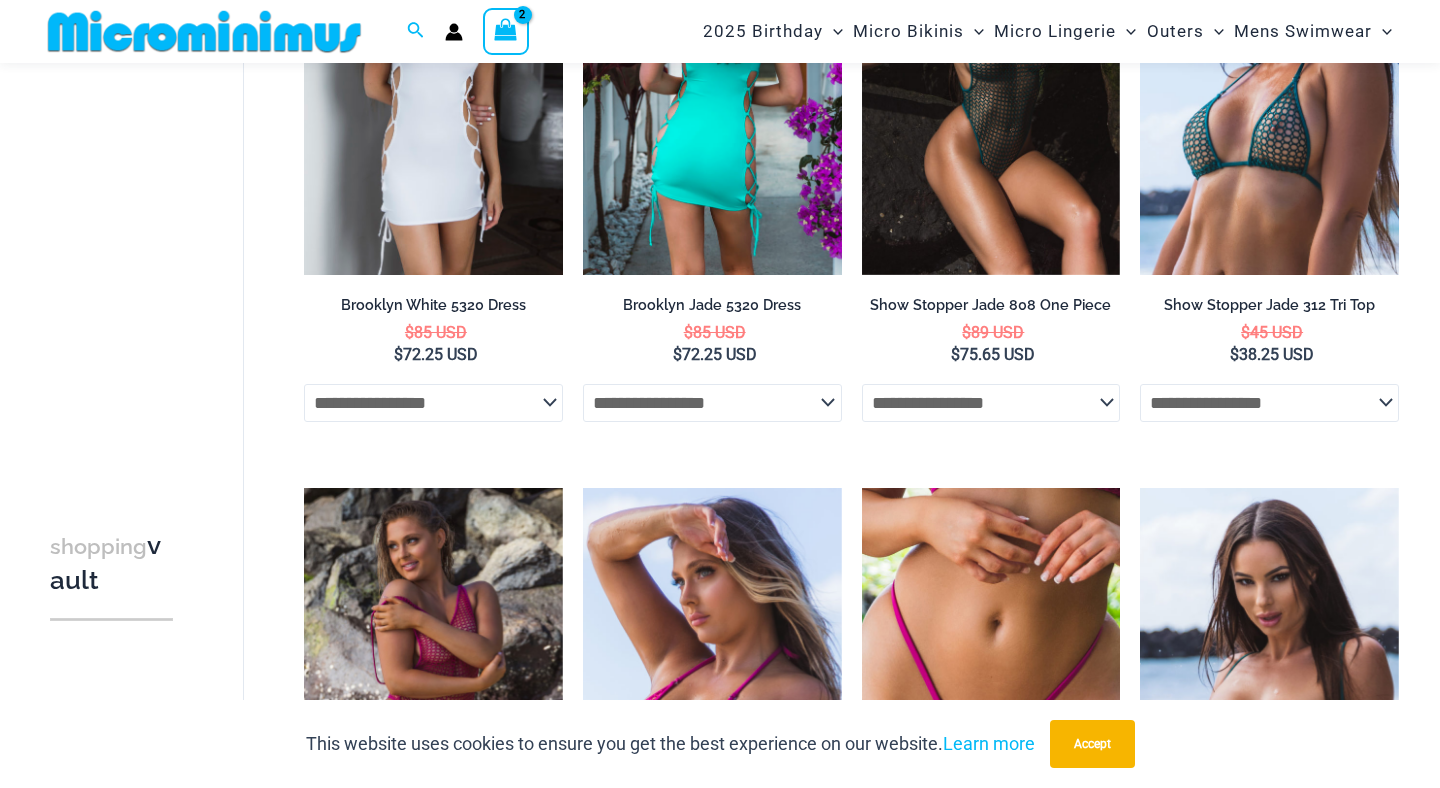 click on "**********" 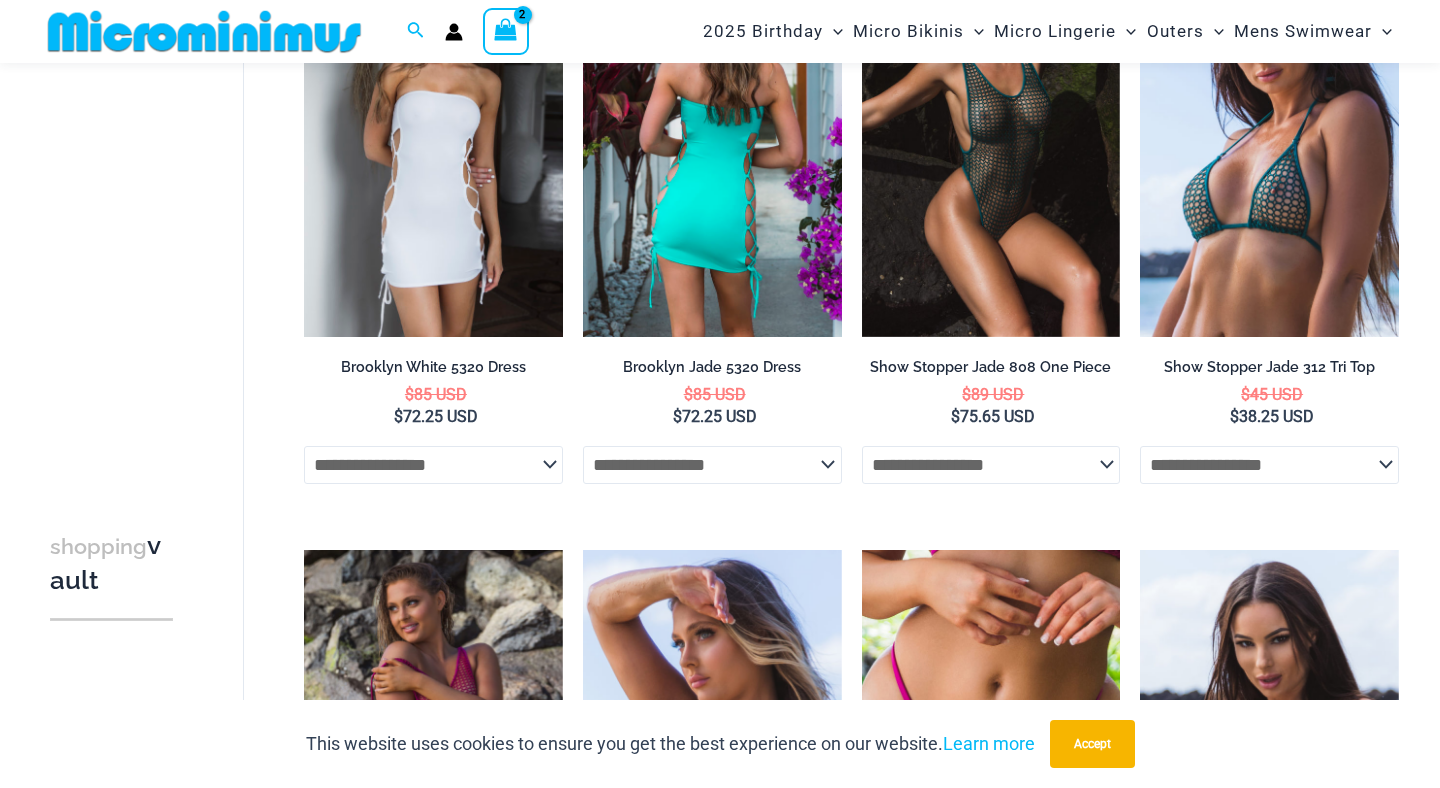 scroll, scrollTop: 3312, scrollLeft: 0, axis: vertical 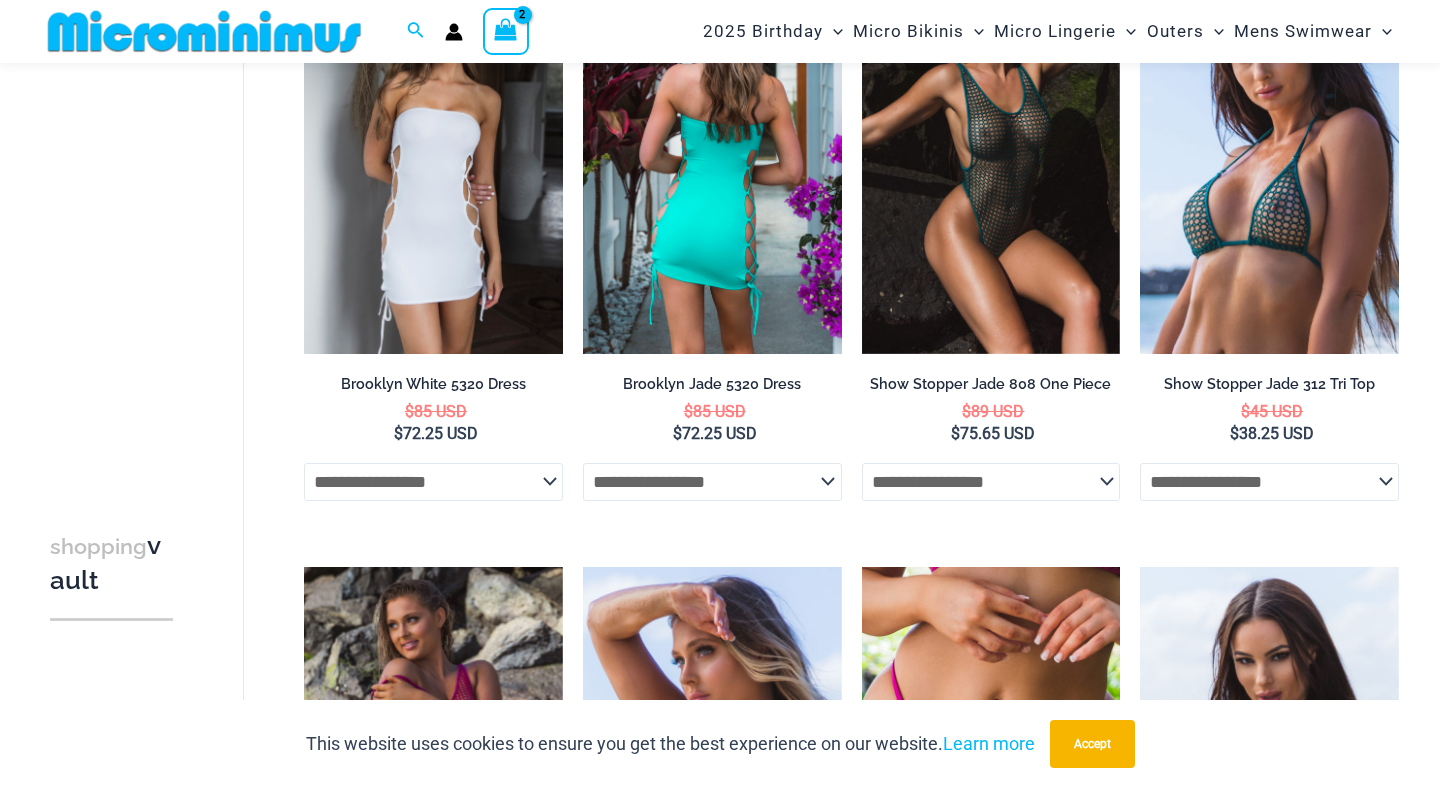 click on "**********" 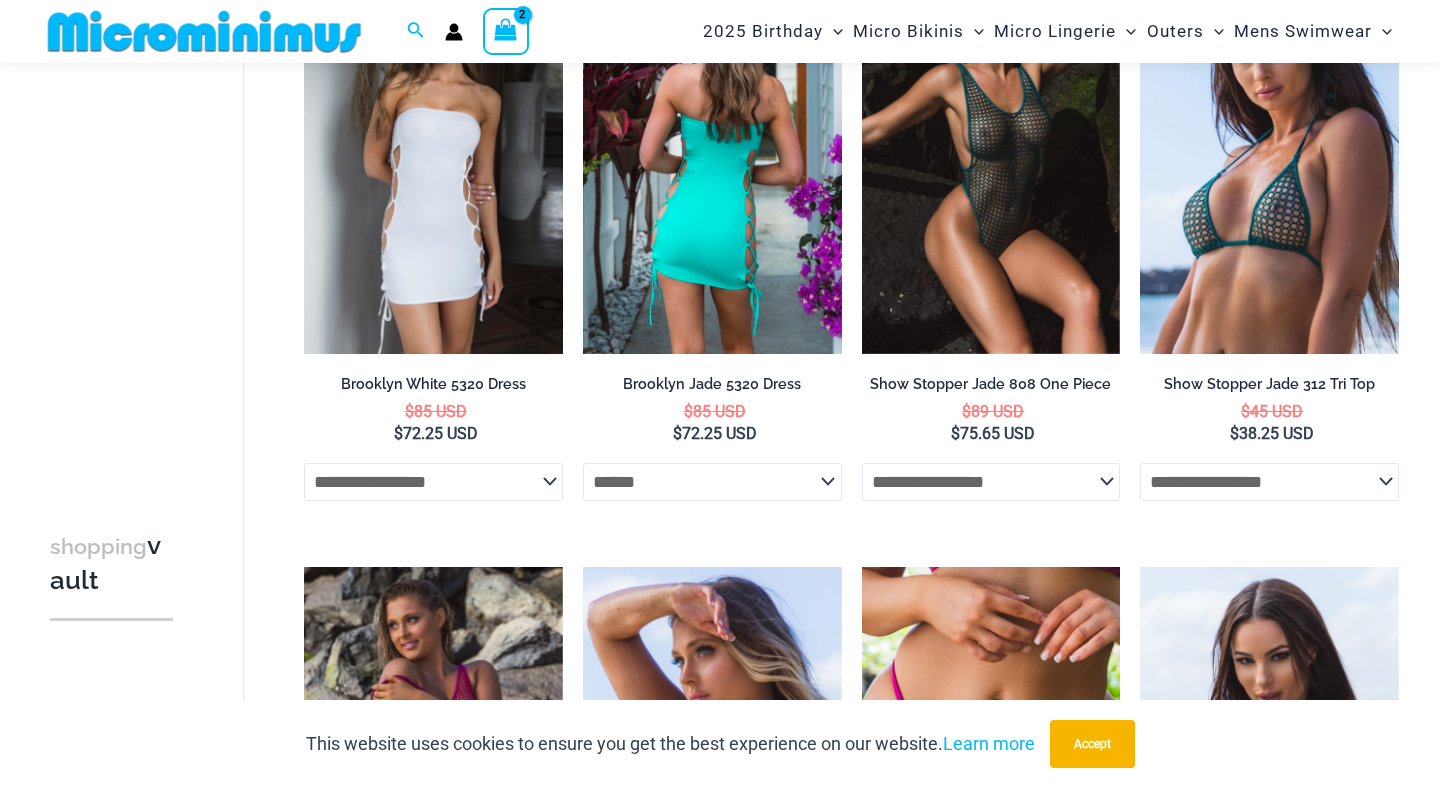 select on "******" 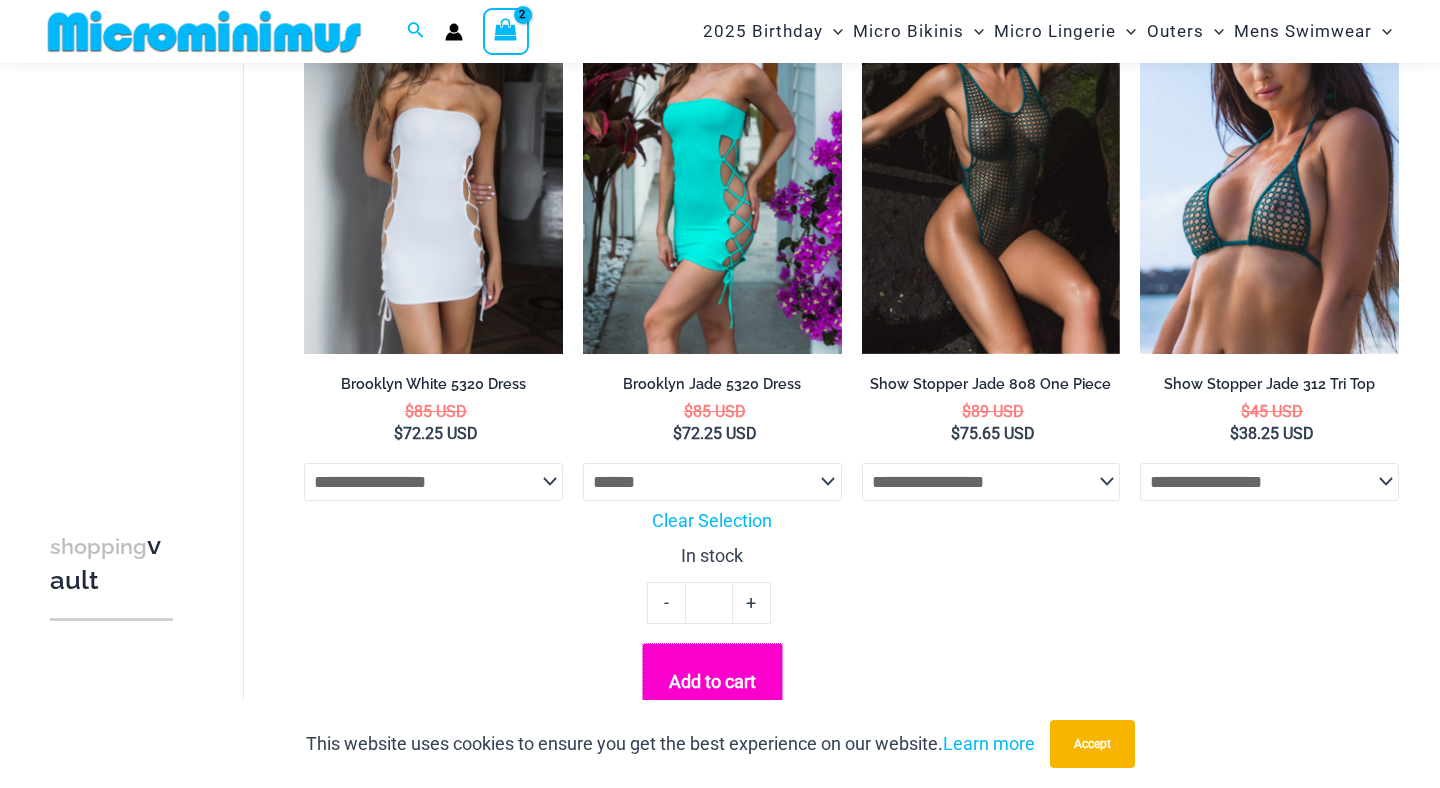 click on "Add to cart" 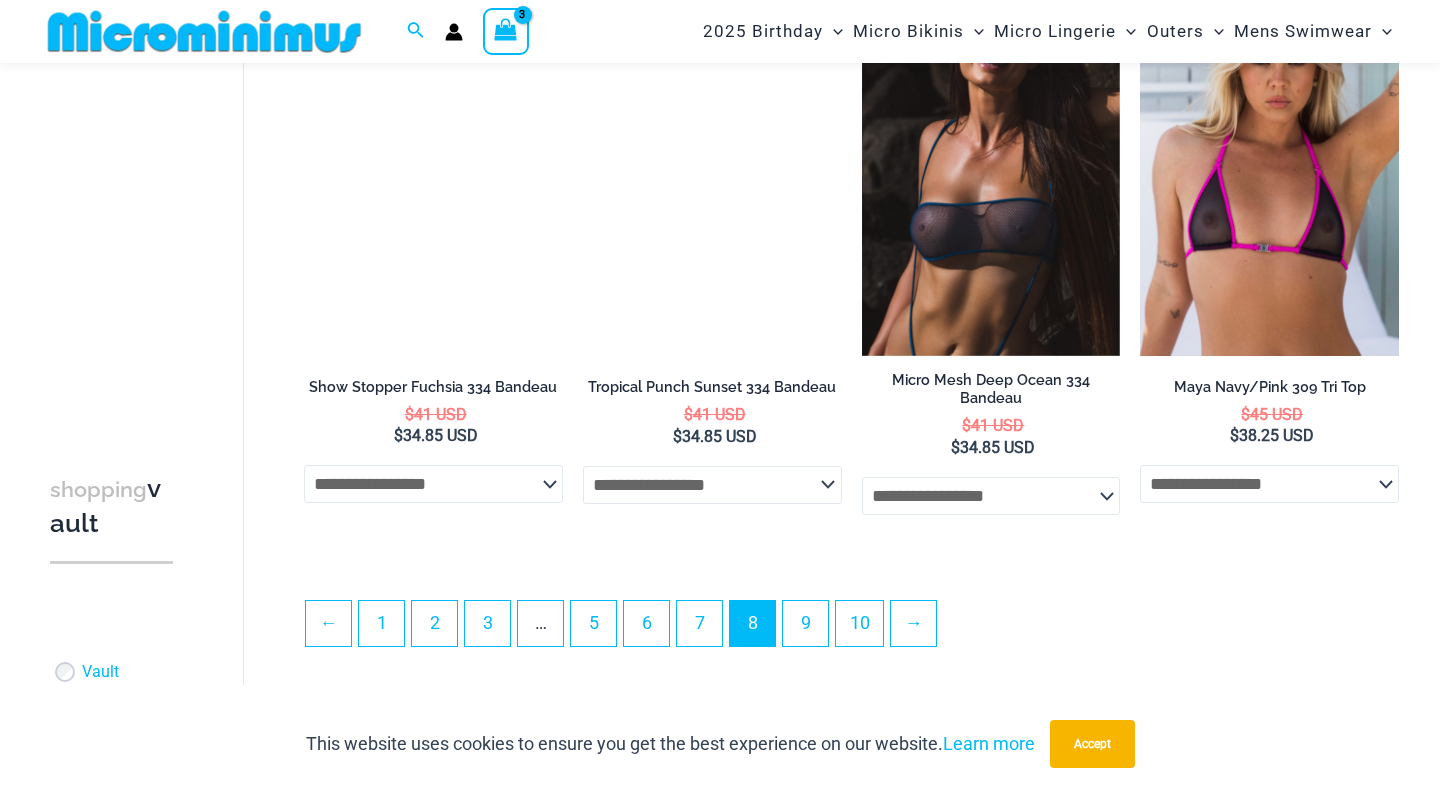 scroll, scrollTop: 4696, scrollLeft: 0, axis: vertical 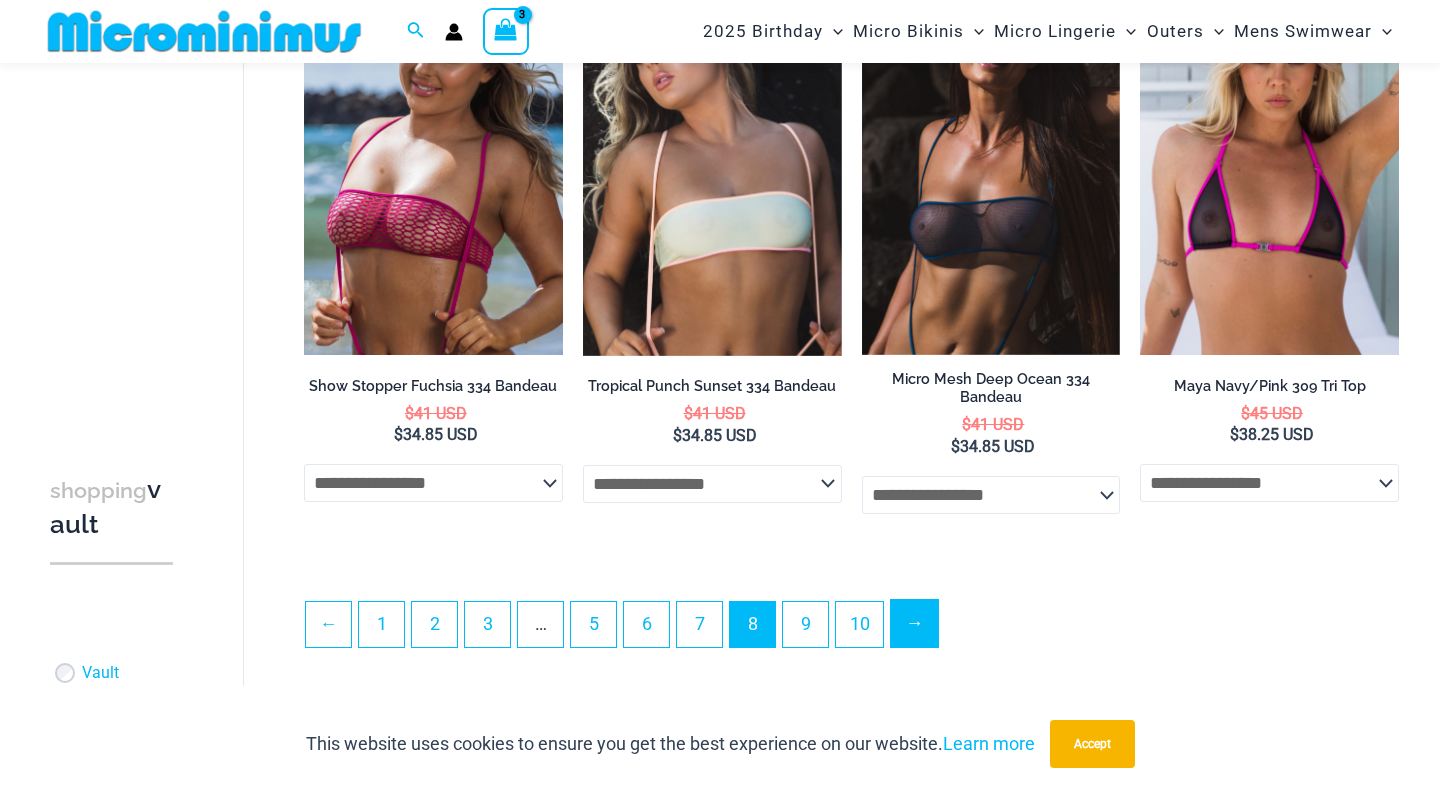 click on "→" at bounding box center (914, 623) 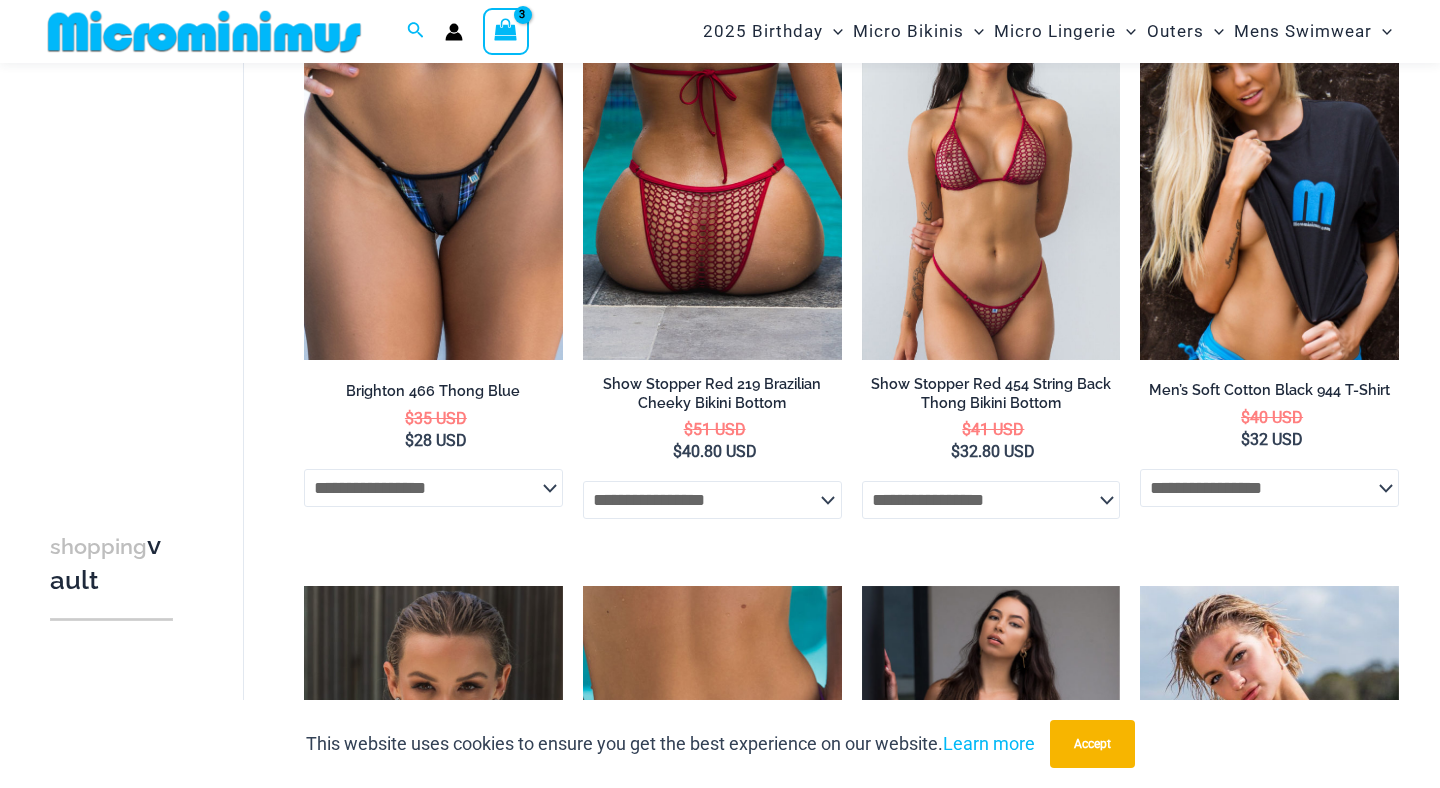 scroll, scrollTop: 2695, scrollLeft: 0, axis: vertical 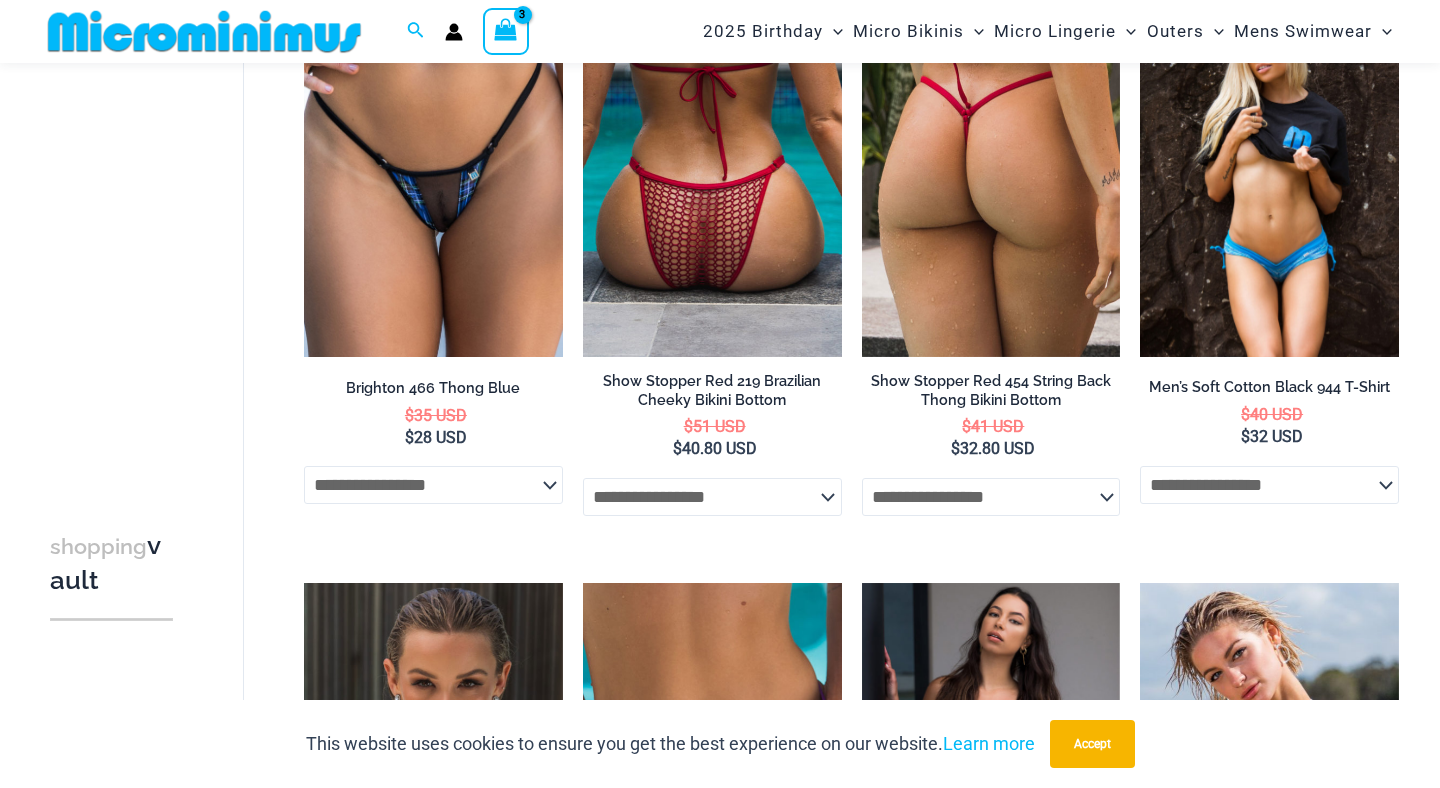 click on "**********" 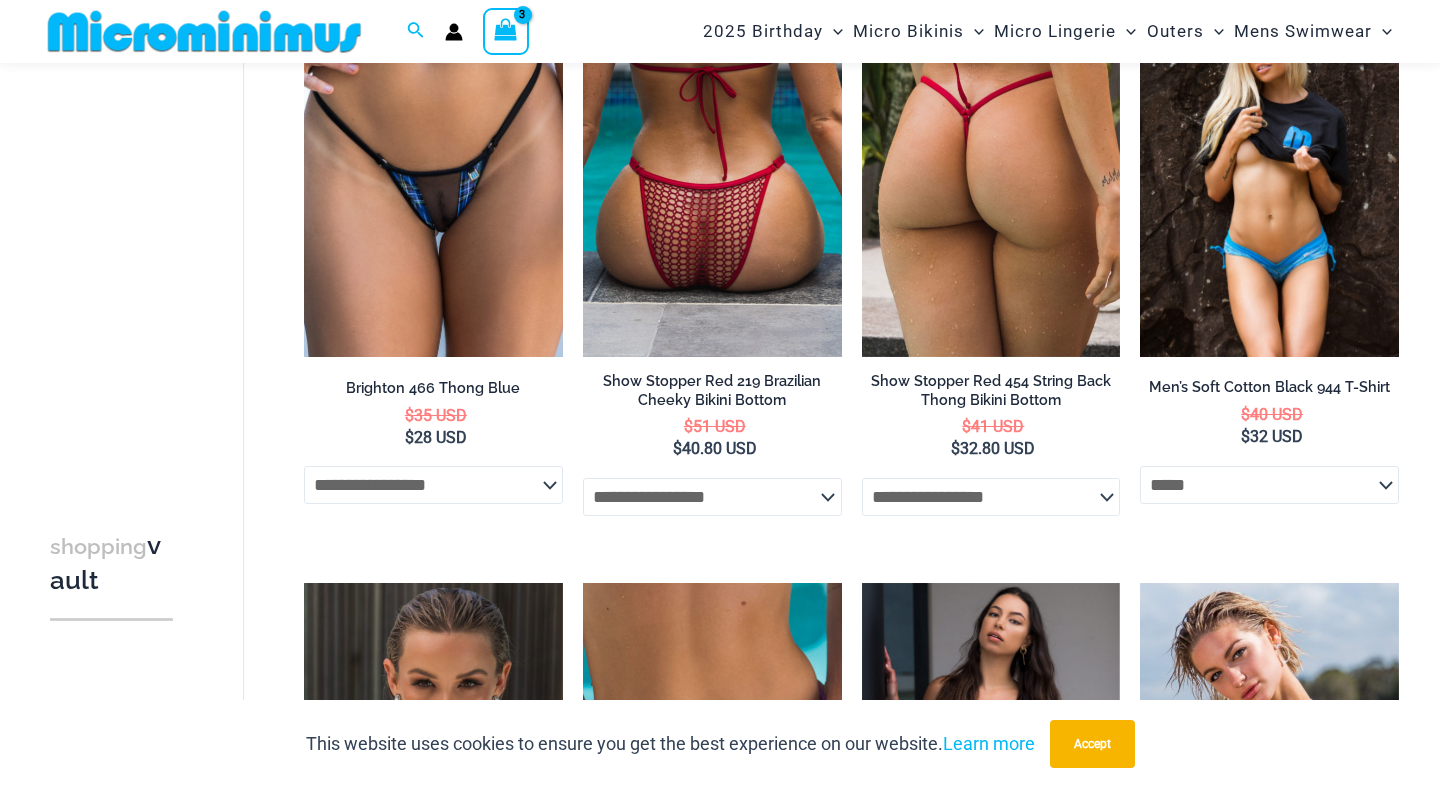 select on "*****" 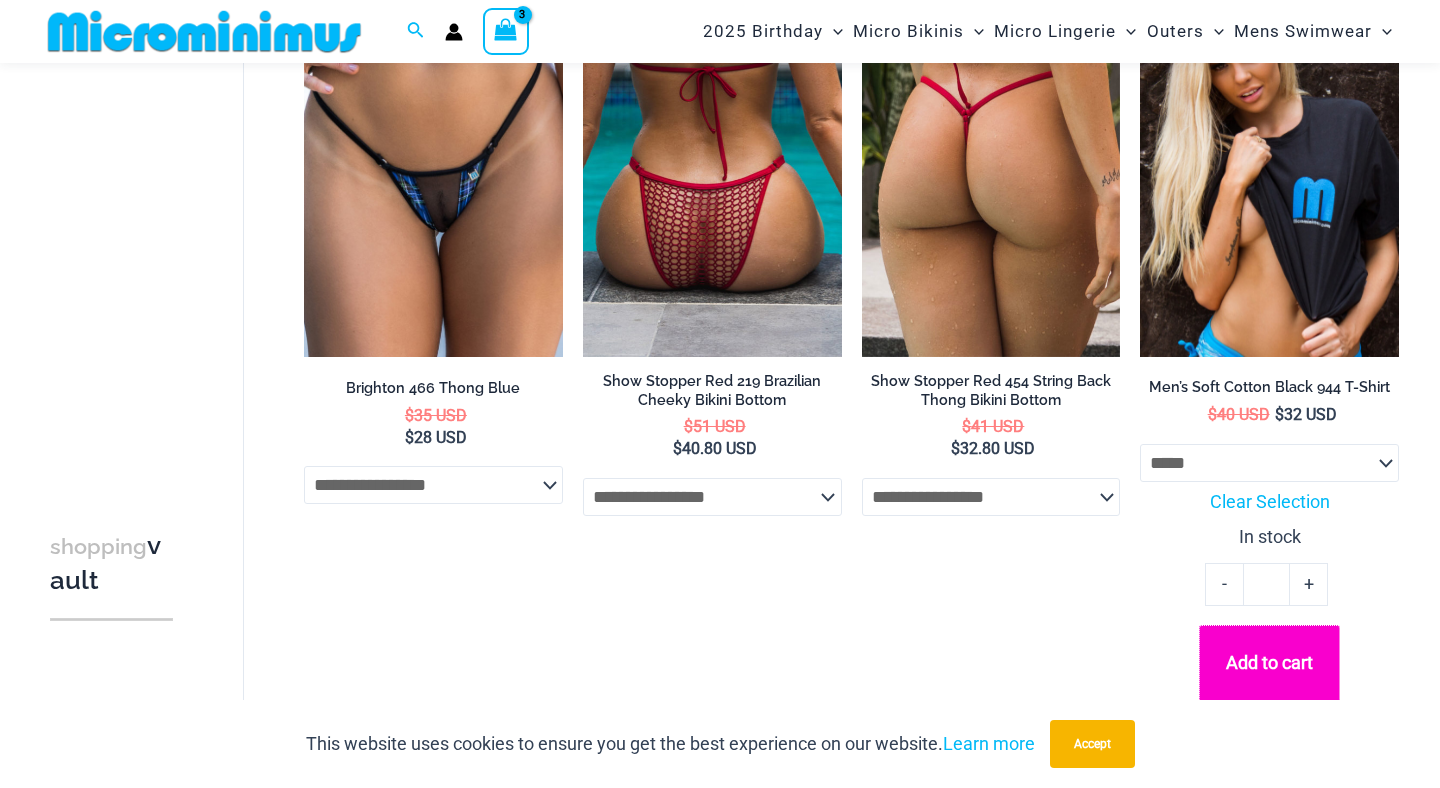 click on "Add to cart" 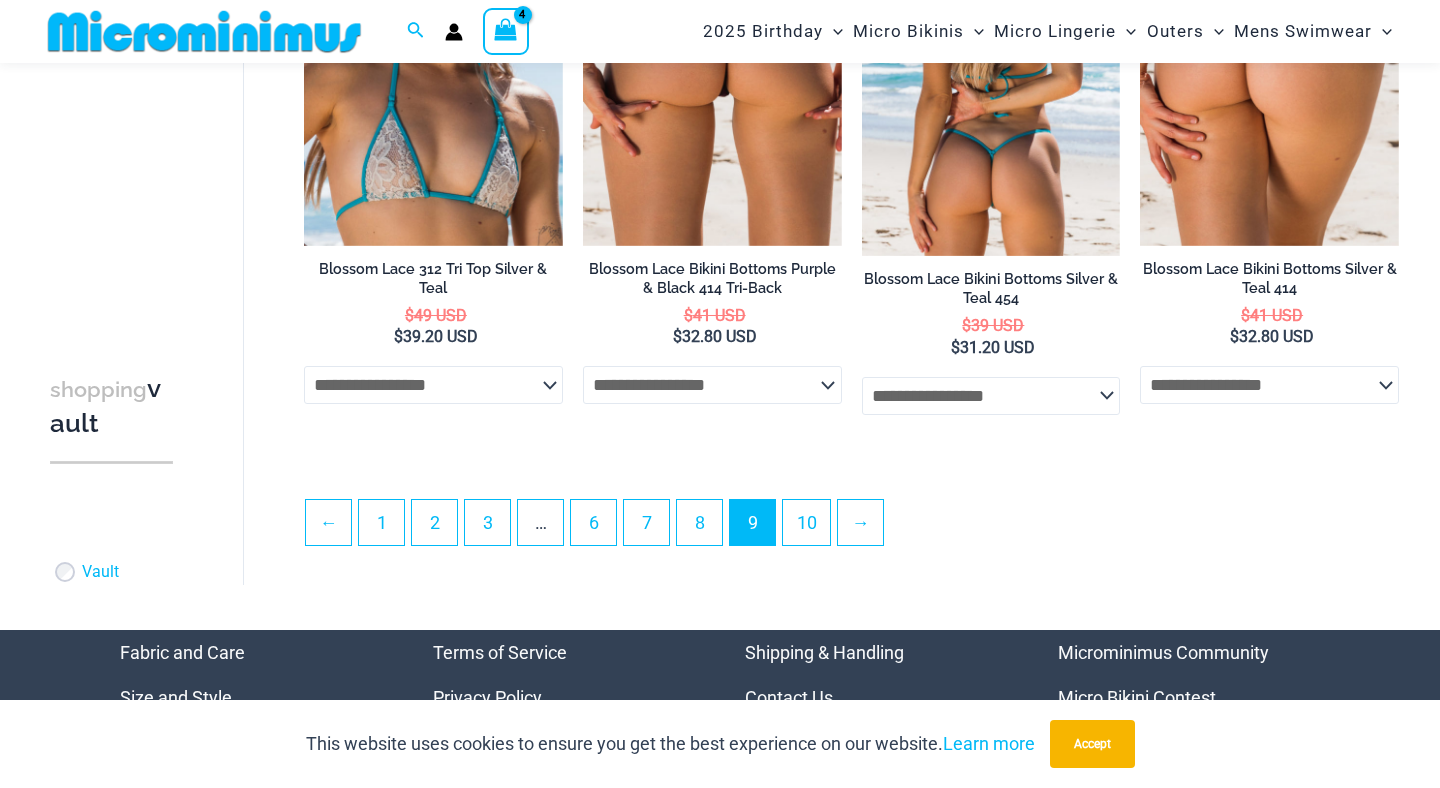 scroll, scrollTop: 4788, scrollLeft: 0, axis: vertical 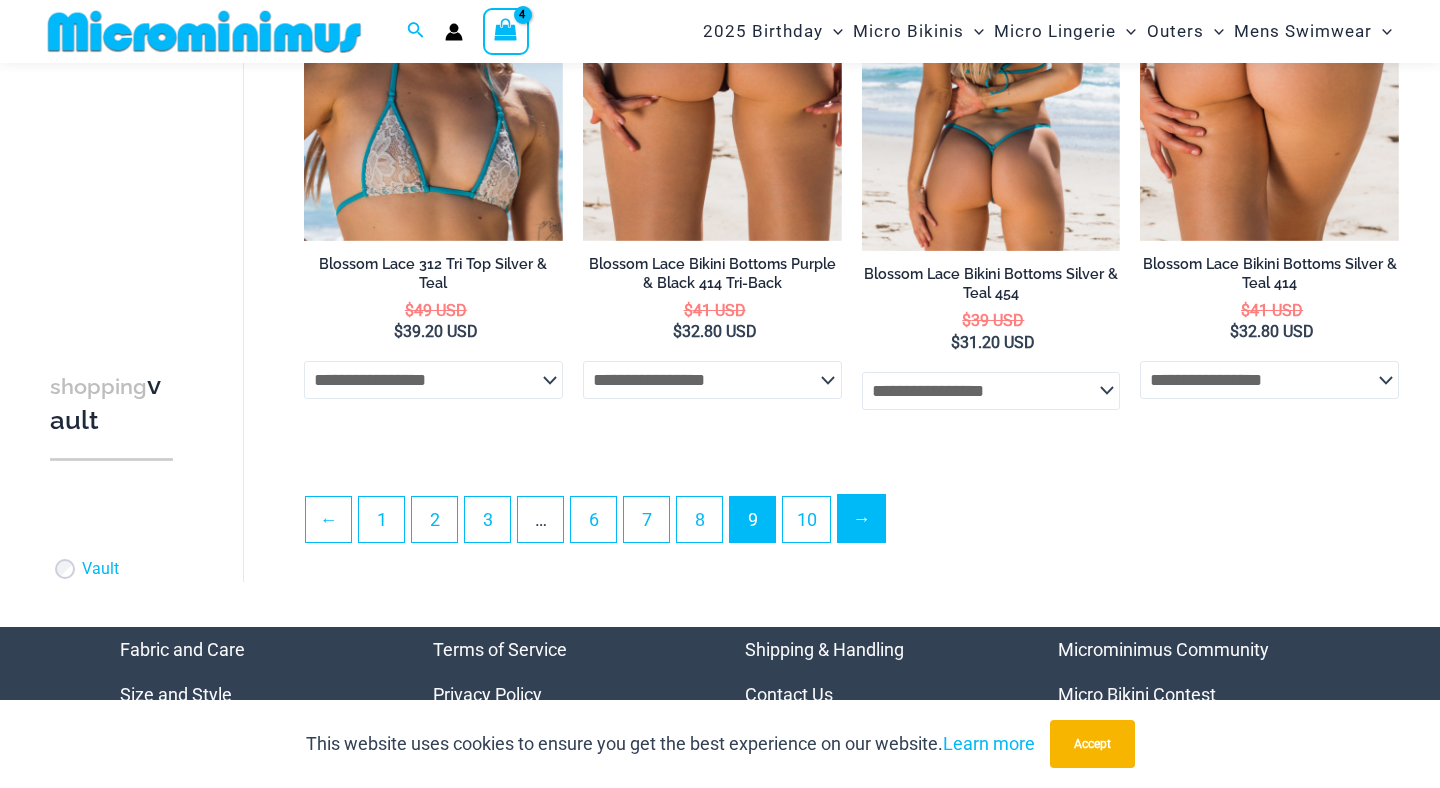 click on "→" at bounding box center (861, 518) 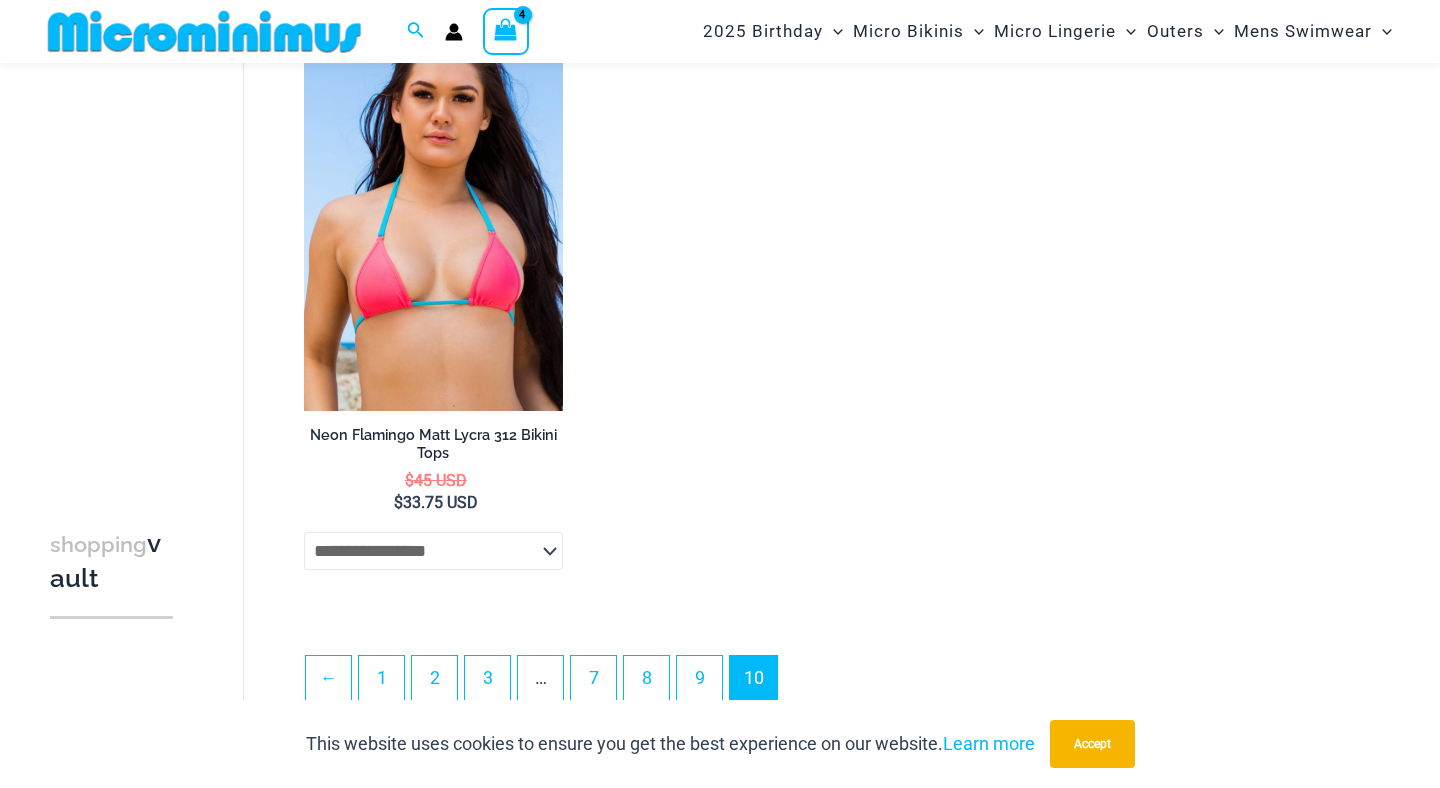 scroll, scrollTop: 1981, scrollLeft: 0, axis: vertical 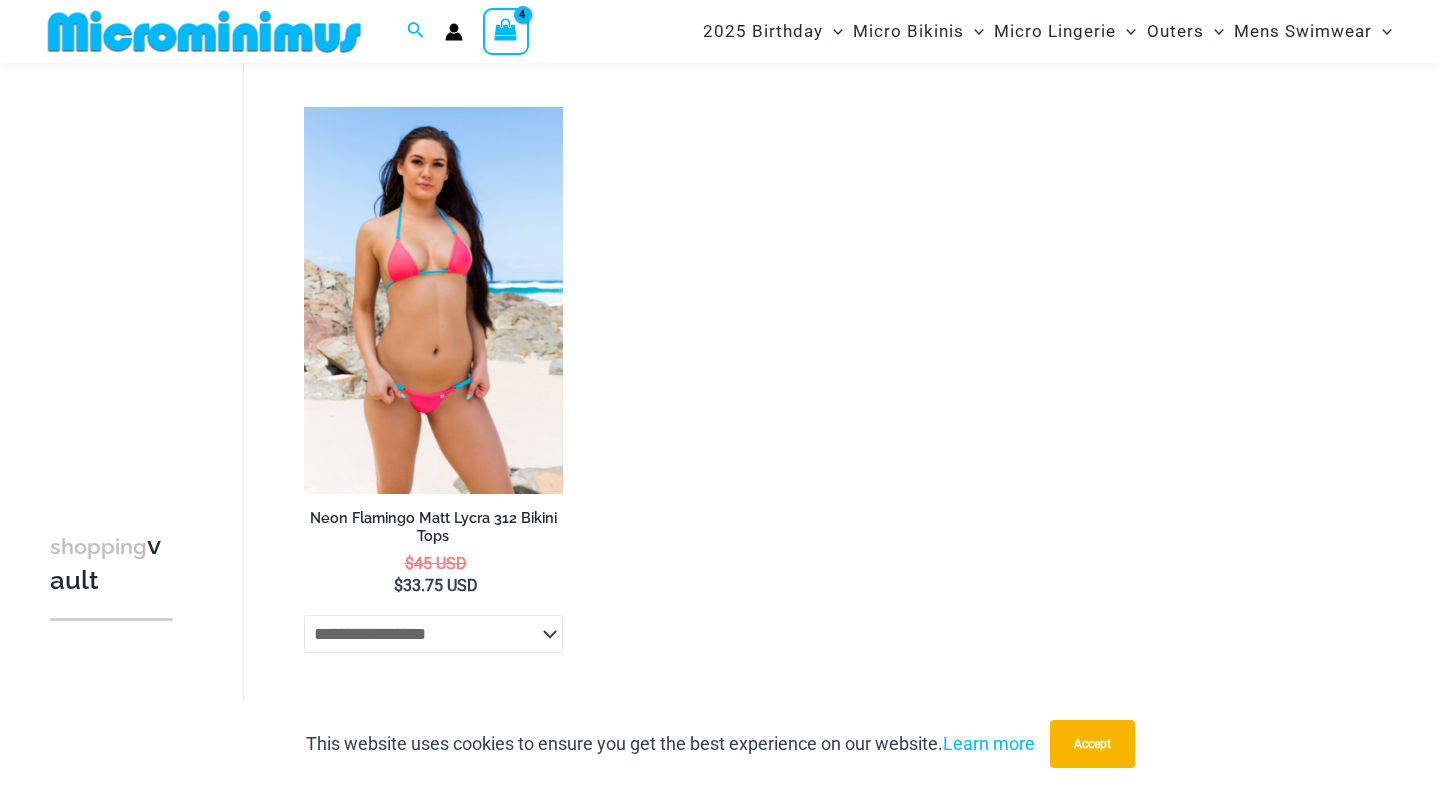 click on "**********" 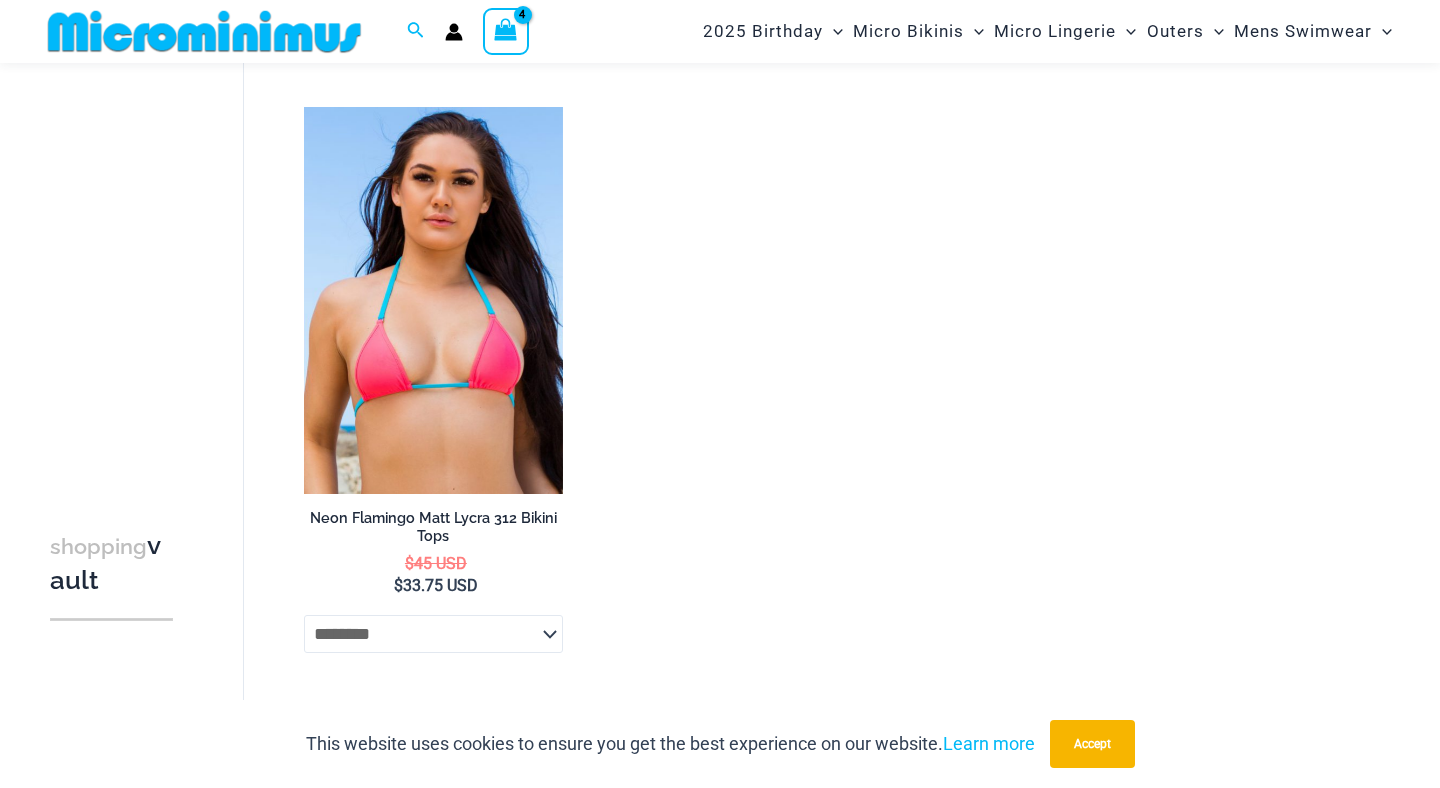 select on "********" 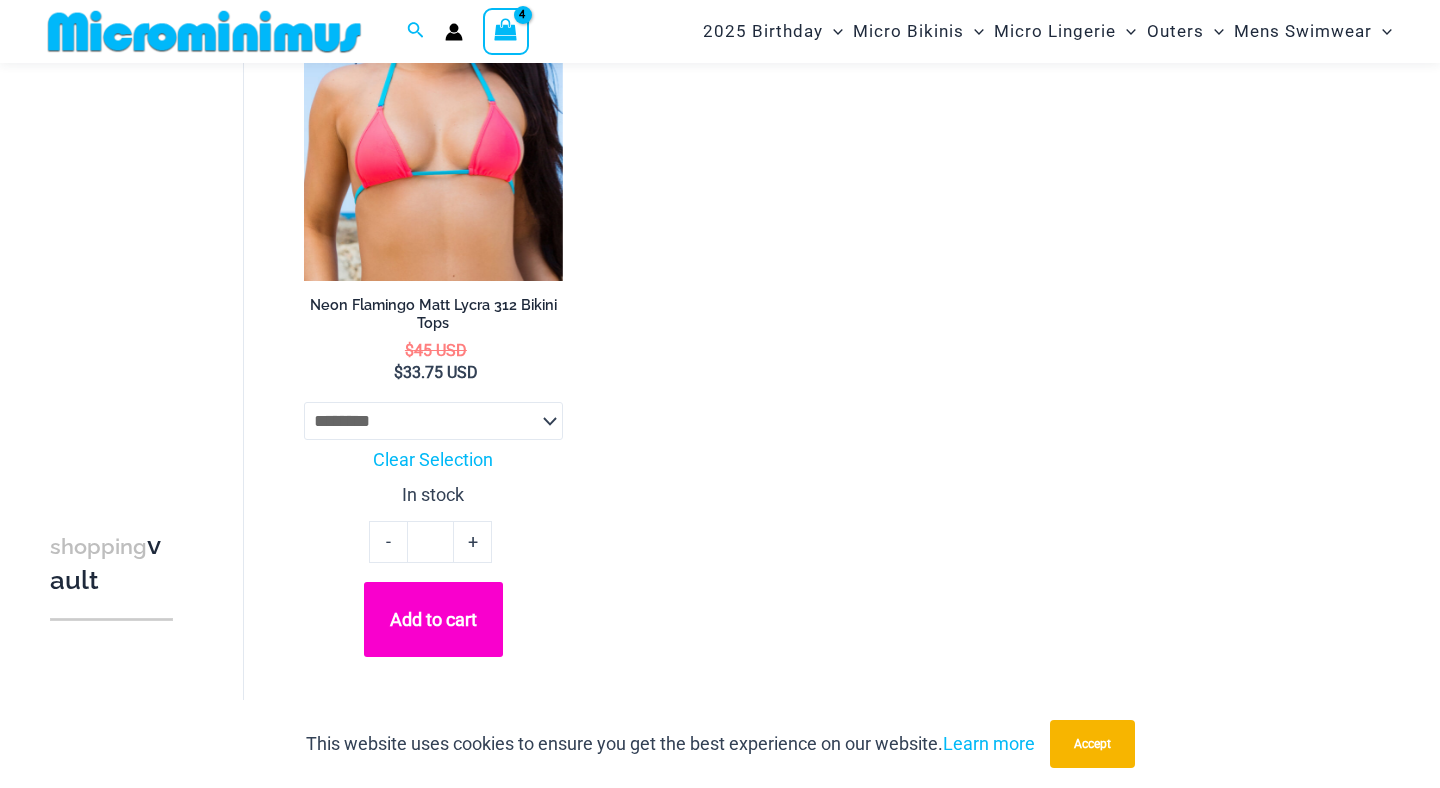 scroll, scrollTop: 2201, scrollLeft: 0, axis: vertical 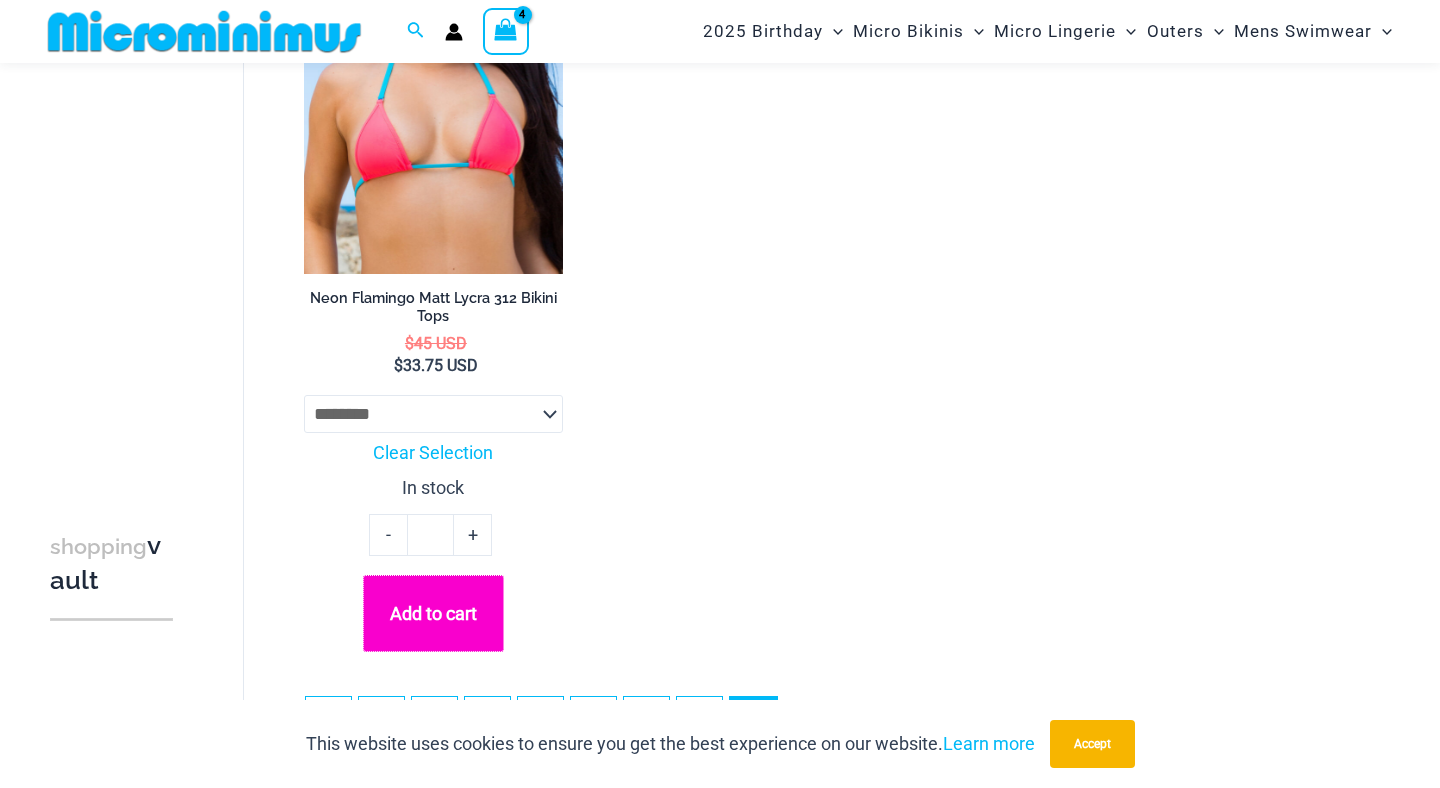 click on "Add to cart" 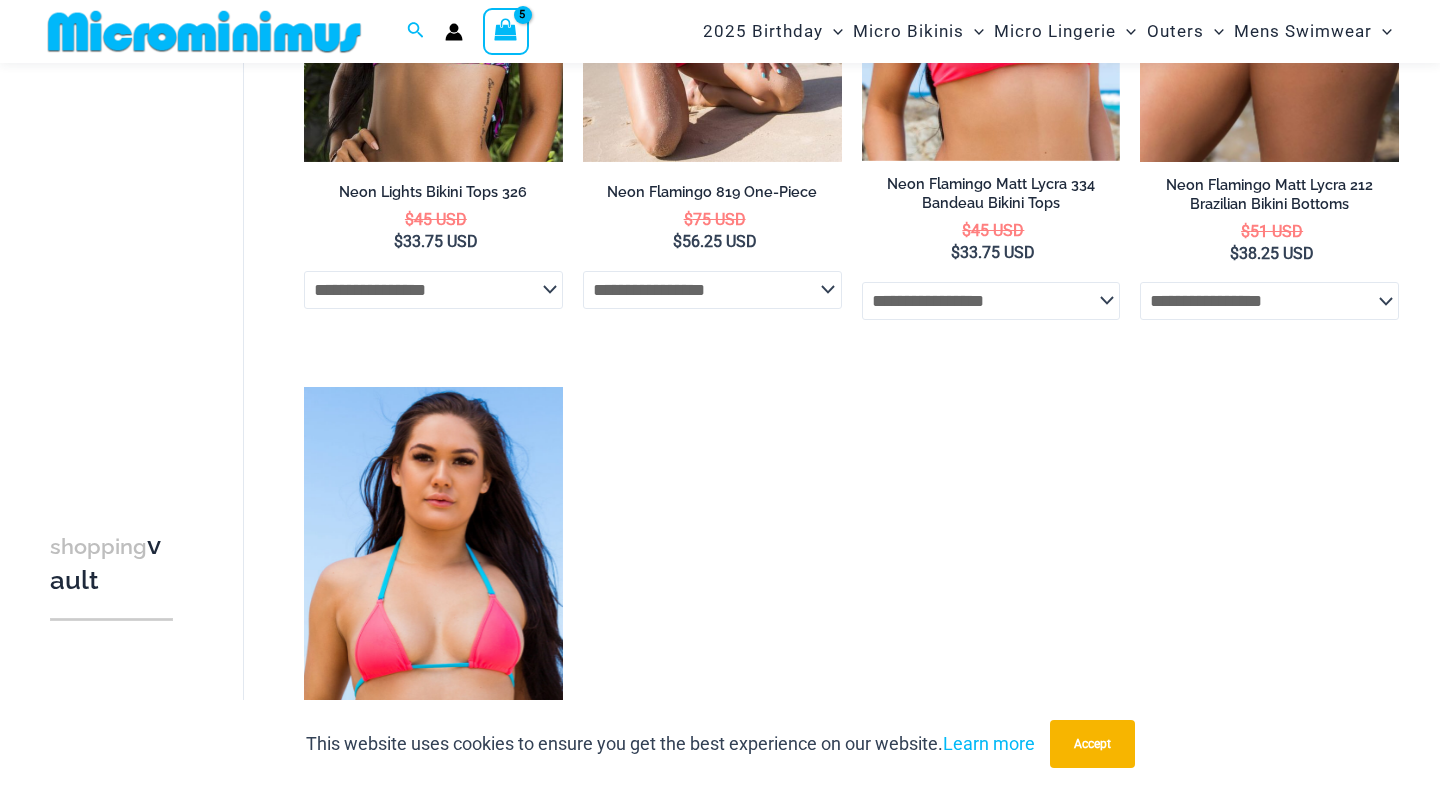 scroll, scrollTop: 1457, scrollLeft: 0, axis: vertical 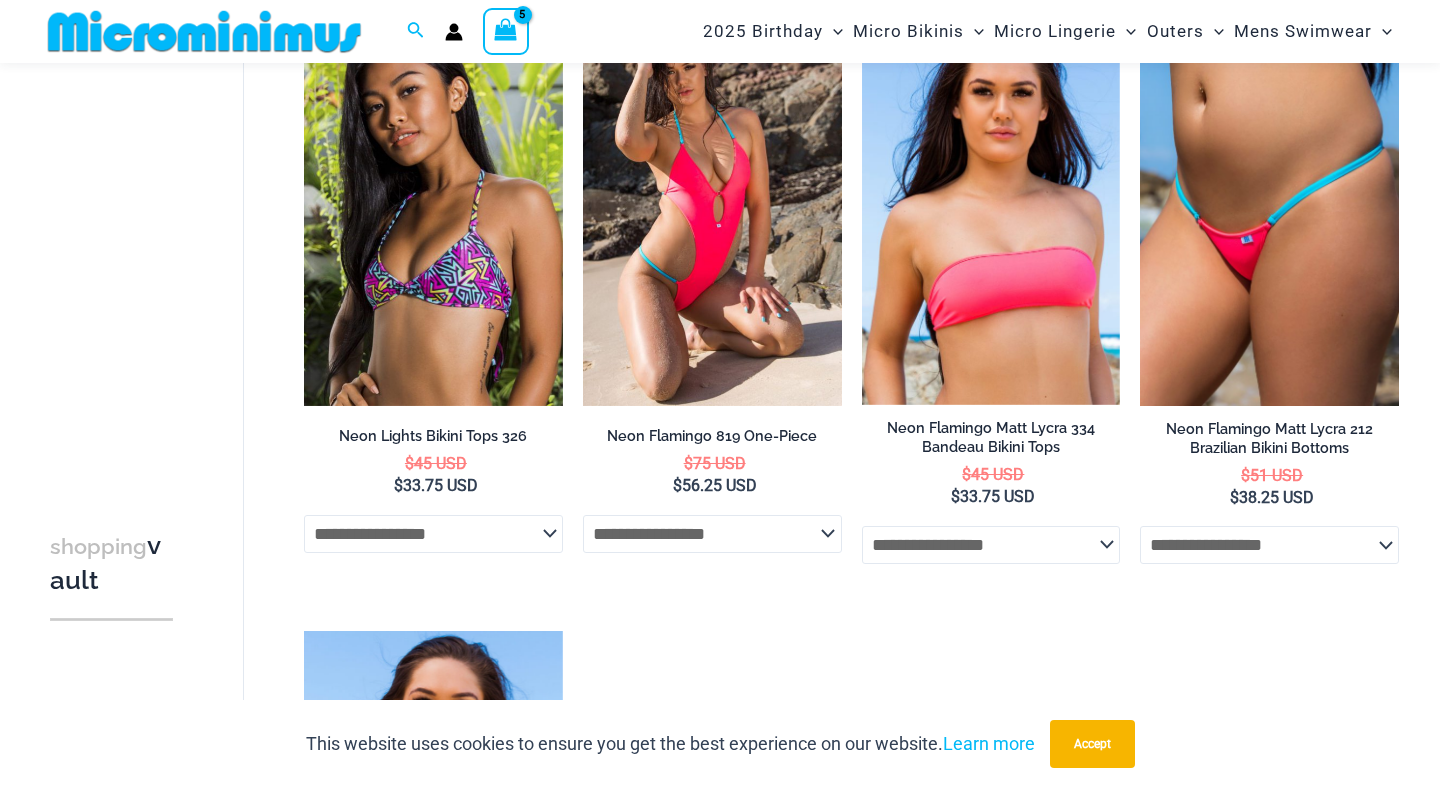 click 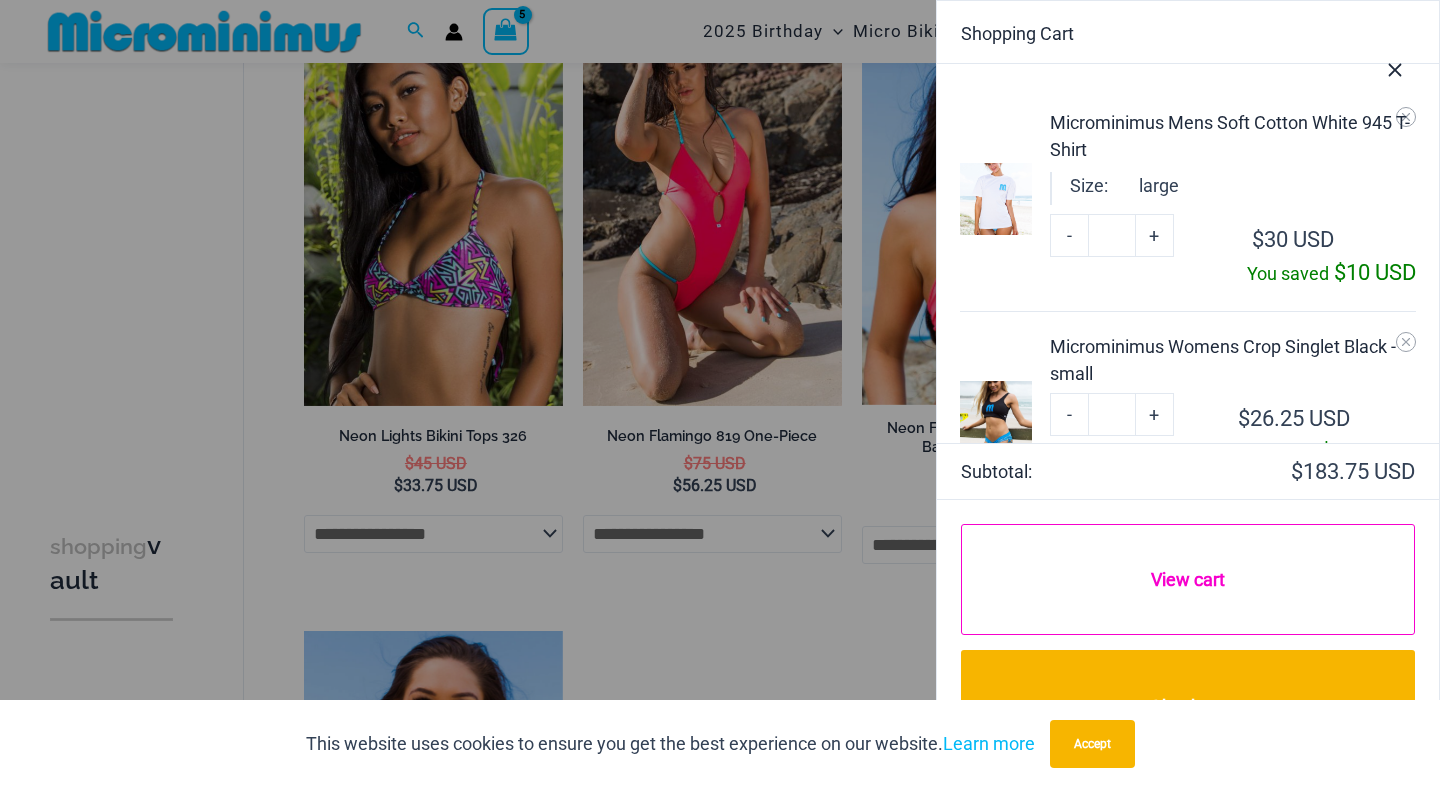 click on "View cart" at bounding box center (1188, 579) 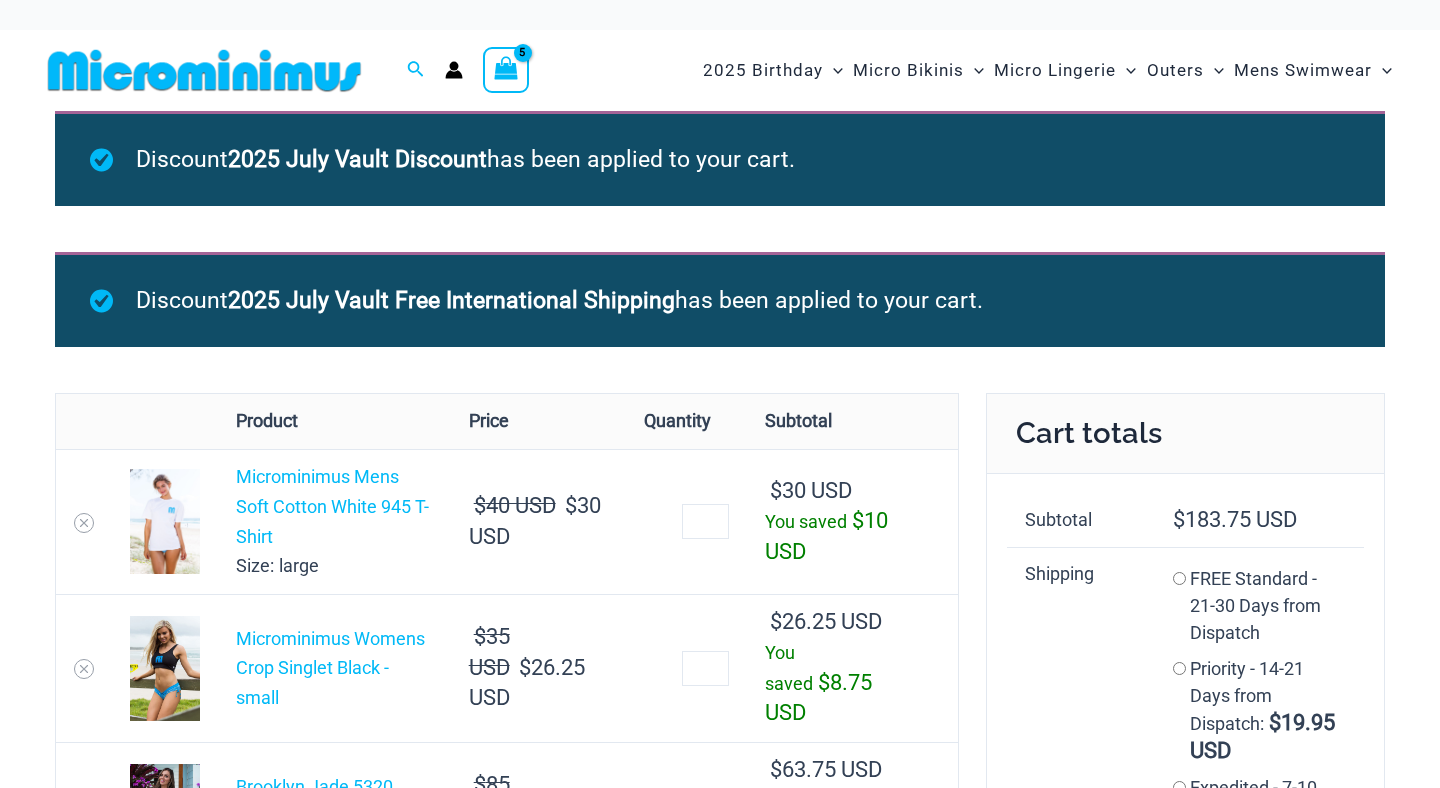 scroll, scrollTop: 0, scrollLeft: 0, axis: both 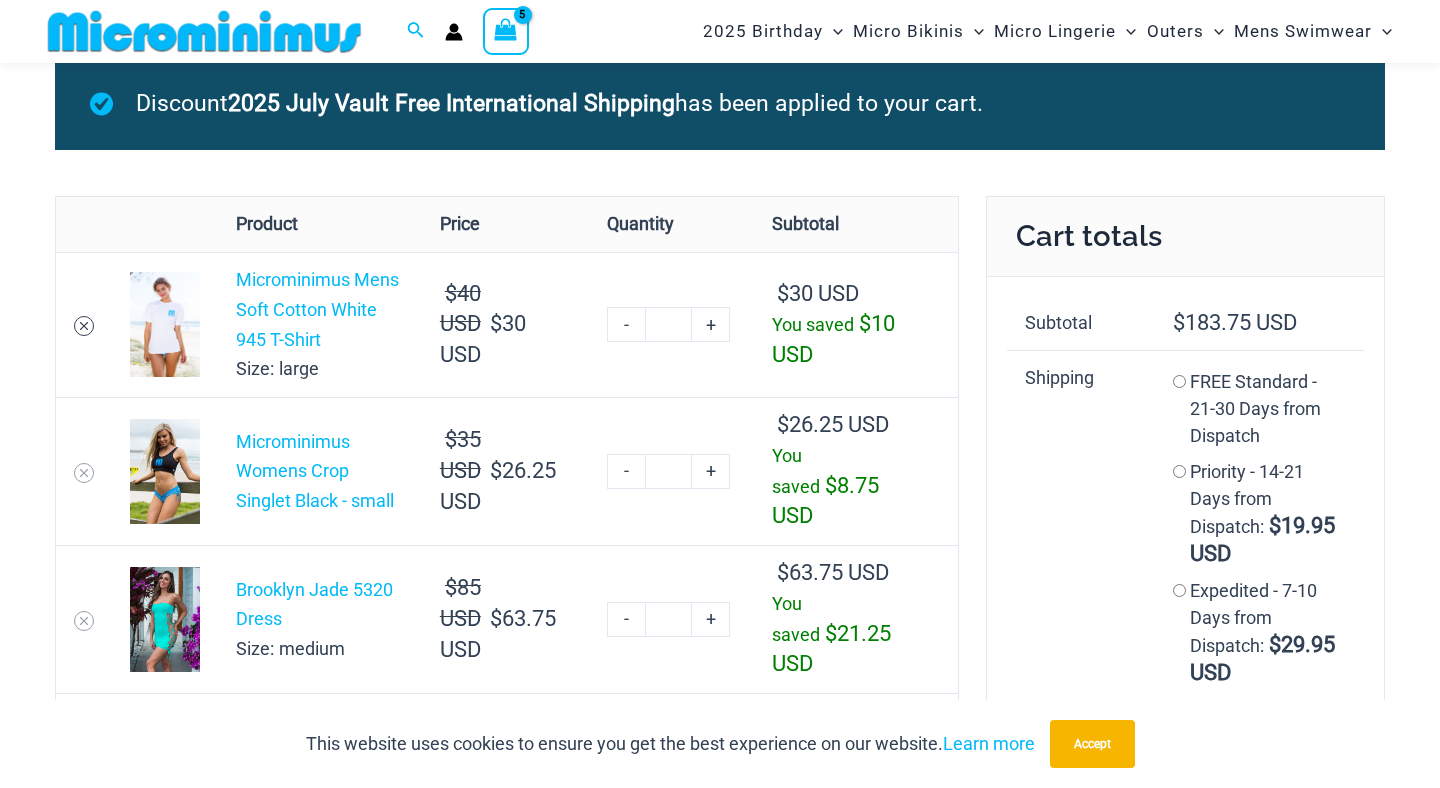 click 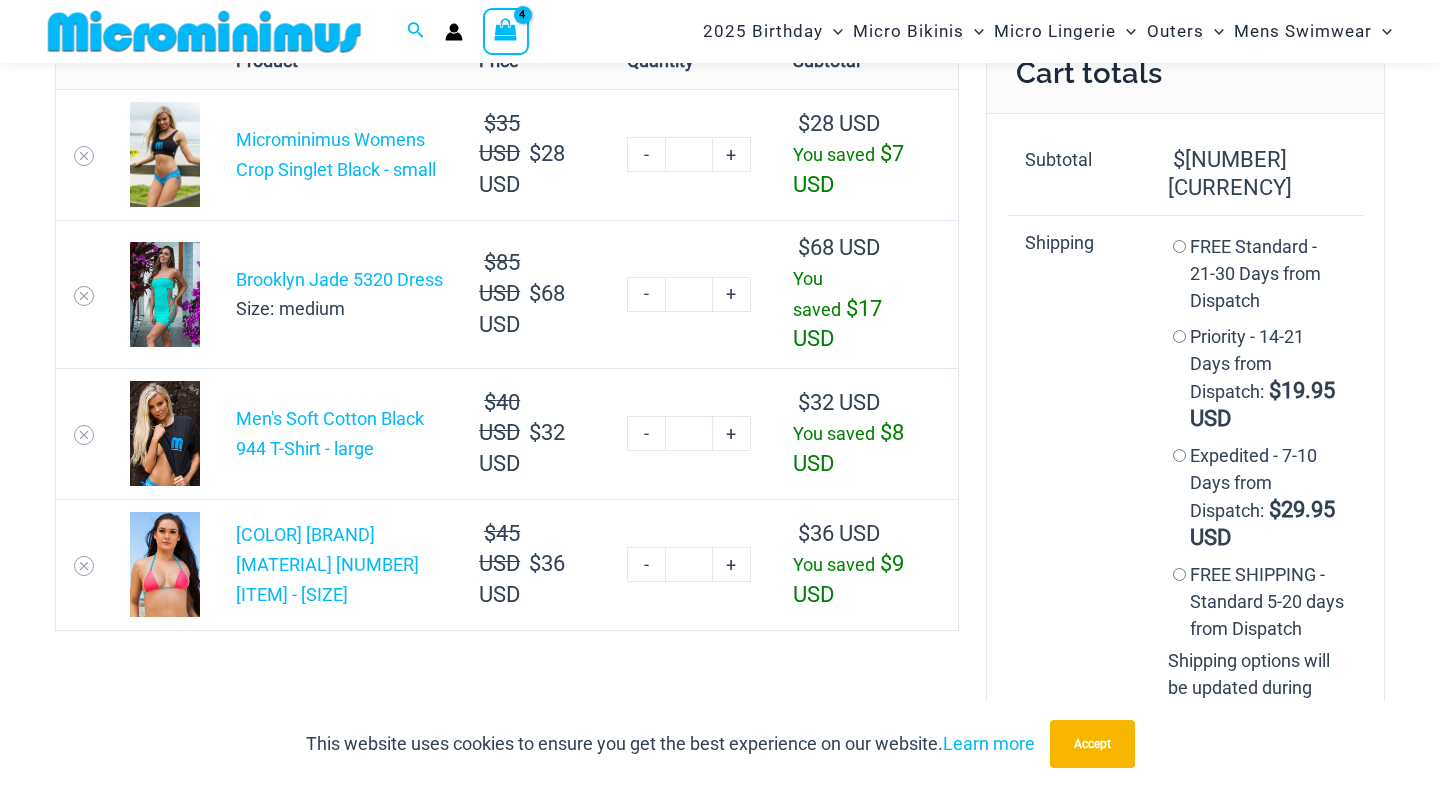 scroll, scrollTop: 490, scrollLeft: 0, axis: vertical 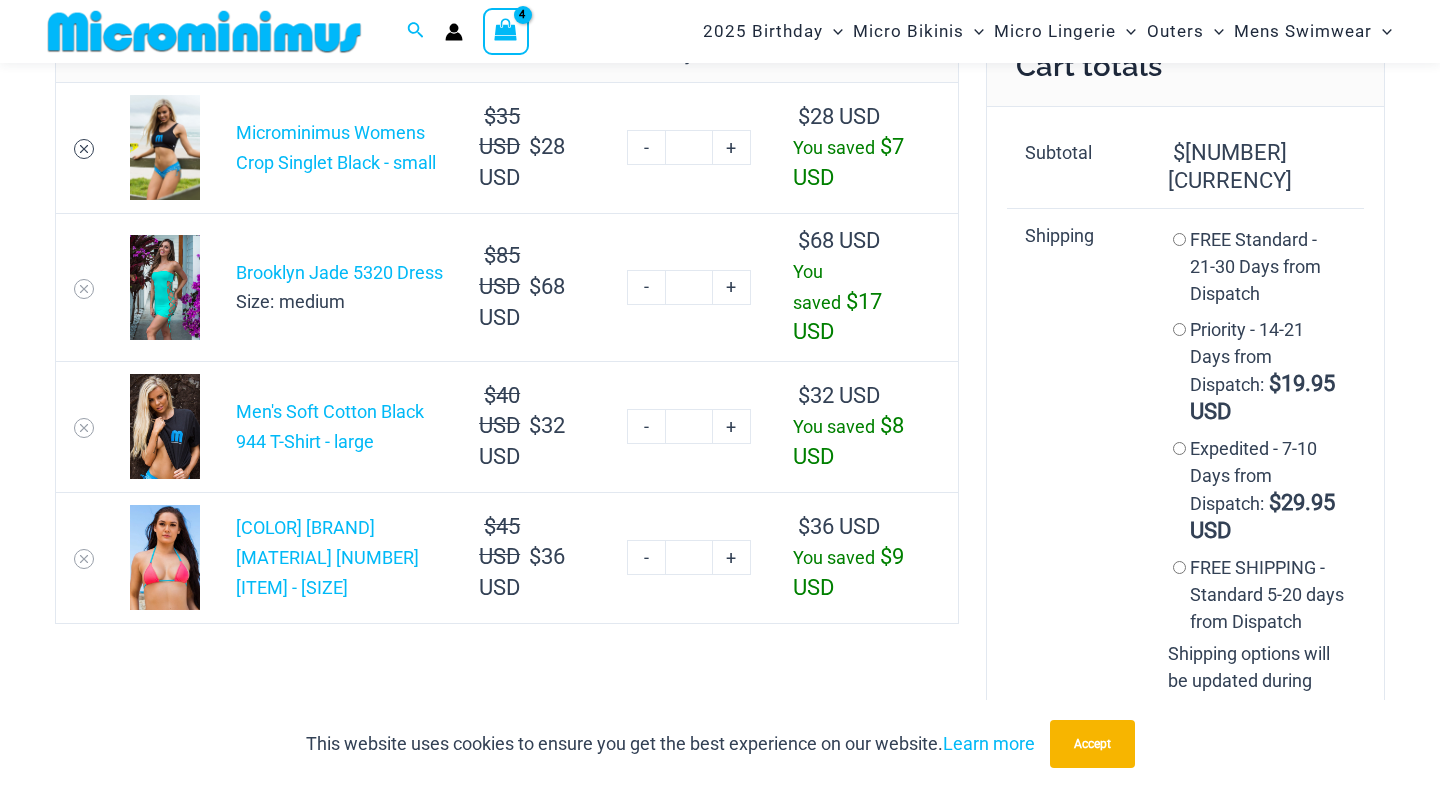 click 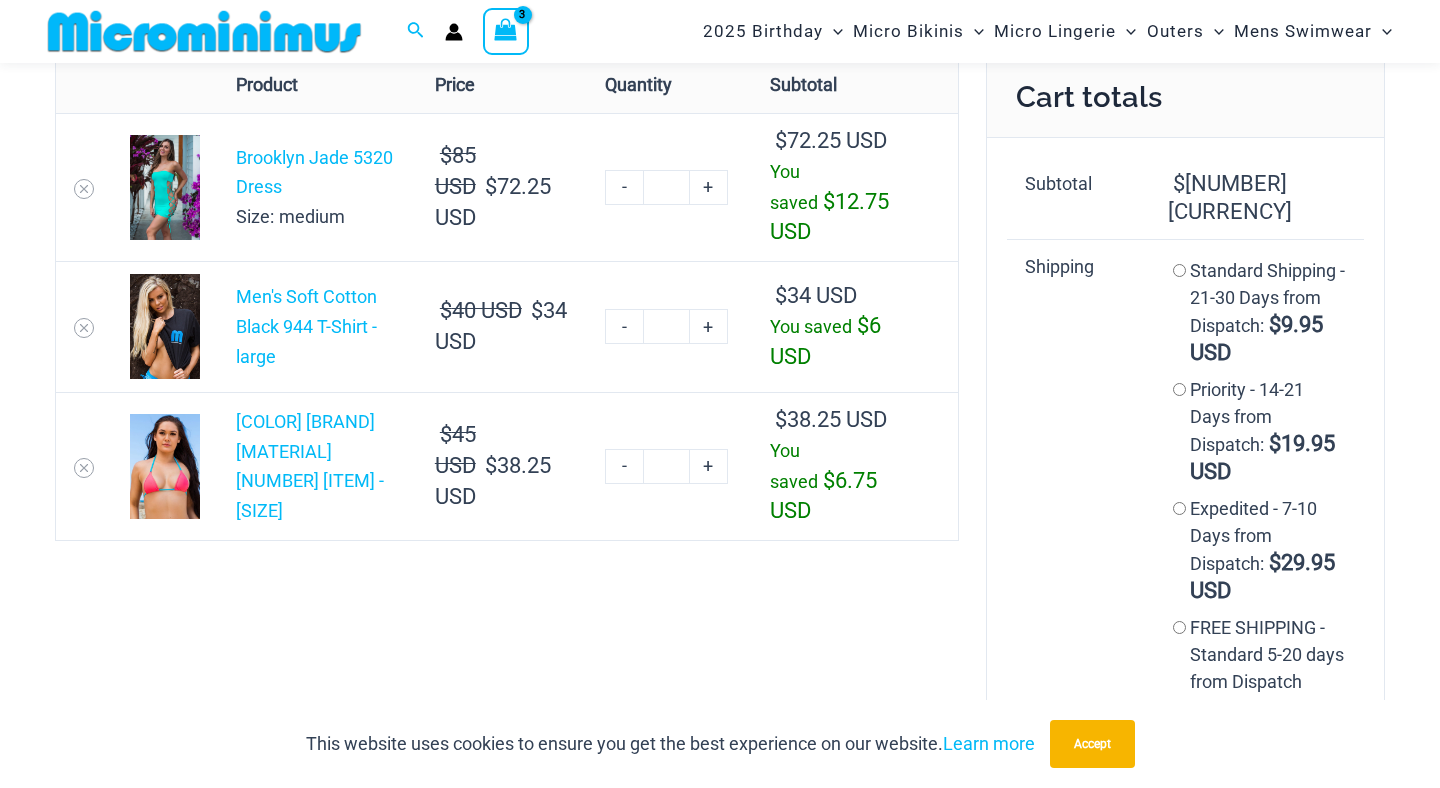 scroll, scrollTop: 435, scrollLeft: 0, axis: vertical 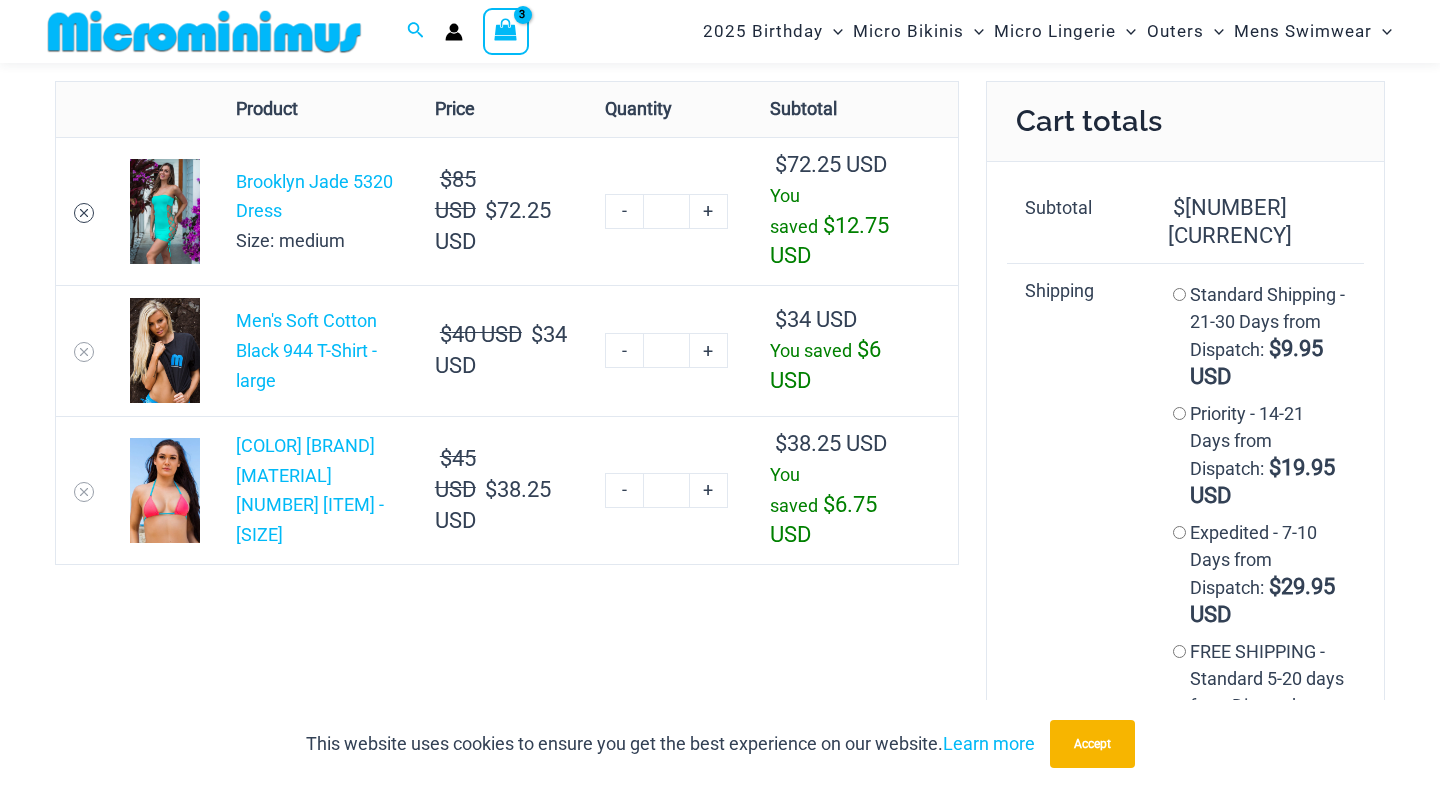 click 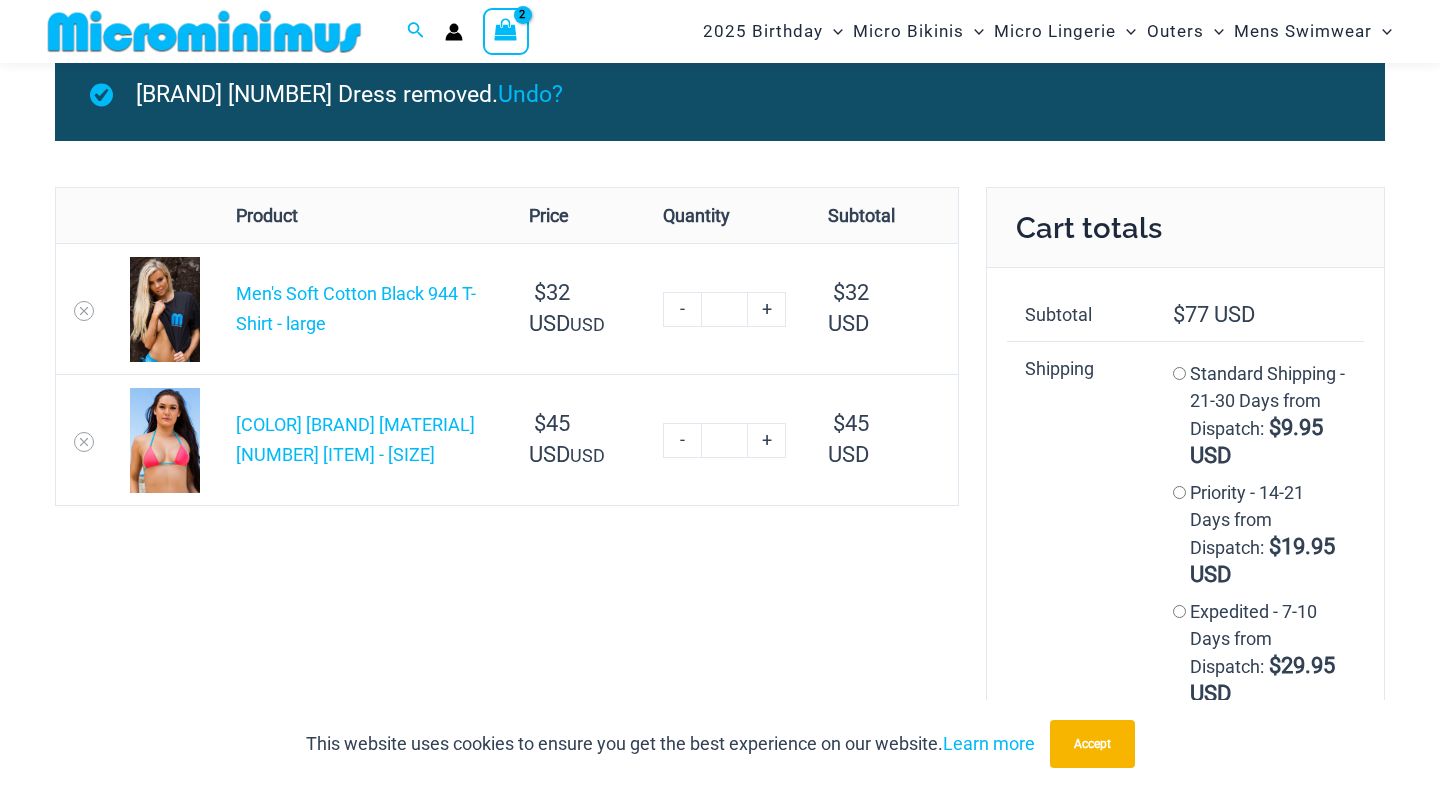 scroll, scrollTop: 64, scrollLeft: 0, axis: vertical 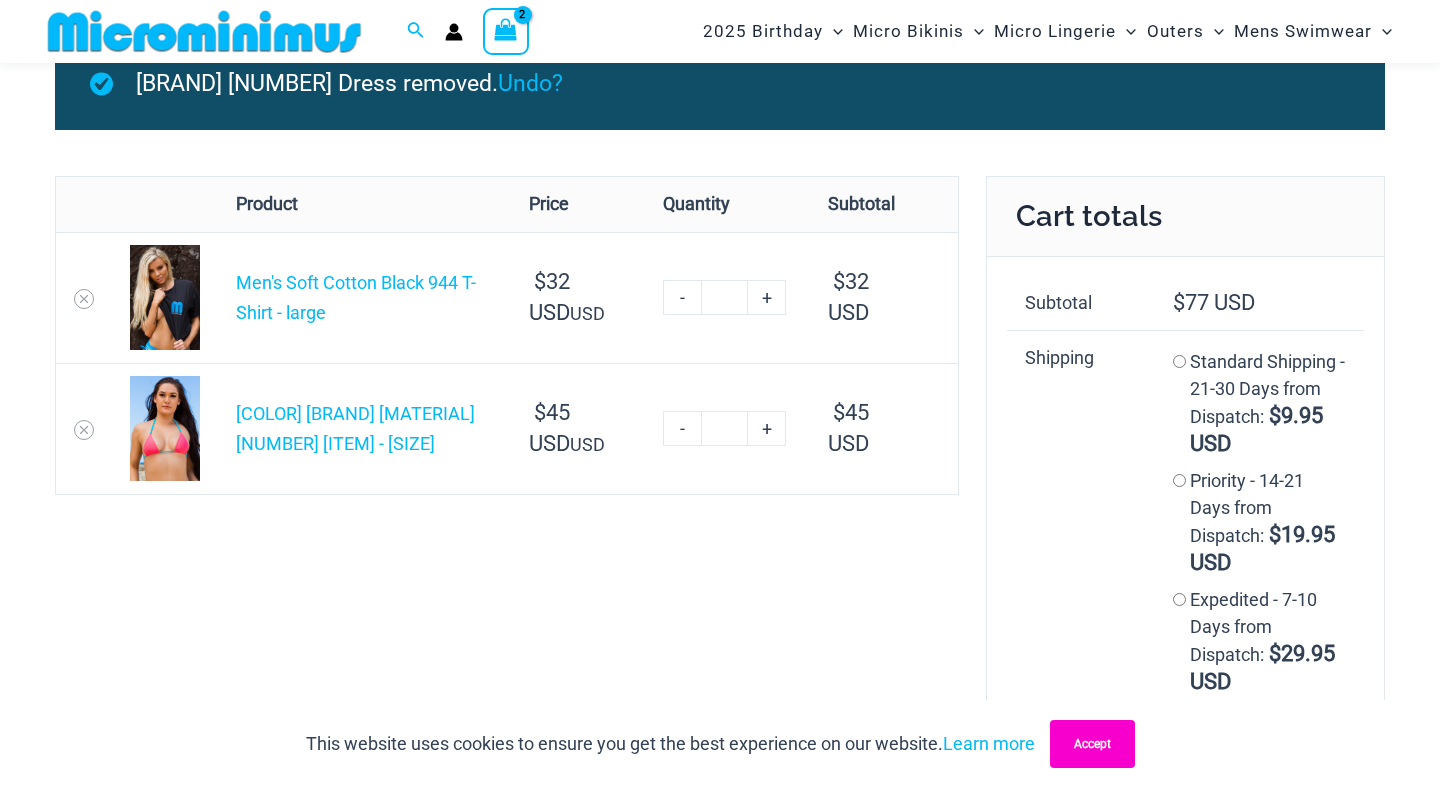 click on "Accept" at bounding box center [1092, 744] 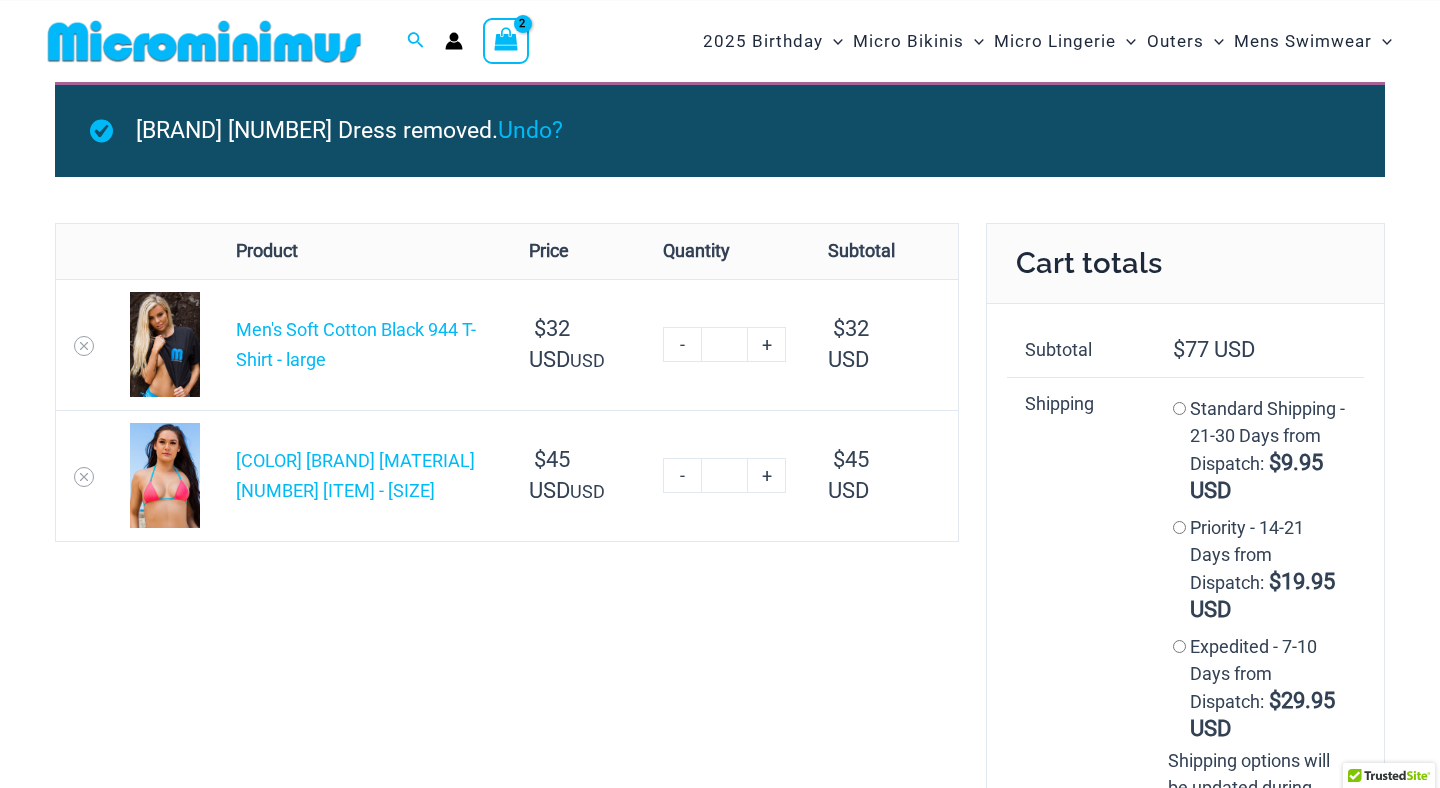 scroll, scrollTop: 22, scrollLeft: 0, axis: vertical 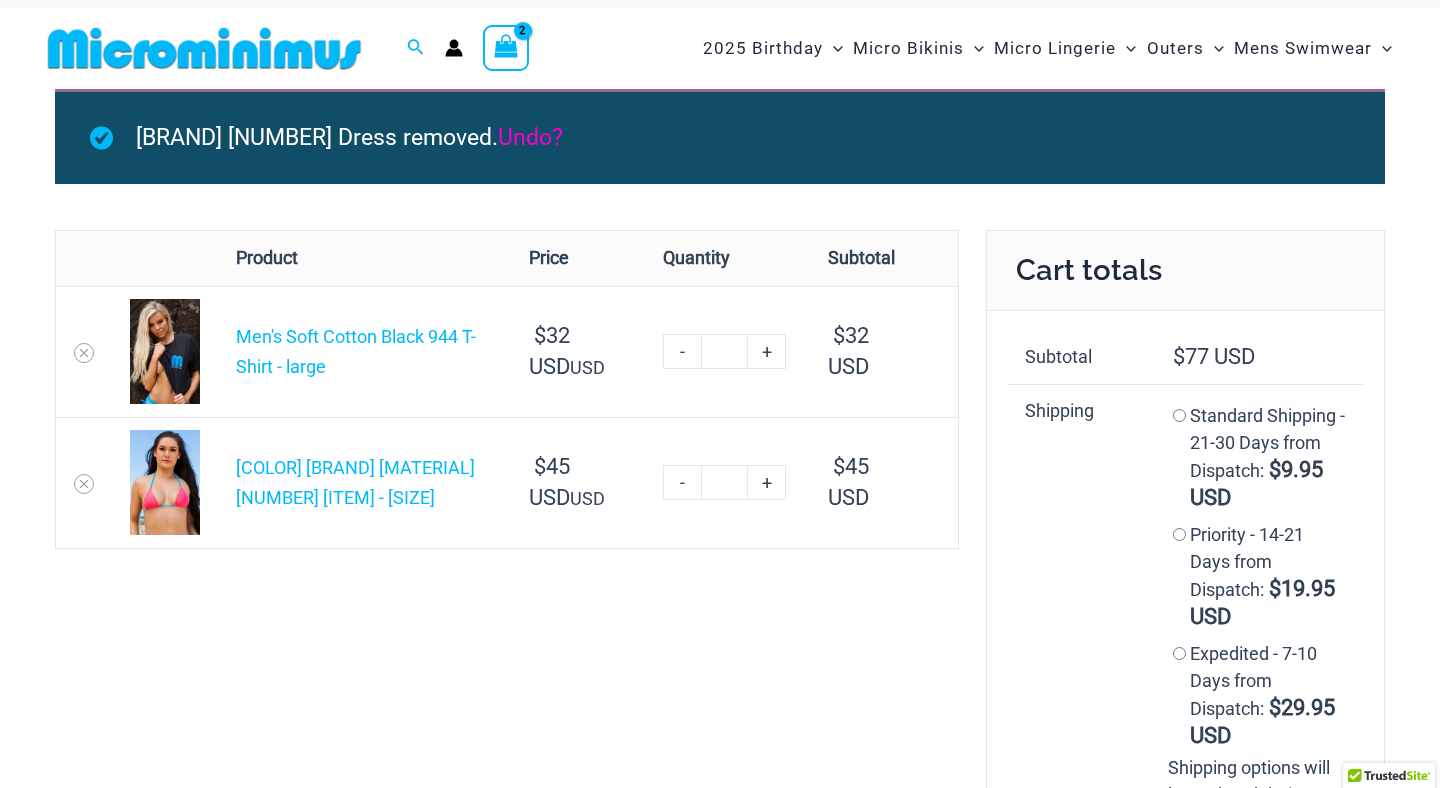 click on "Undo?" at bounding box center (530, 137) 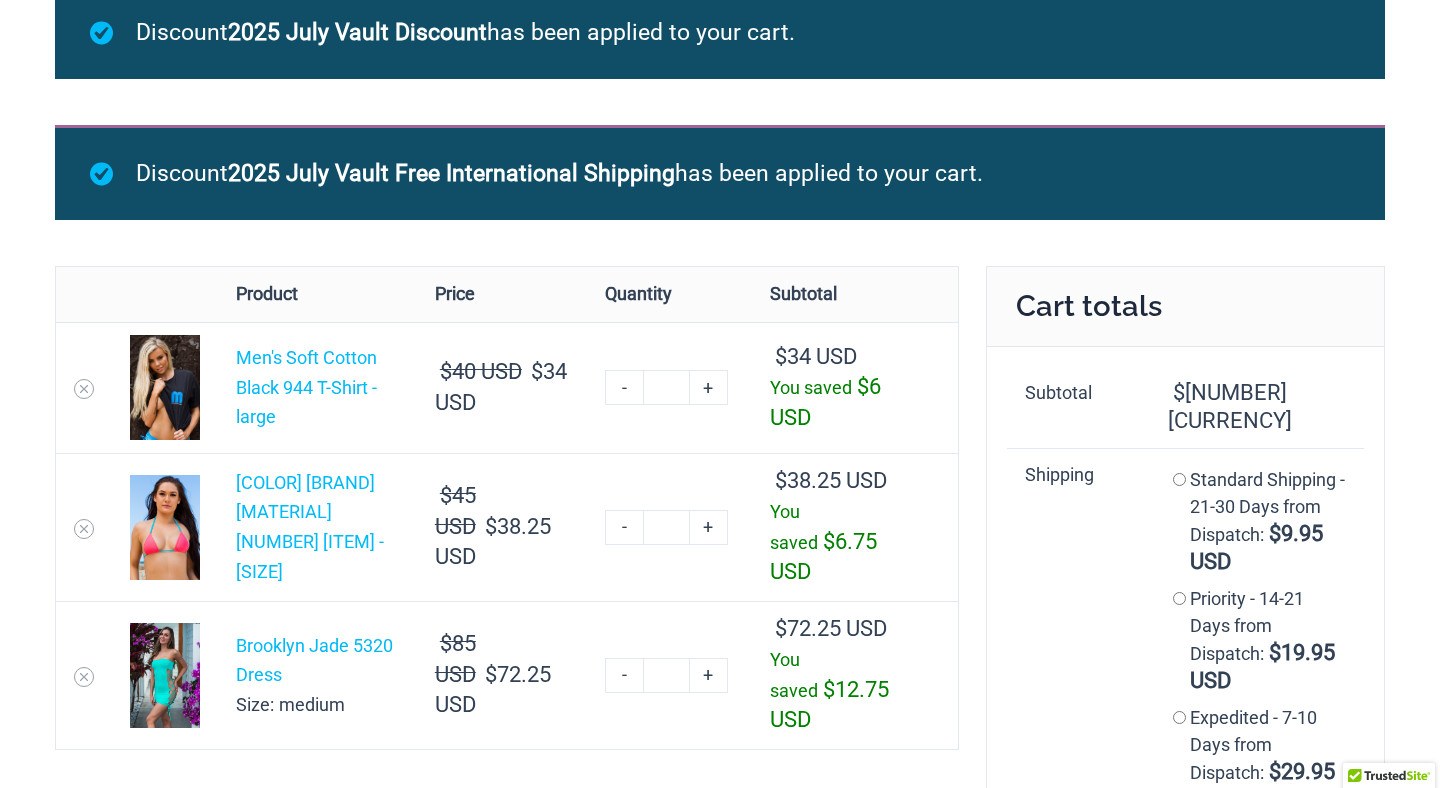 scroll, scrollTop: 0, scrollLeft: 0, axis: both 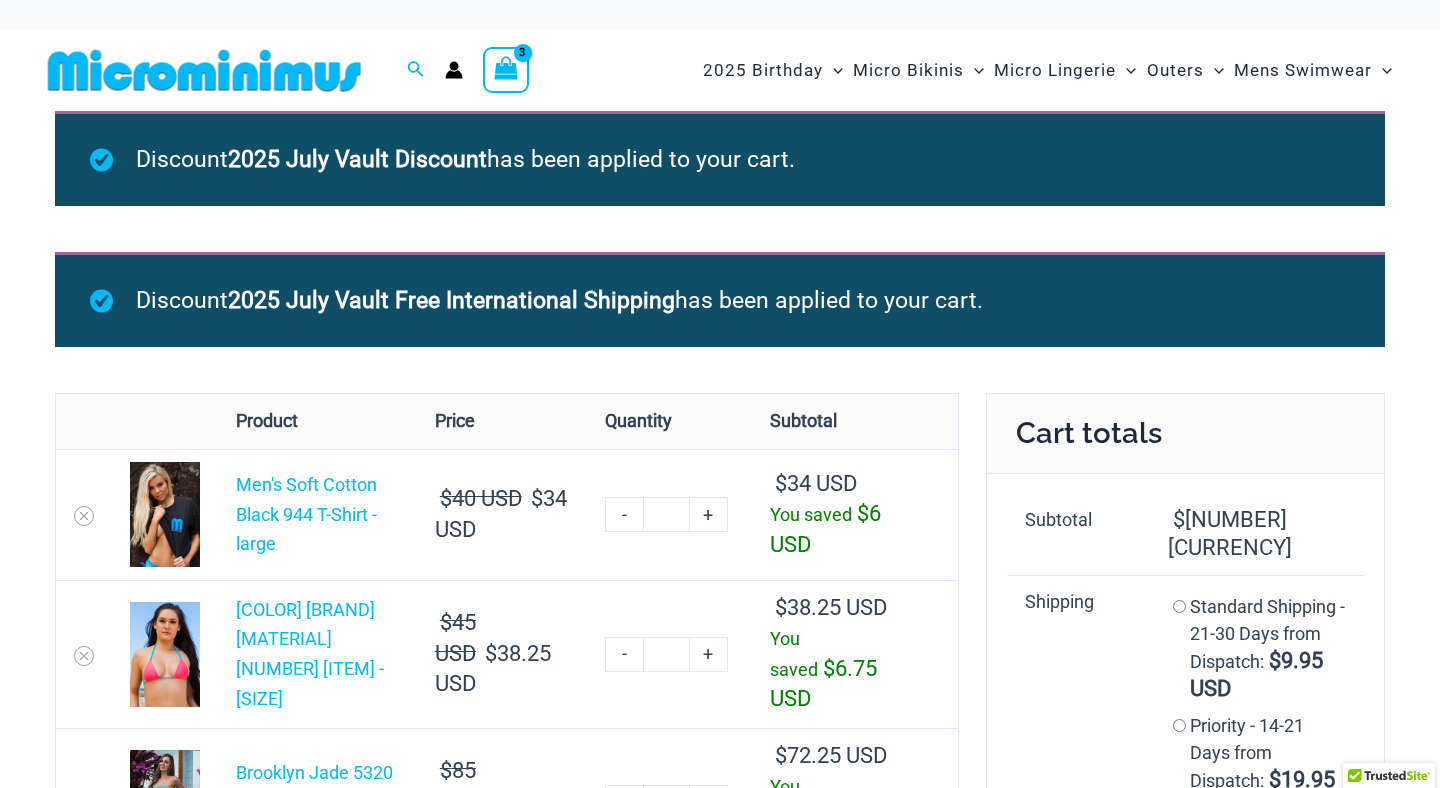 click 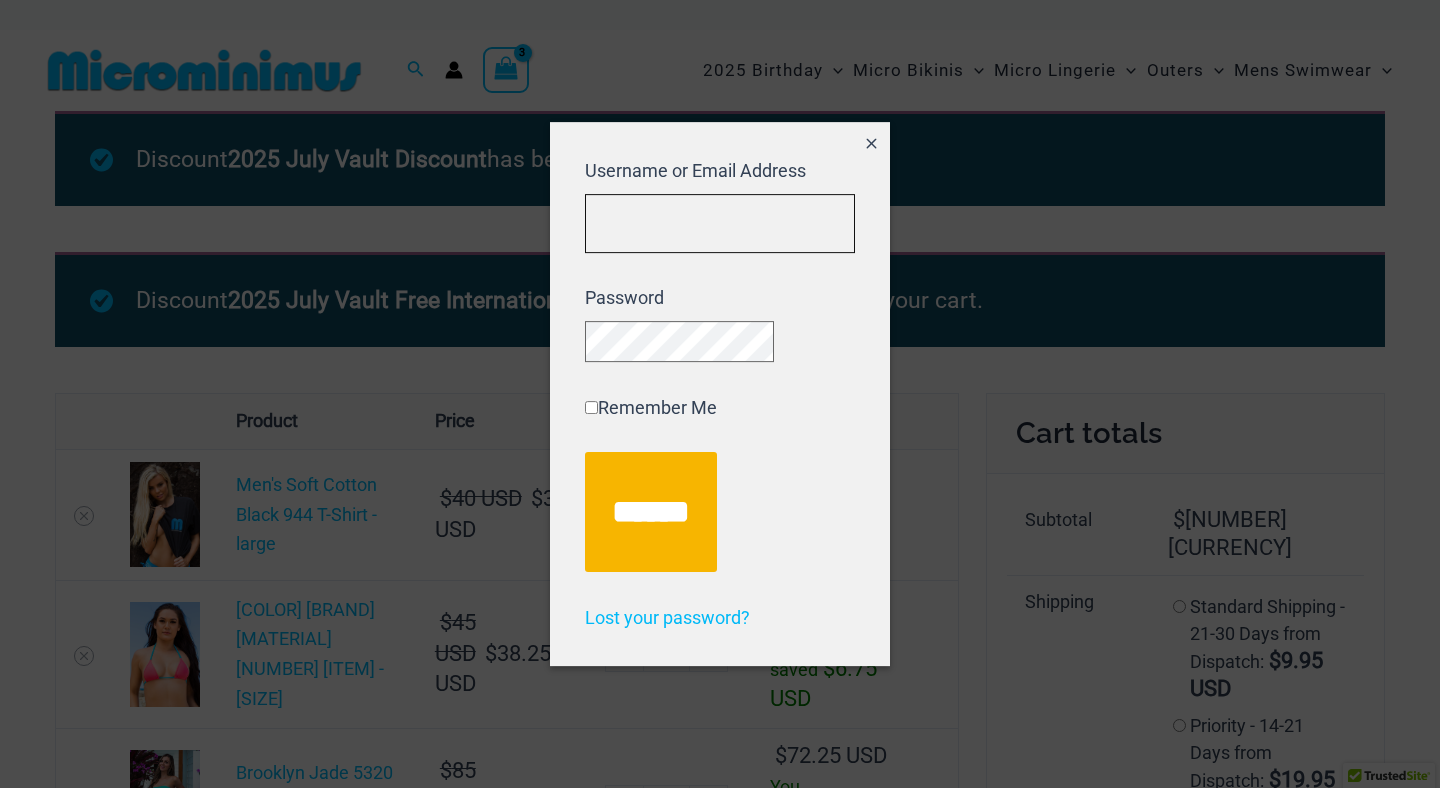 click on "Username or Email Address" at bounding box center (720, 223) 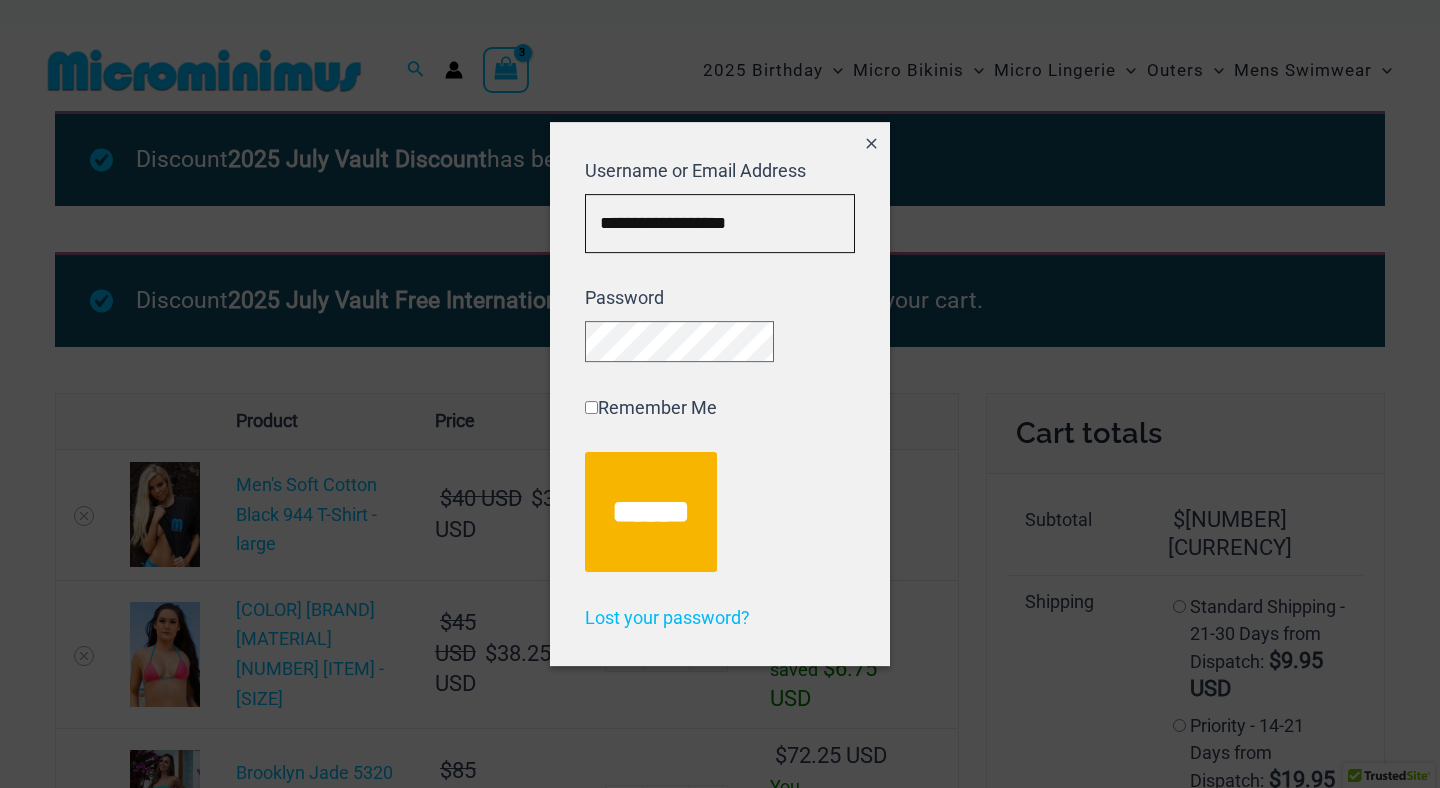 type on "**********" 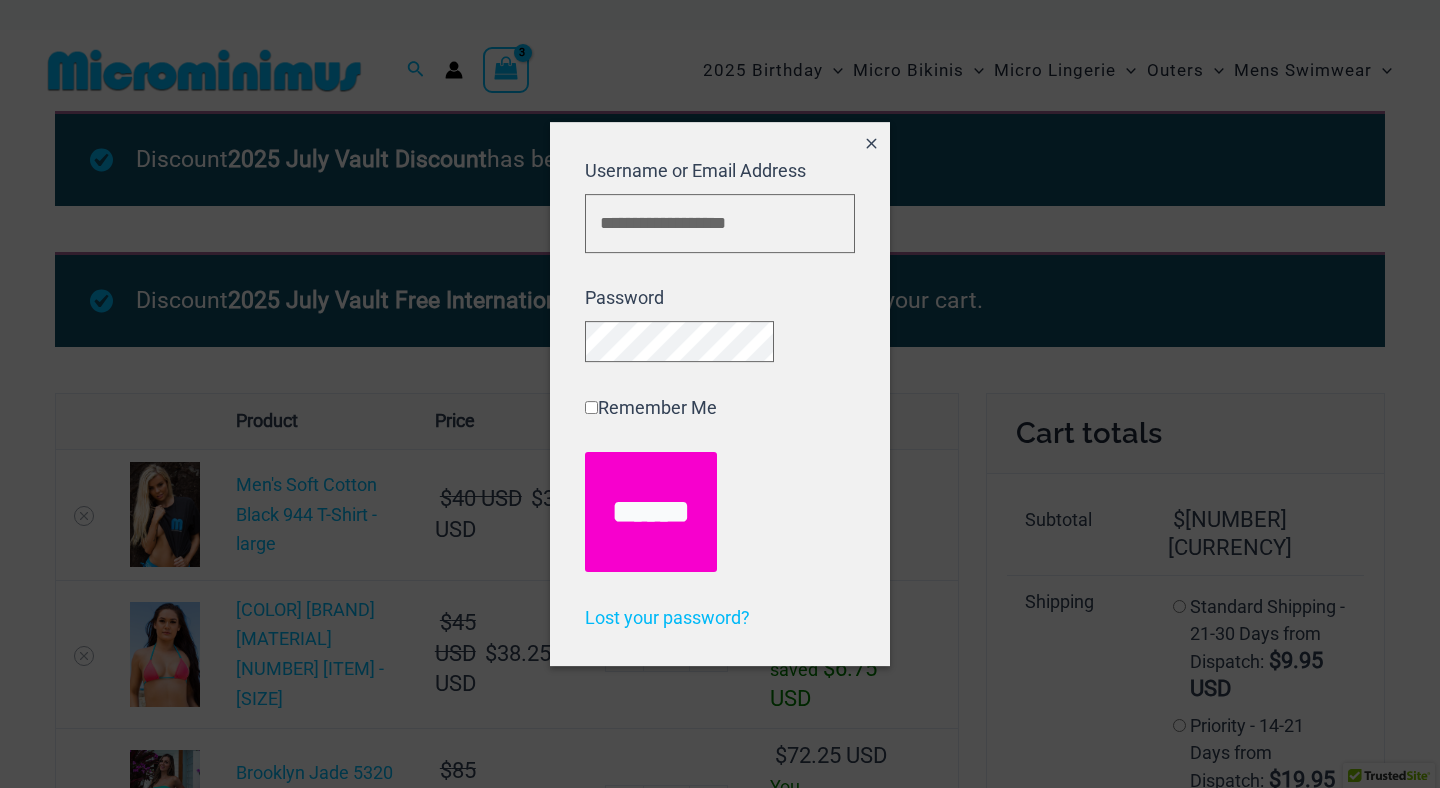 click on "******" at bounding box center (651, 512) 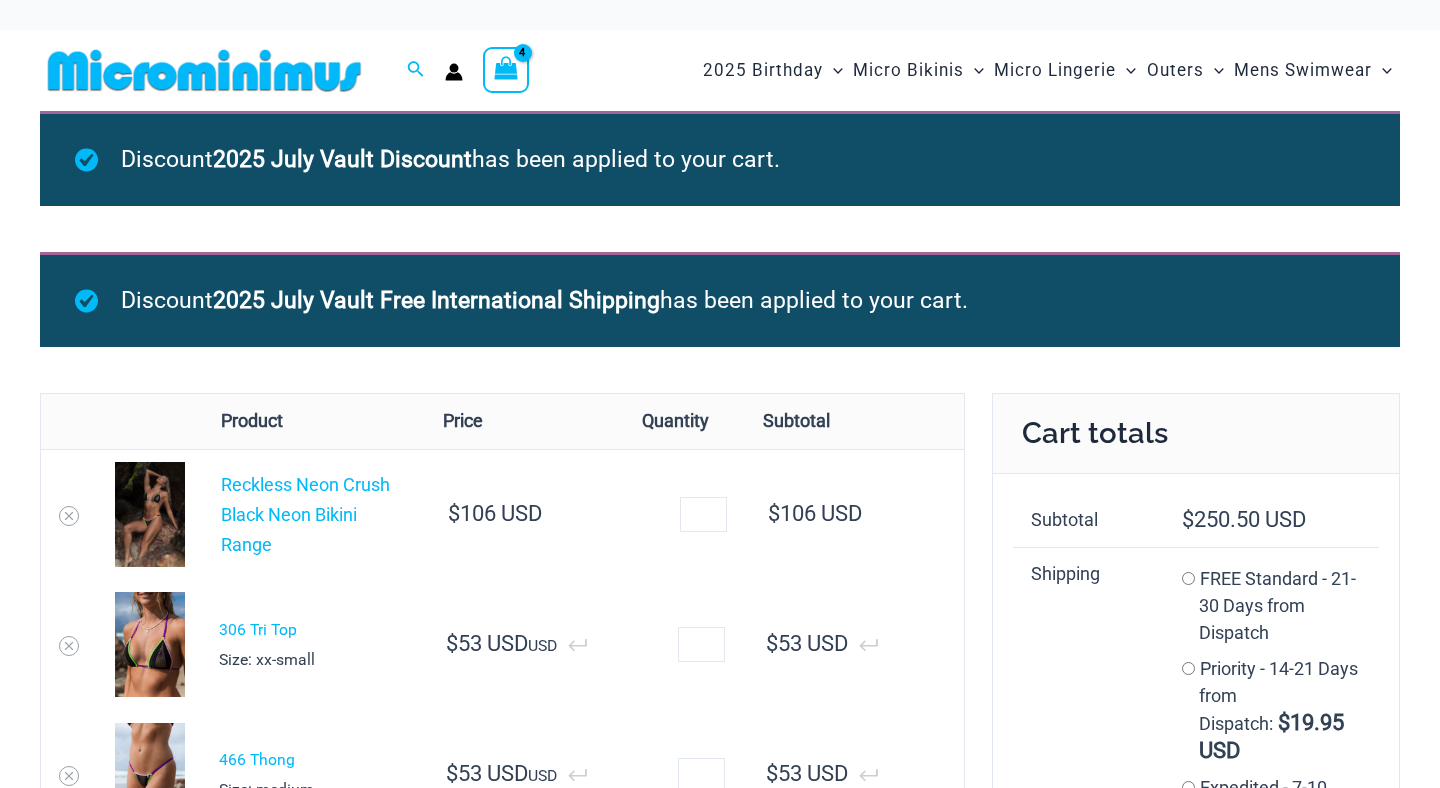 scroll, scrollTop: 0, scrollLeft: 0, axis: both 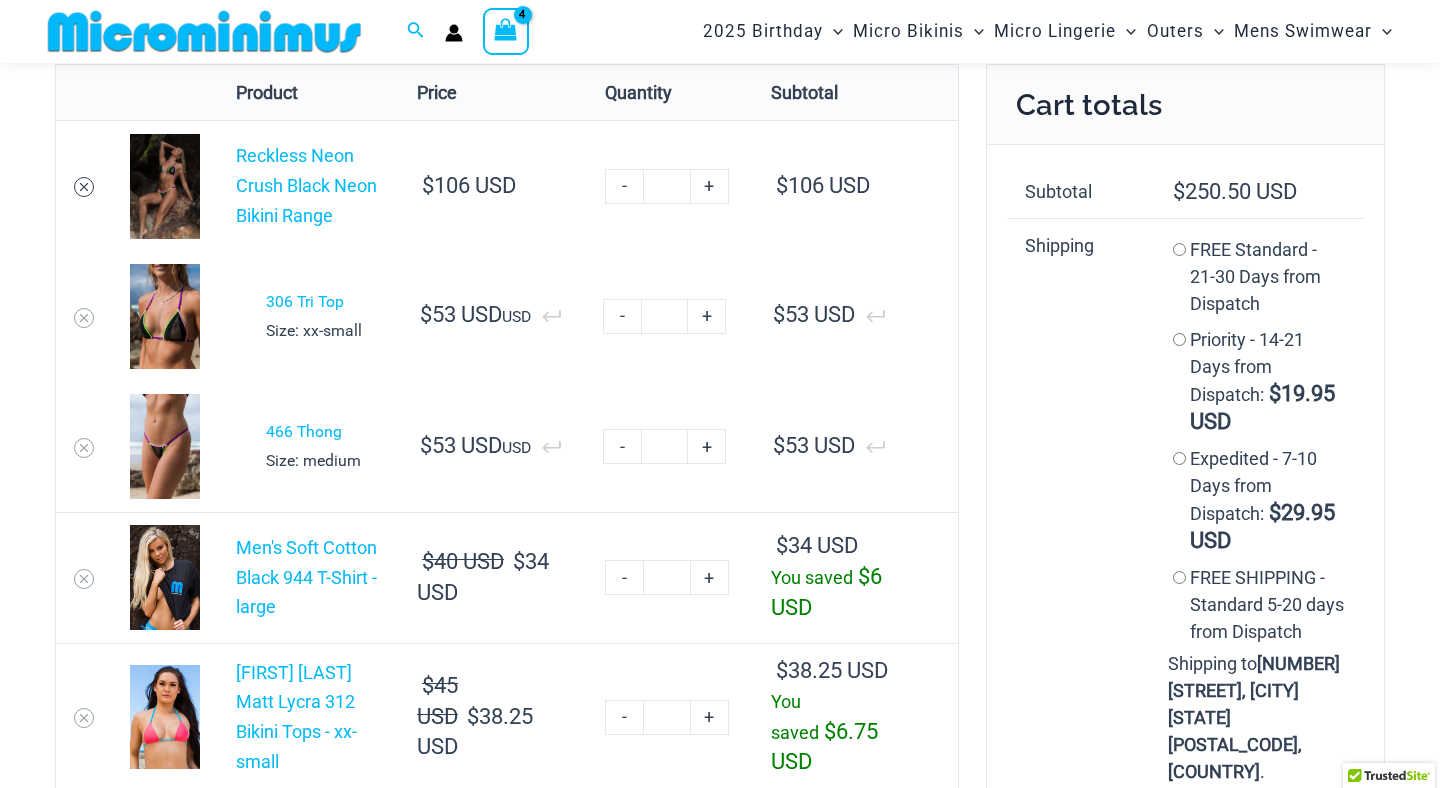 click 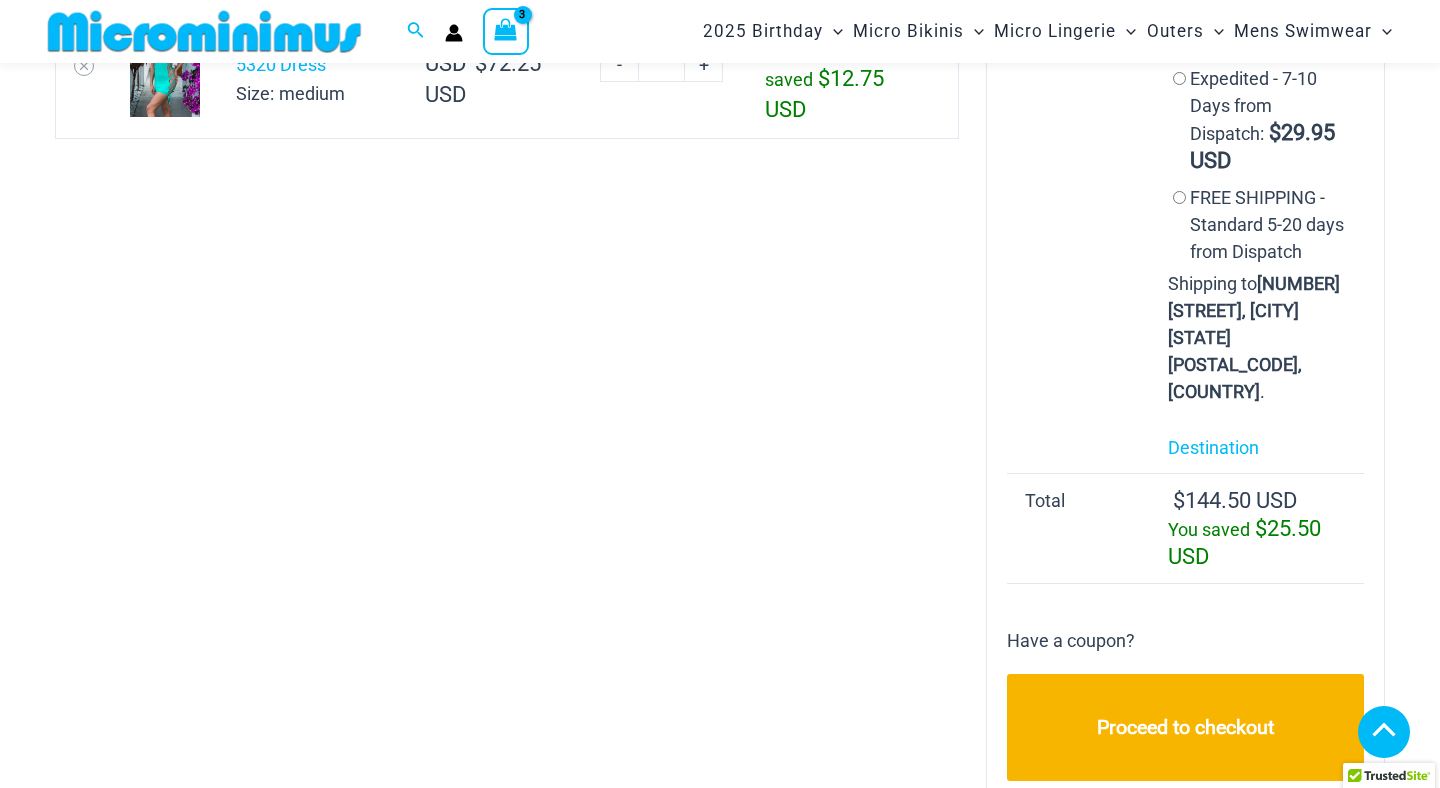 scroll, scrollTop: 832, scrollLeft: 0, axis: vertical 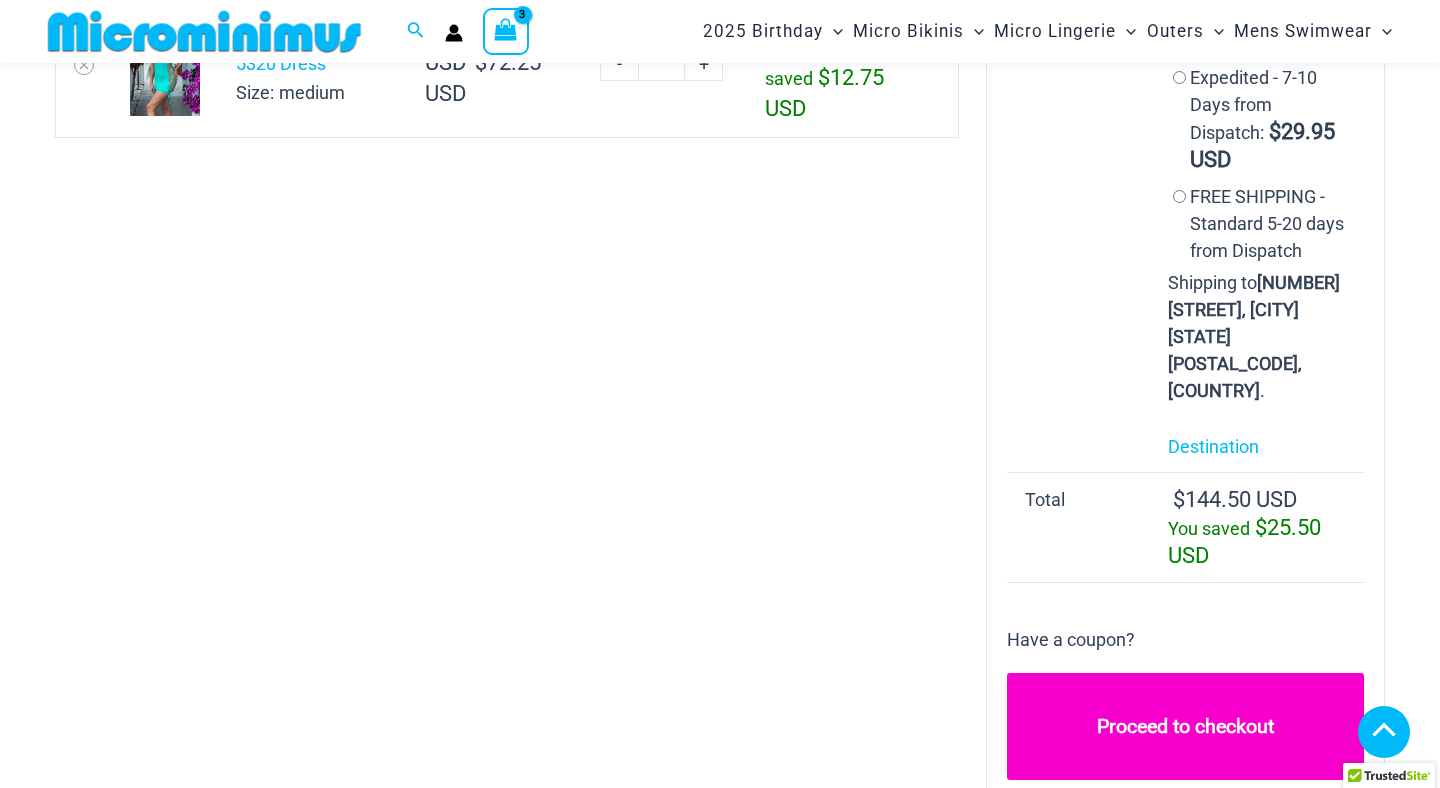 click on "Proceed to checkout" at bounding box center [1185, 726] 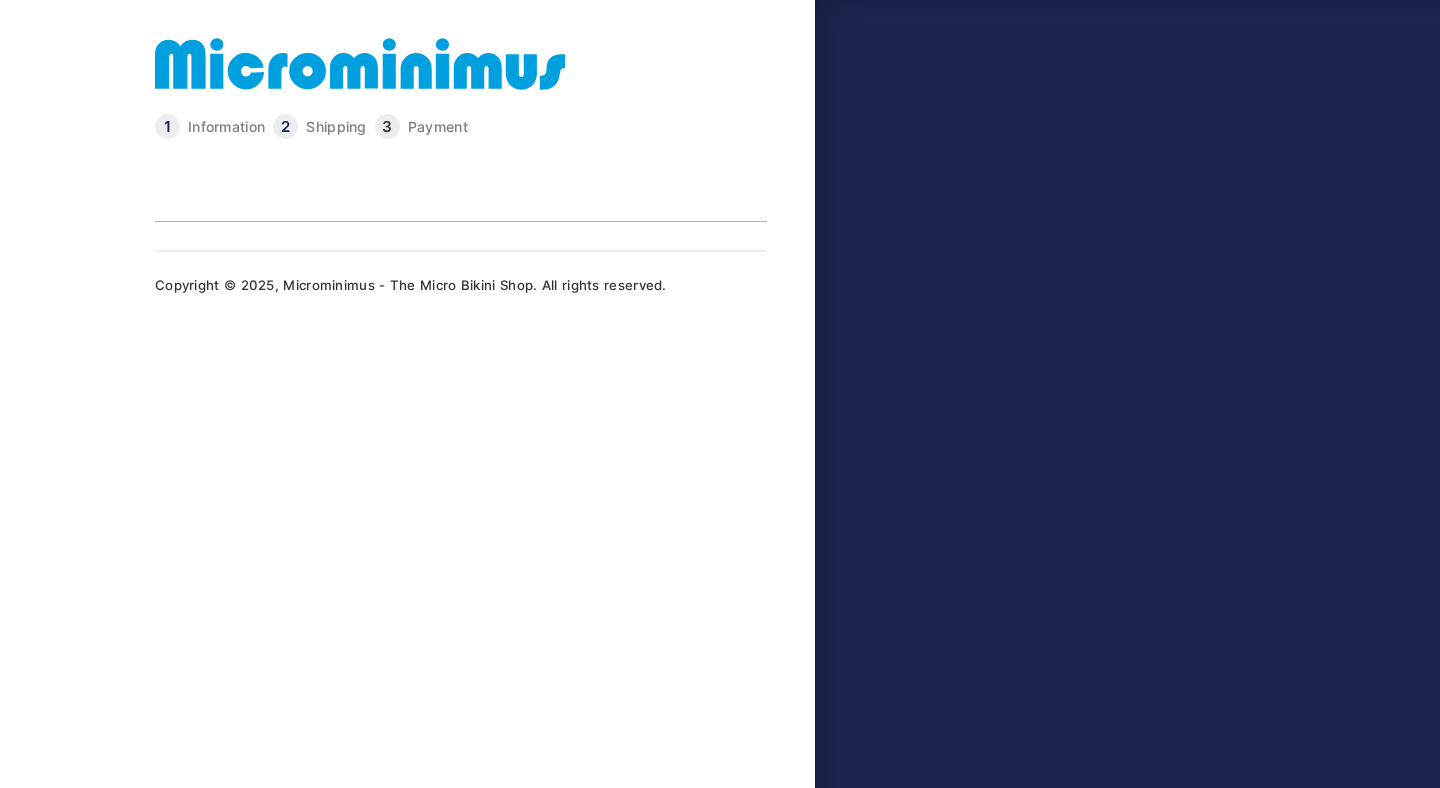 scroll, scrollTop: 0, scrollLeft: 0, axis: both 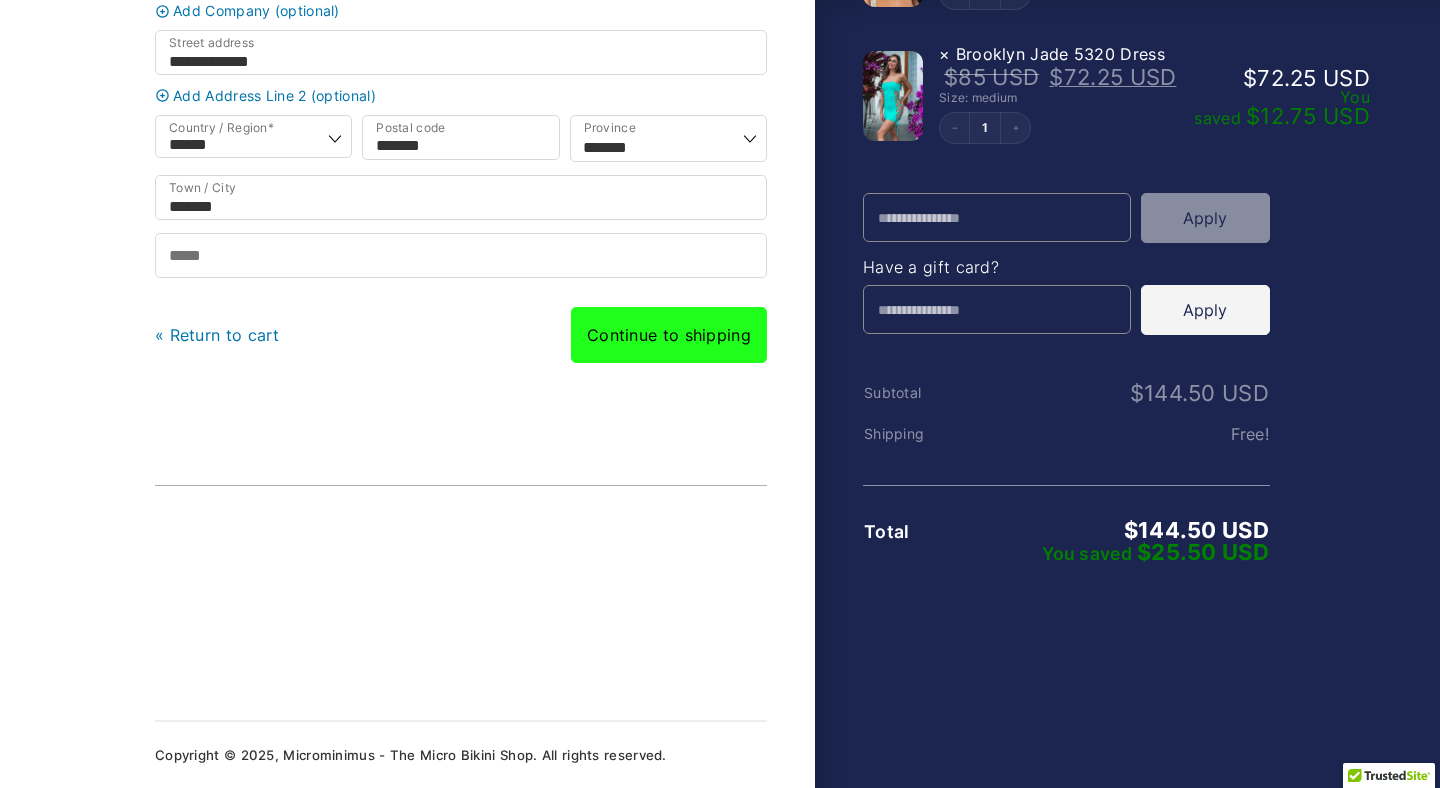 click on "Continue to shipping" at bounding box center (669, 335) 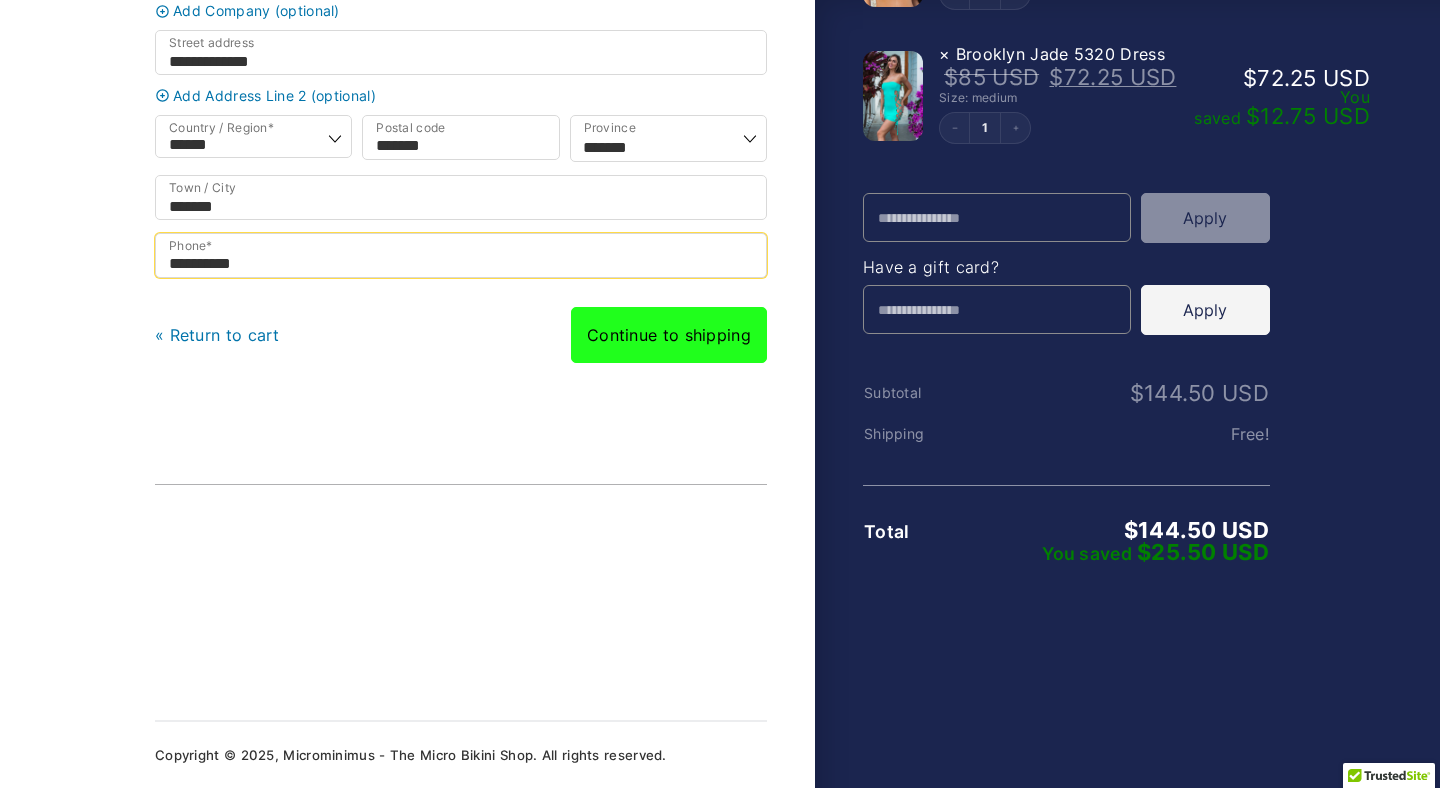 type on "**********" 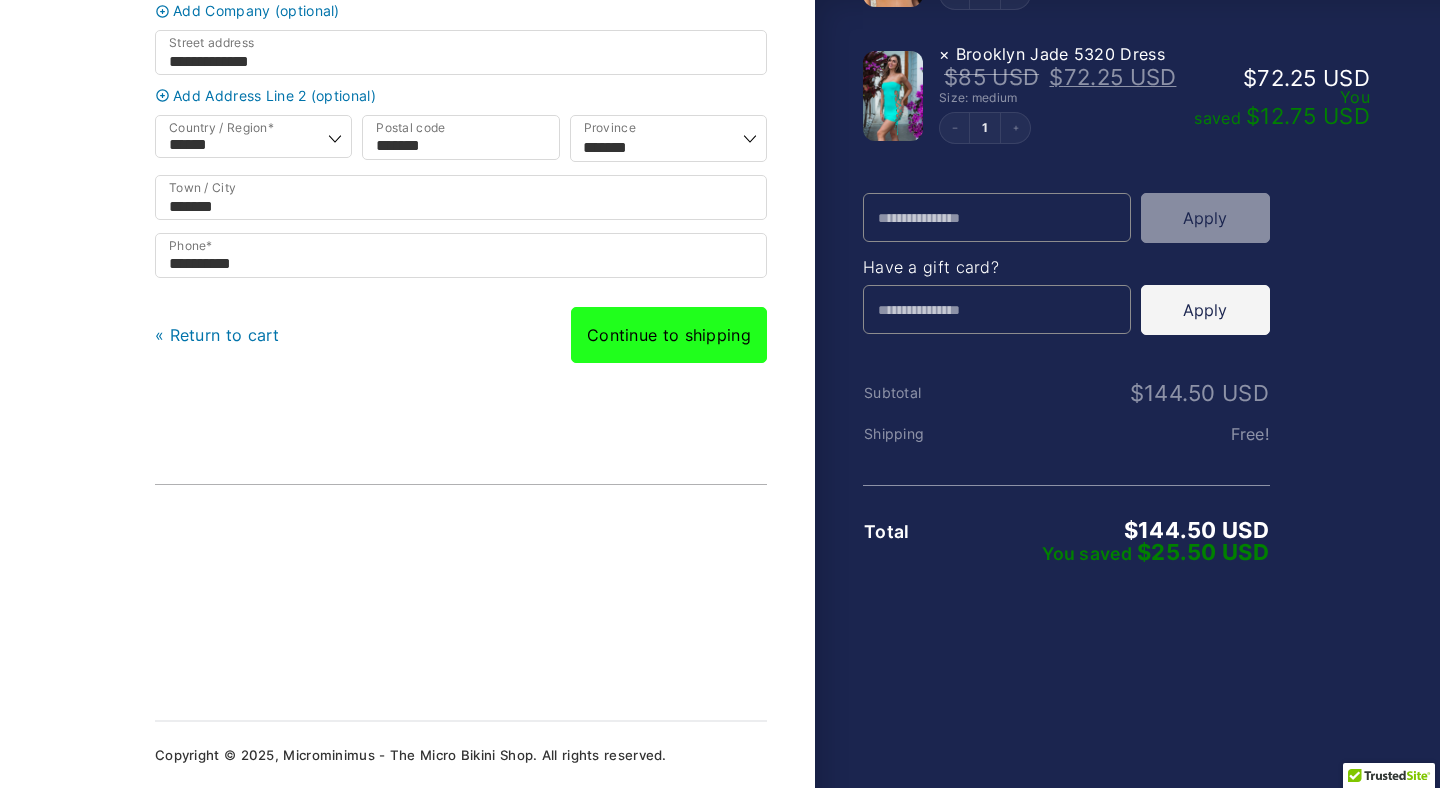 click on "Continue to shipping" at bounding box center (669, 335) 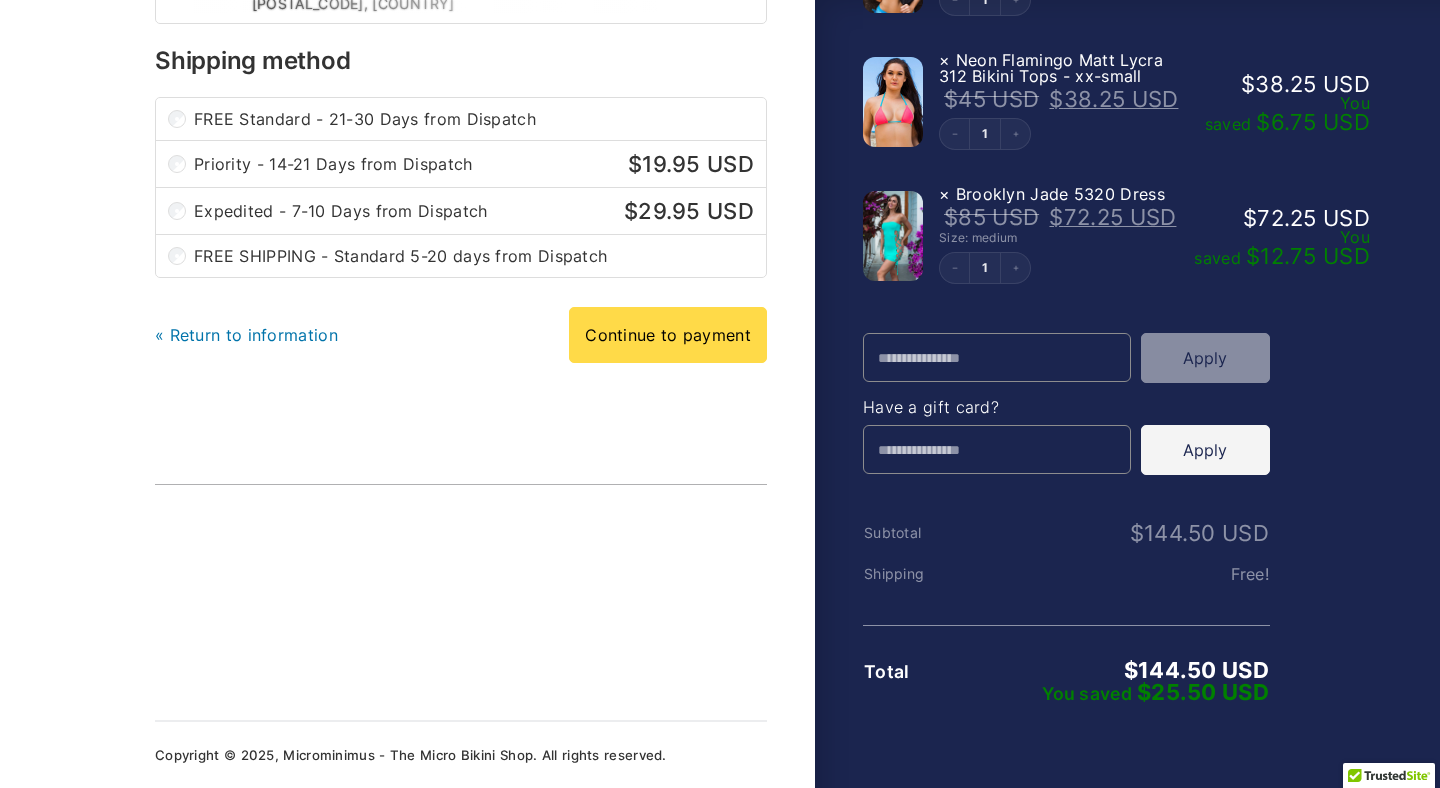 scroll, scrollTop: 0, scrollLeft: 0, axis: both 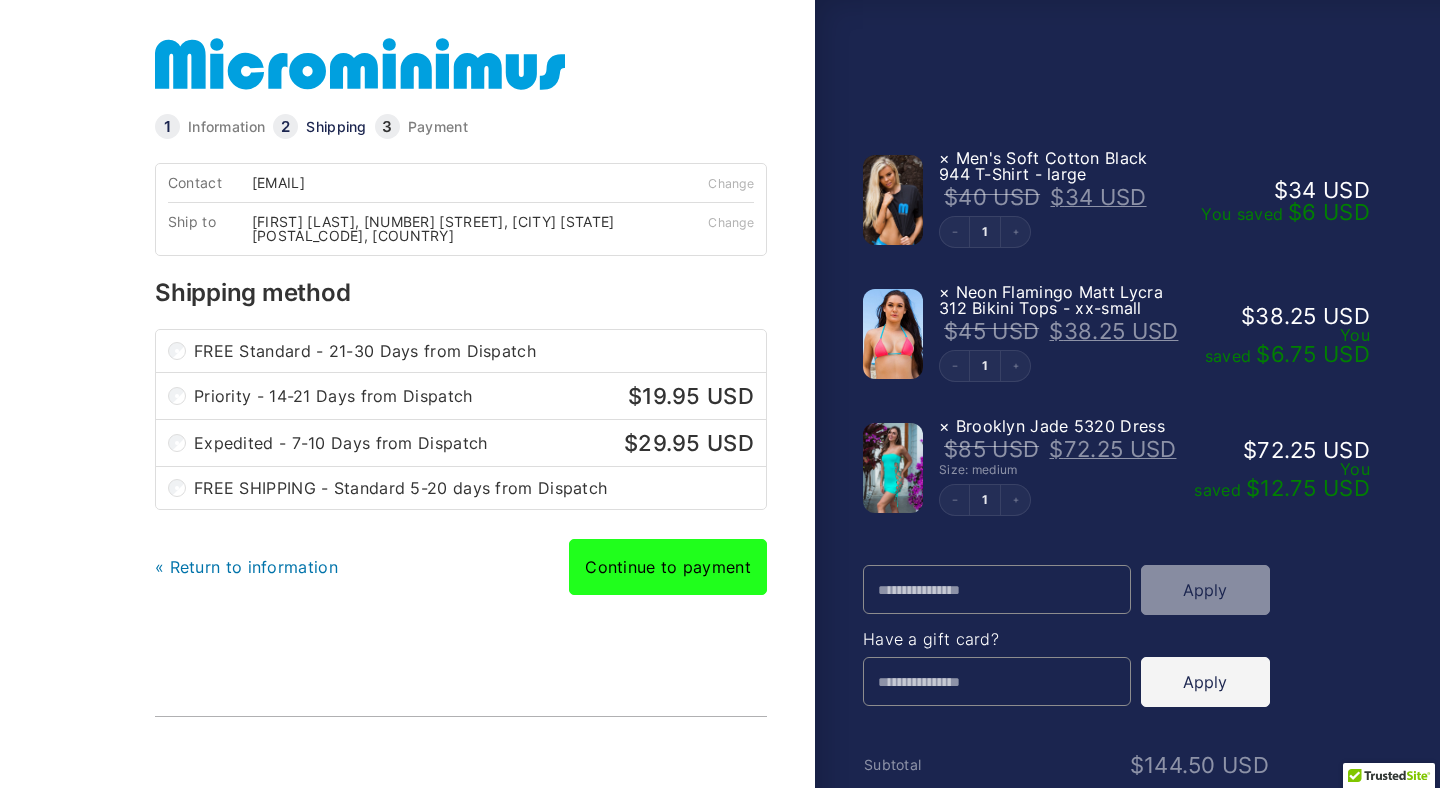click on "Continue to payment" at bounding box center (668, 567) 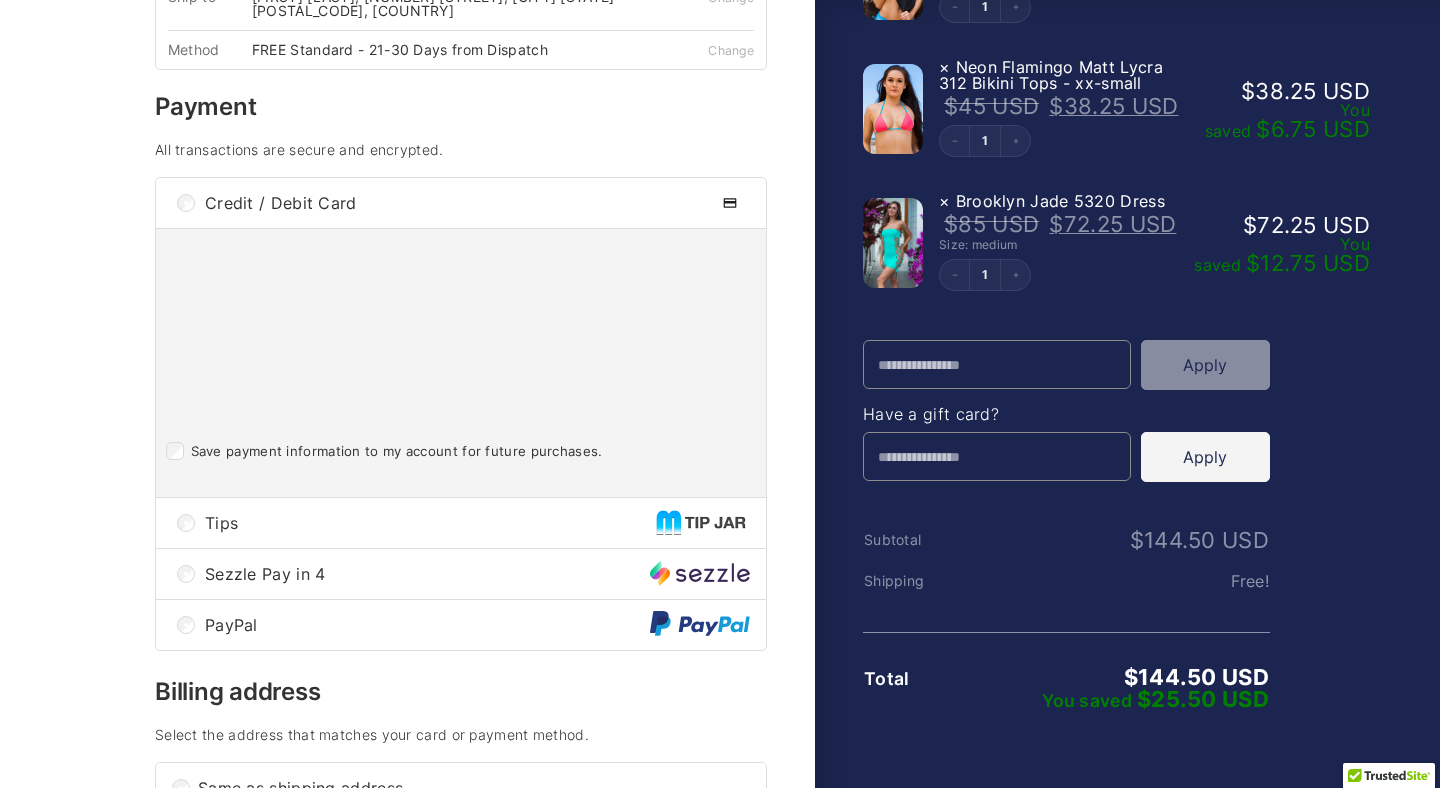 scroll, scrollTop: 228, scrollLeft: 0, axis: vertical 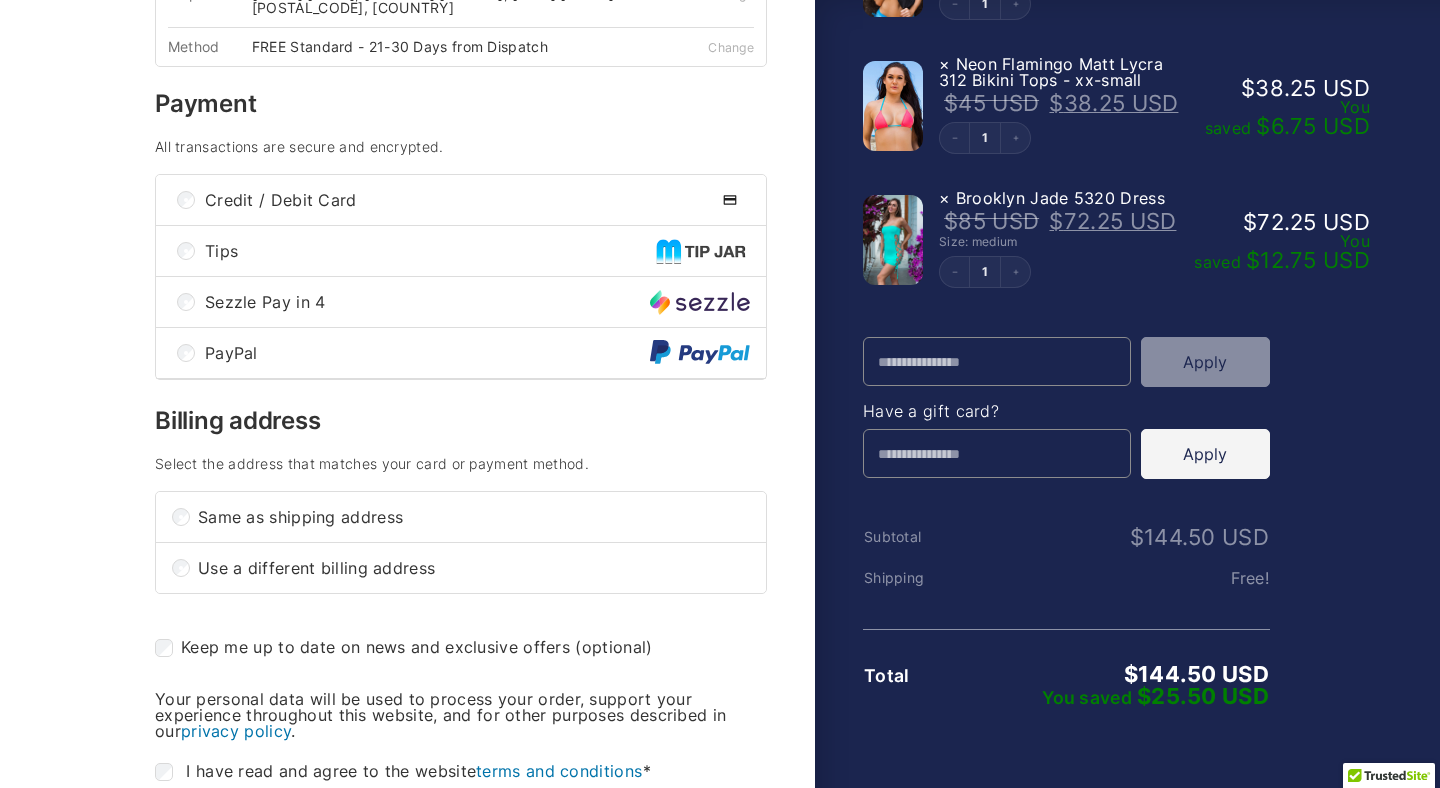 type on "**********" 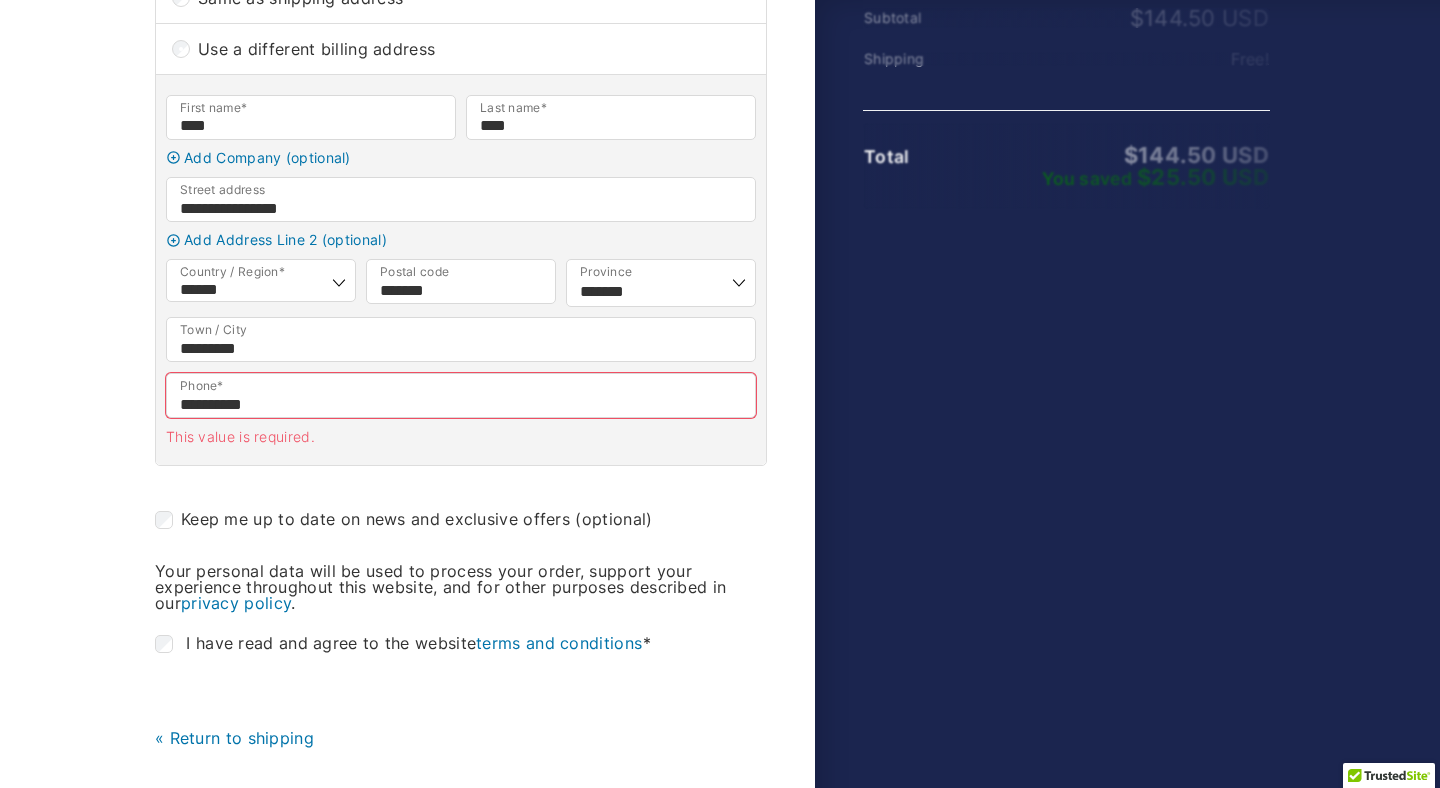 scroll, scrollTop: 752, scrollLeft: 0, axis: vertical 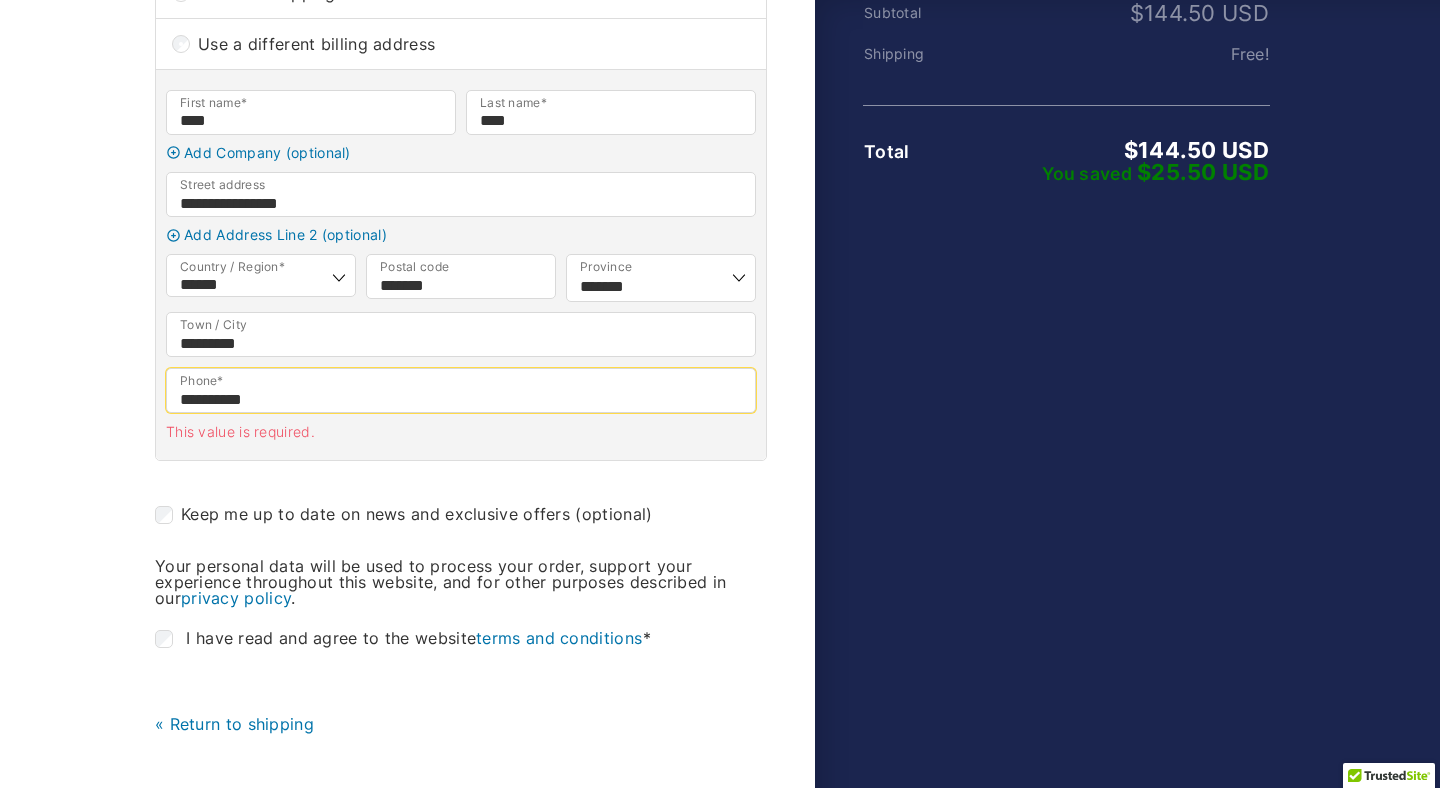click on "**********" at bounding box center [461, 390] 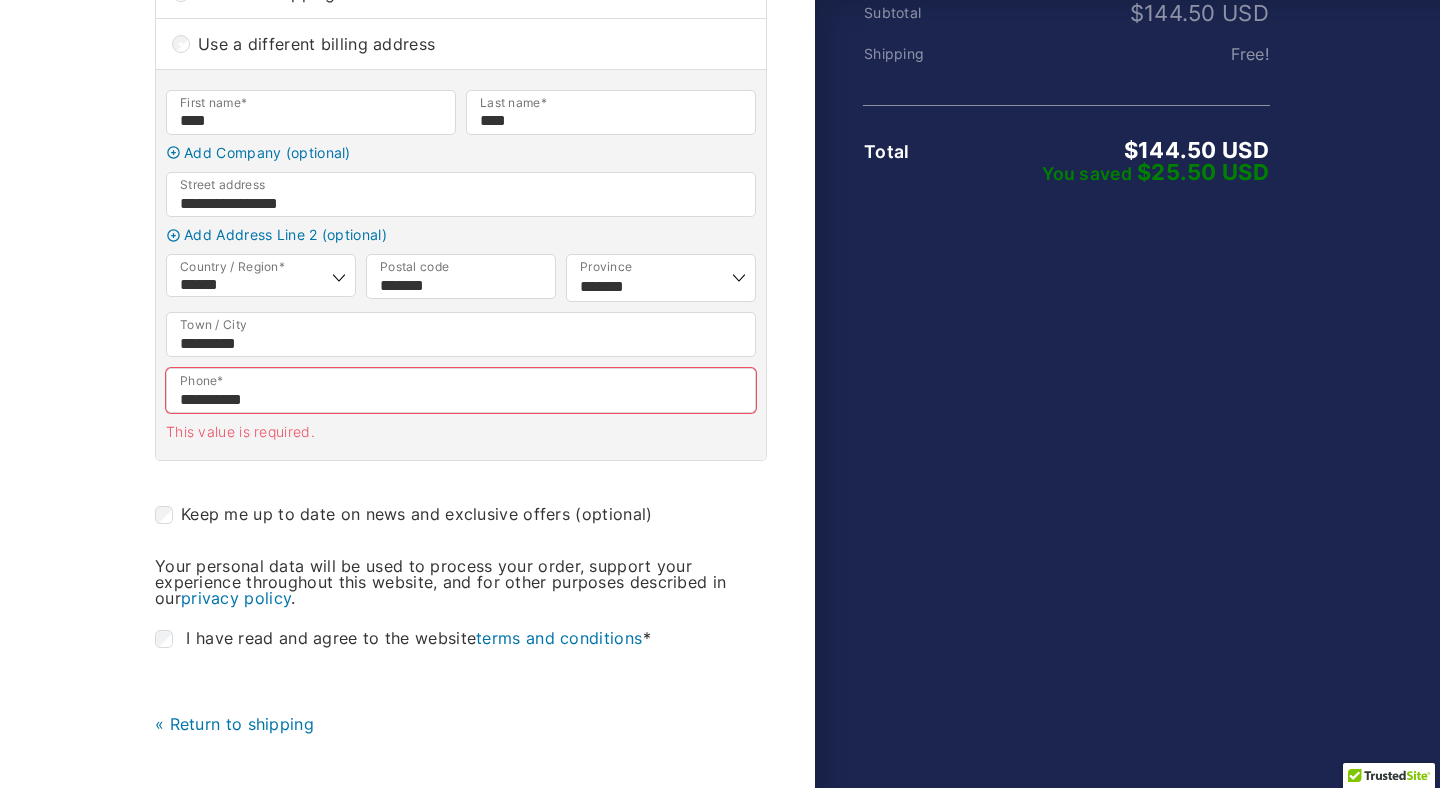 click on "Keep me up to date on news and exclusive offers" at bounding box center (375, 514) 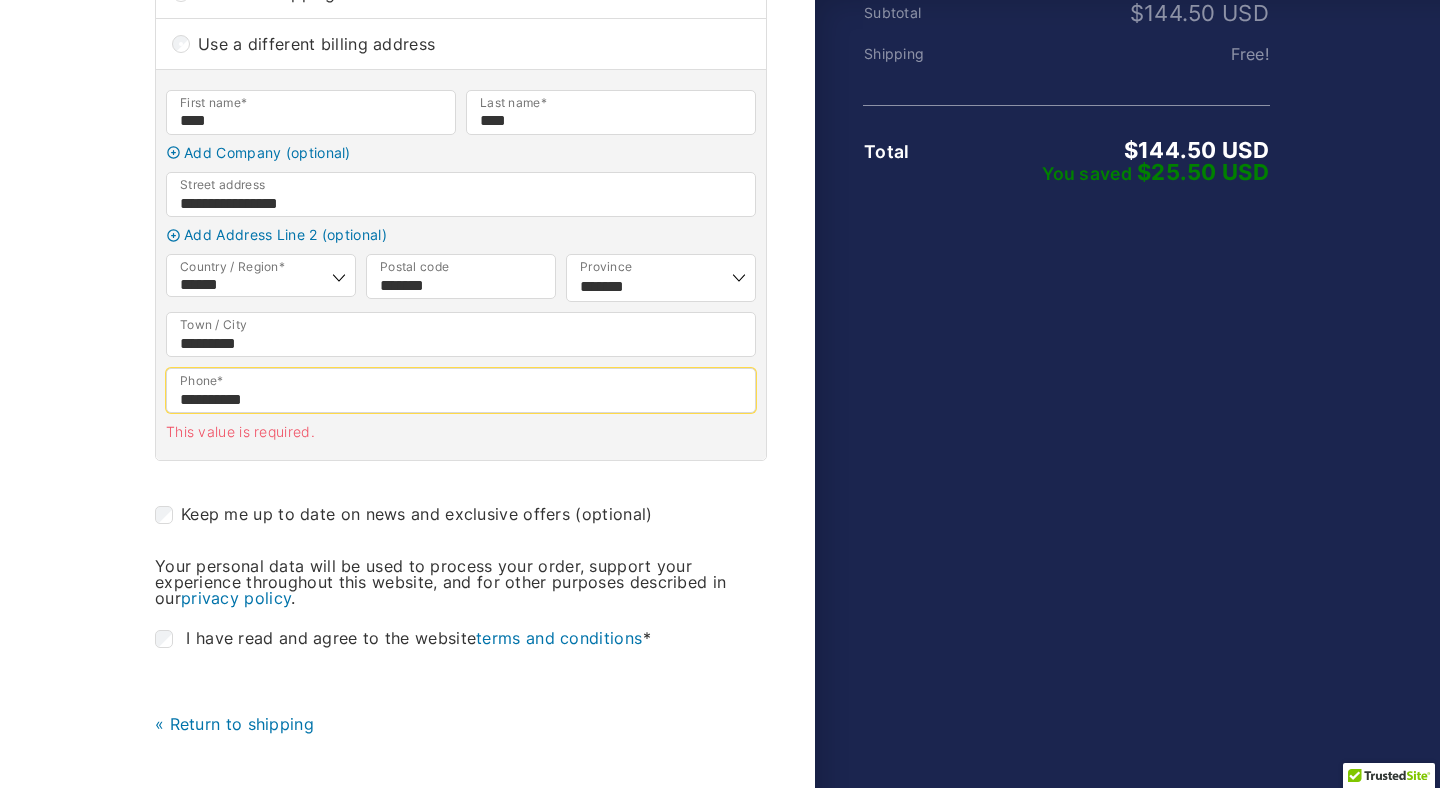 click on "**********" at bounding box center [461, 390] 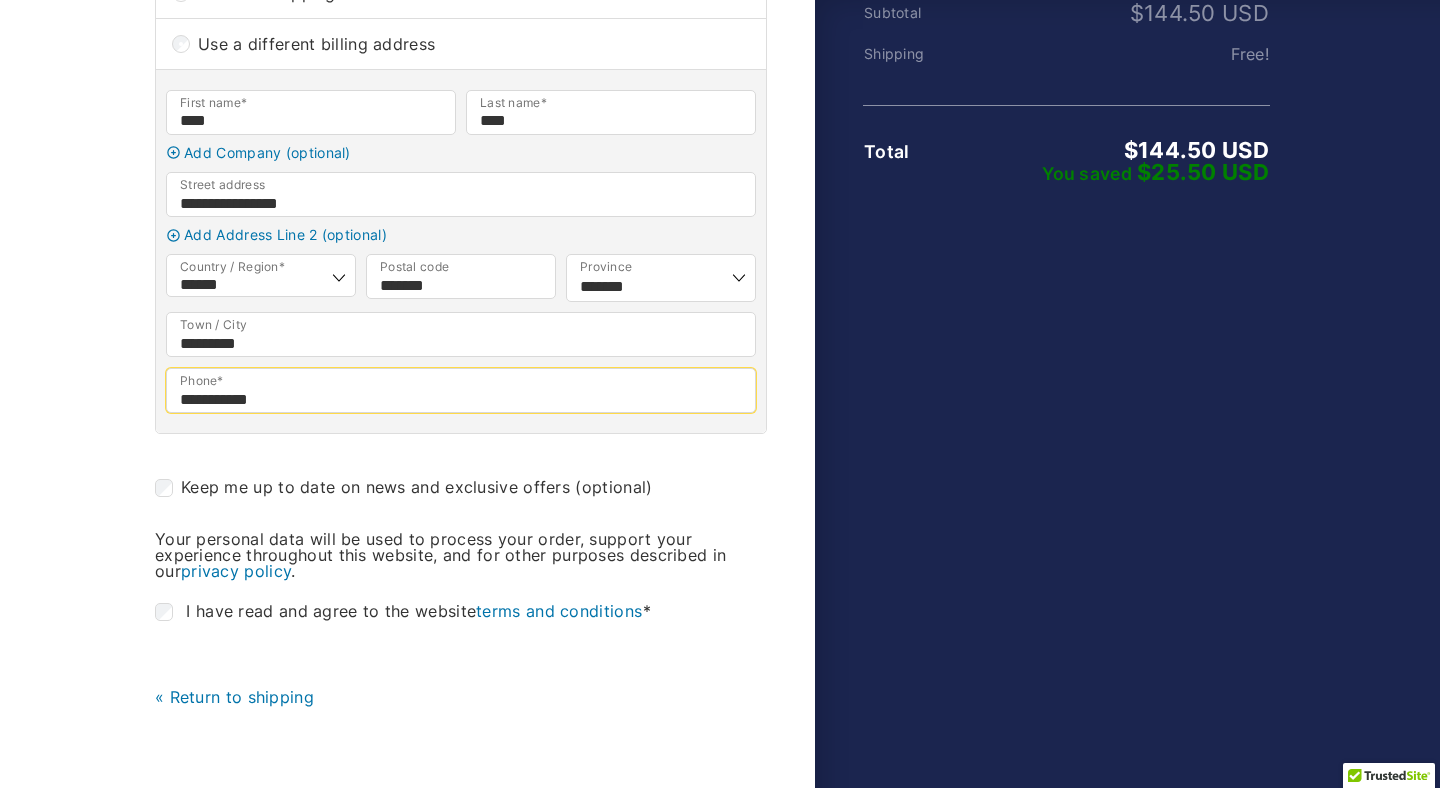 type on "**********" 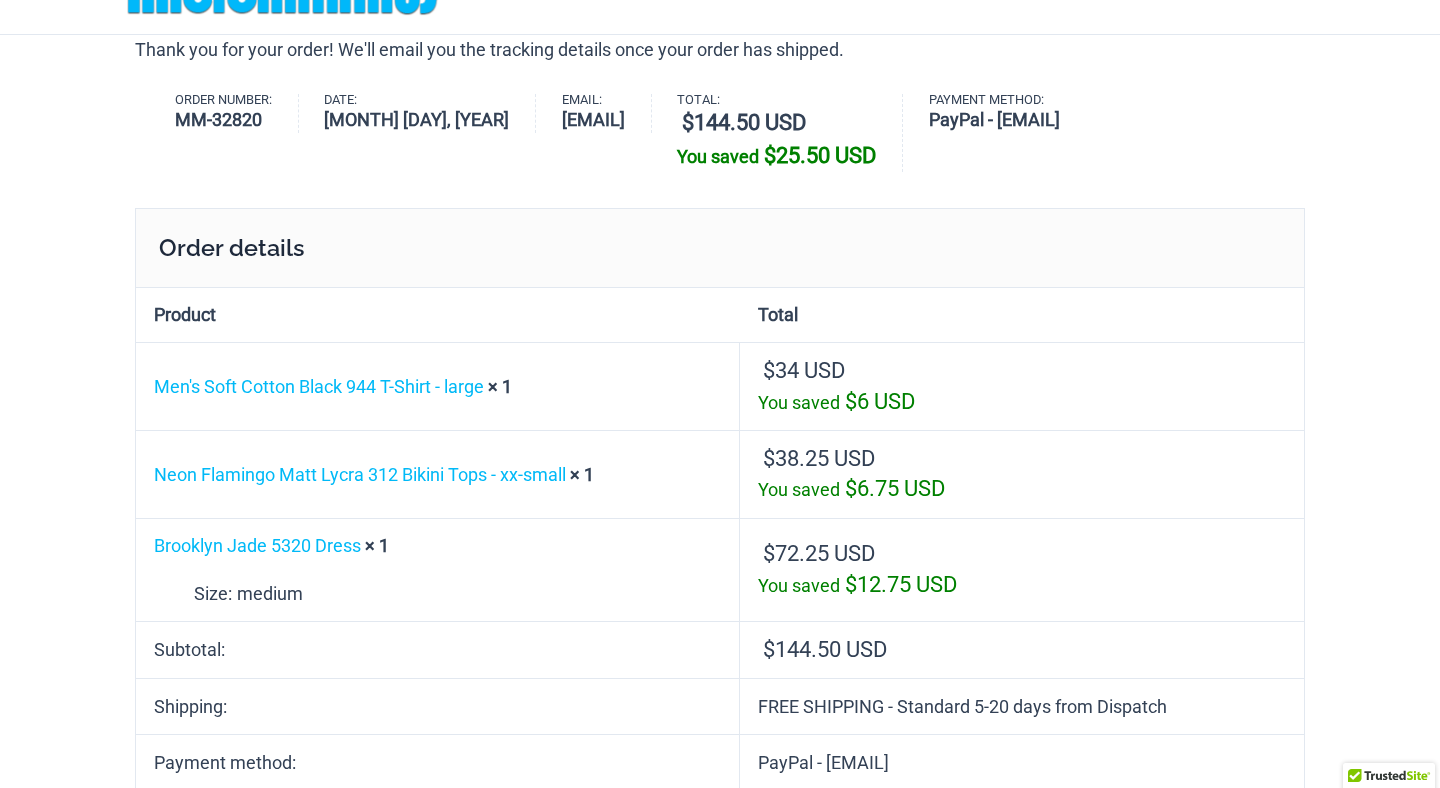 scroll, scrollTop: 0, scrollLeft: 0, axis: both 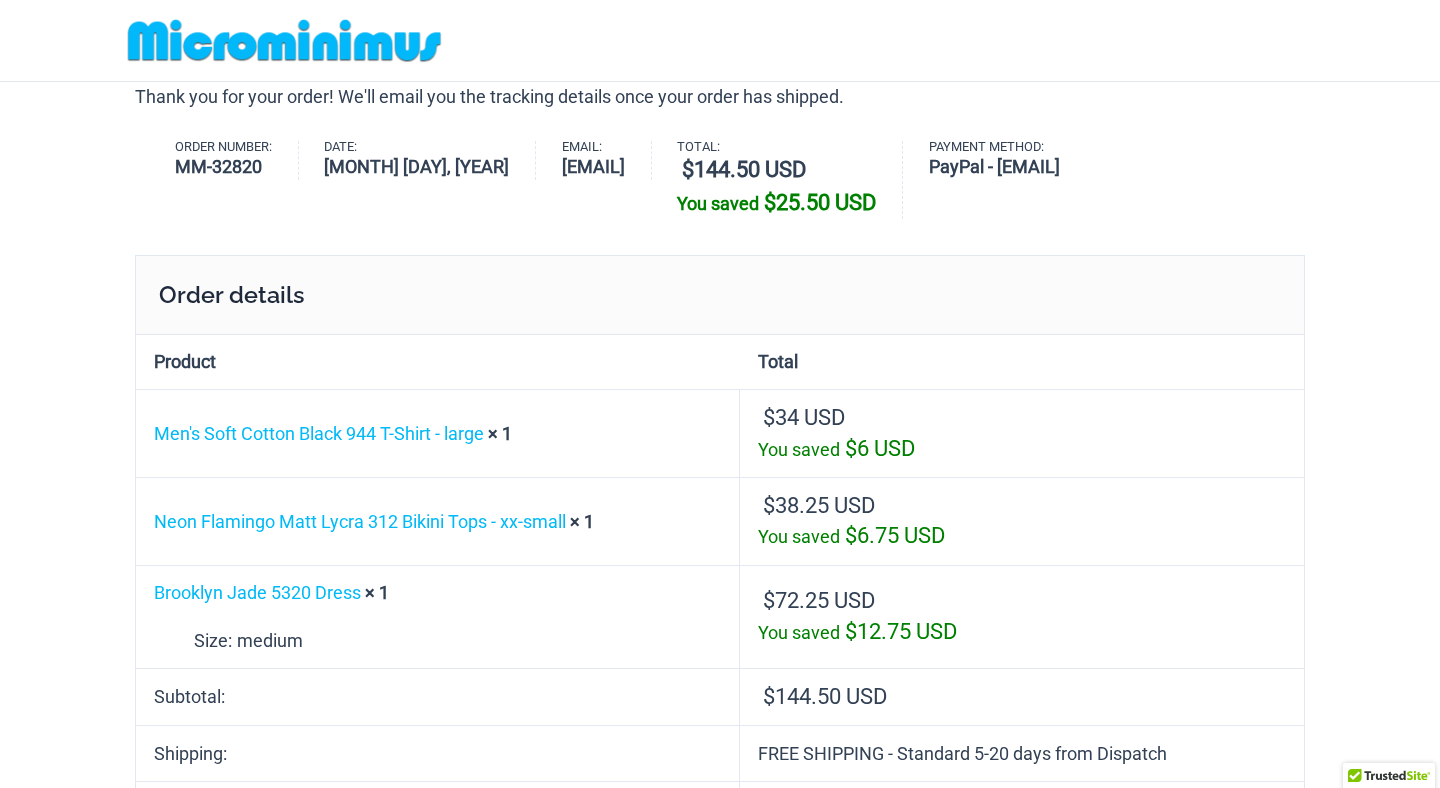 click at bounding box center [284, 40] 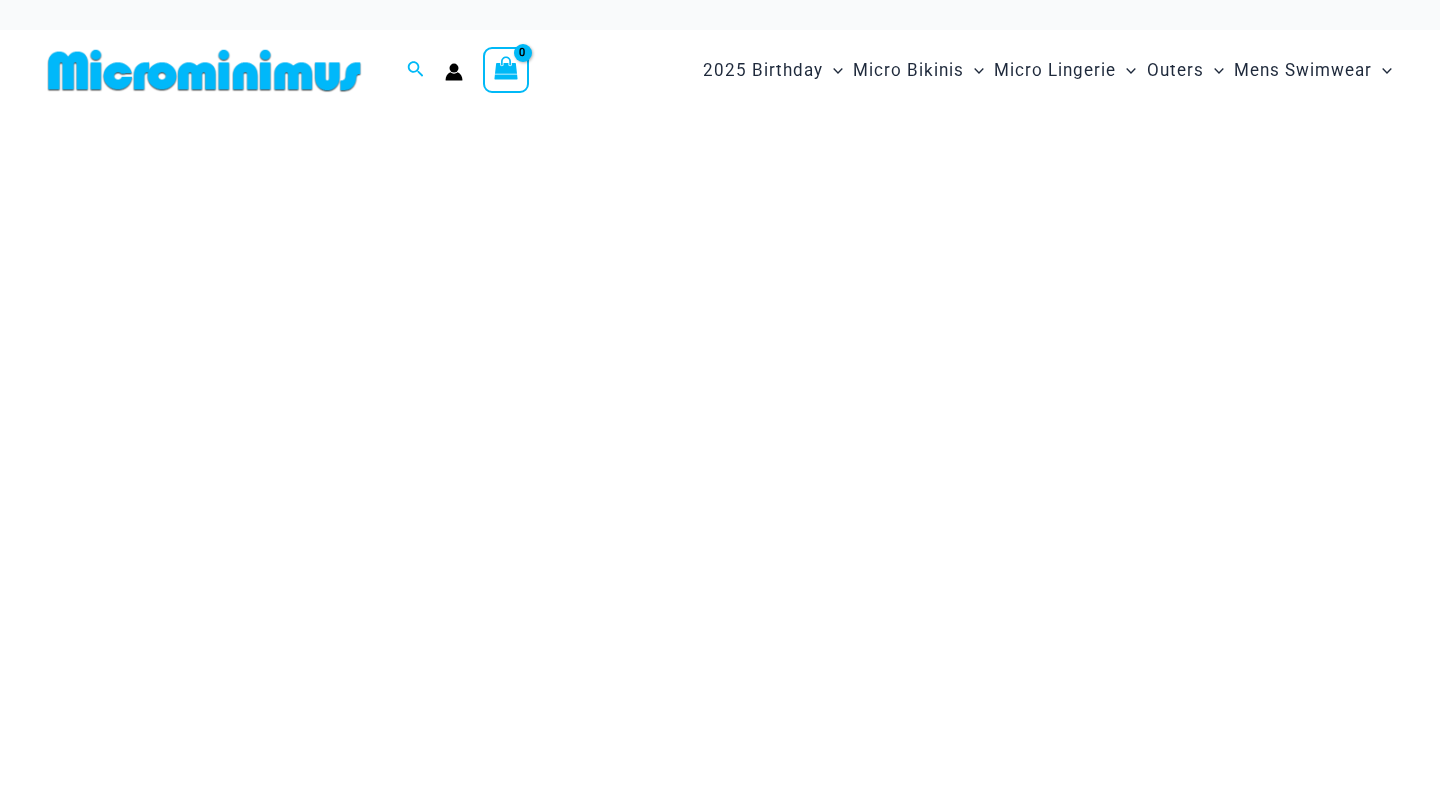 scroll, scrollTop: 0, scrollLeft: 0, axis: both 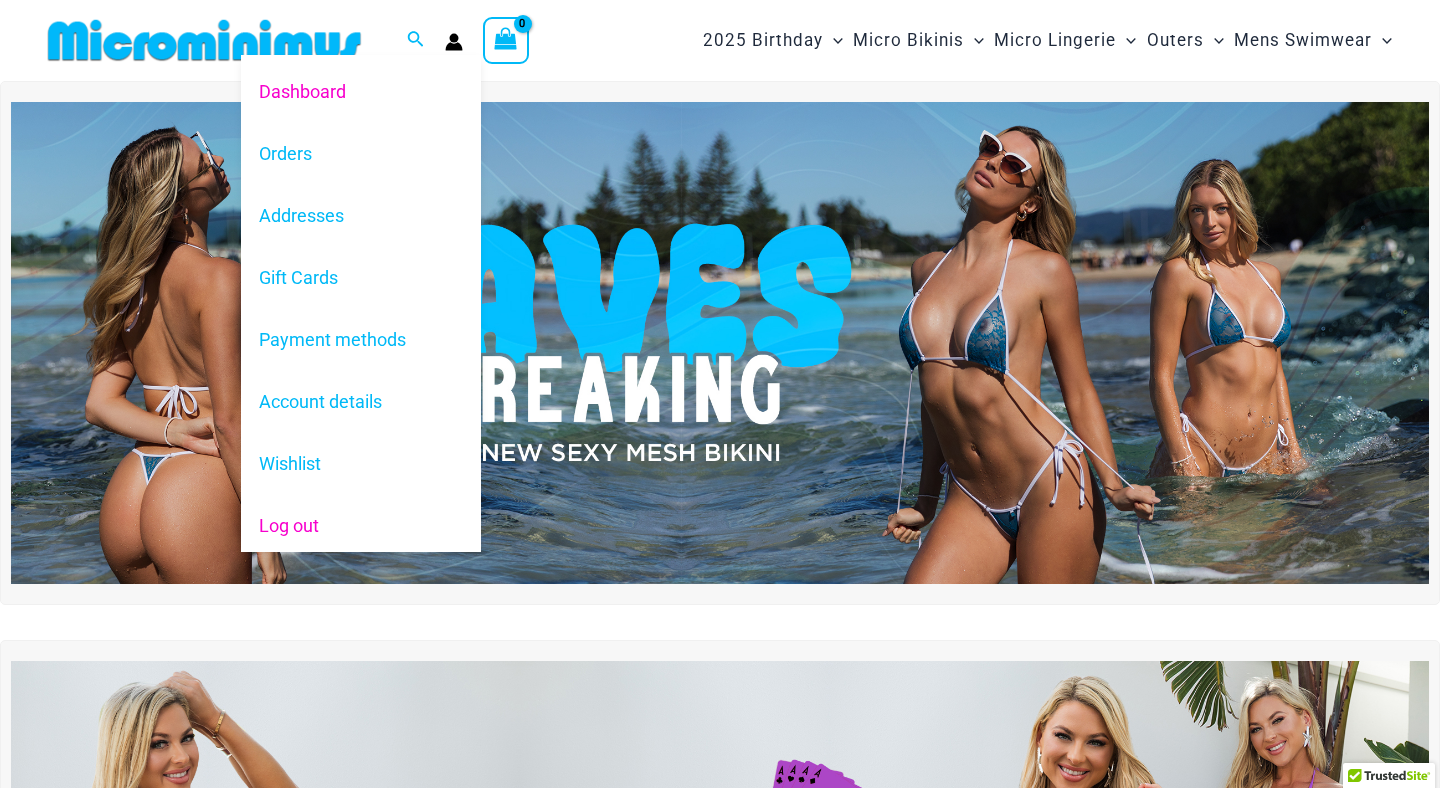 click on "Log out" at bounding box center (361, 526) 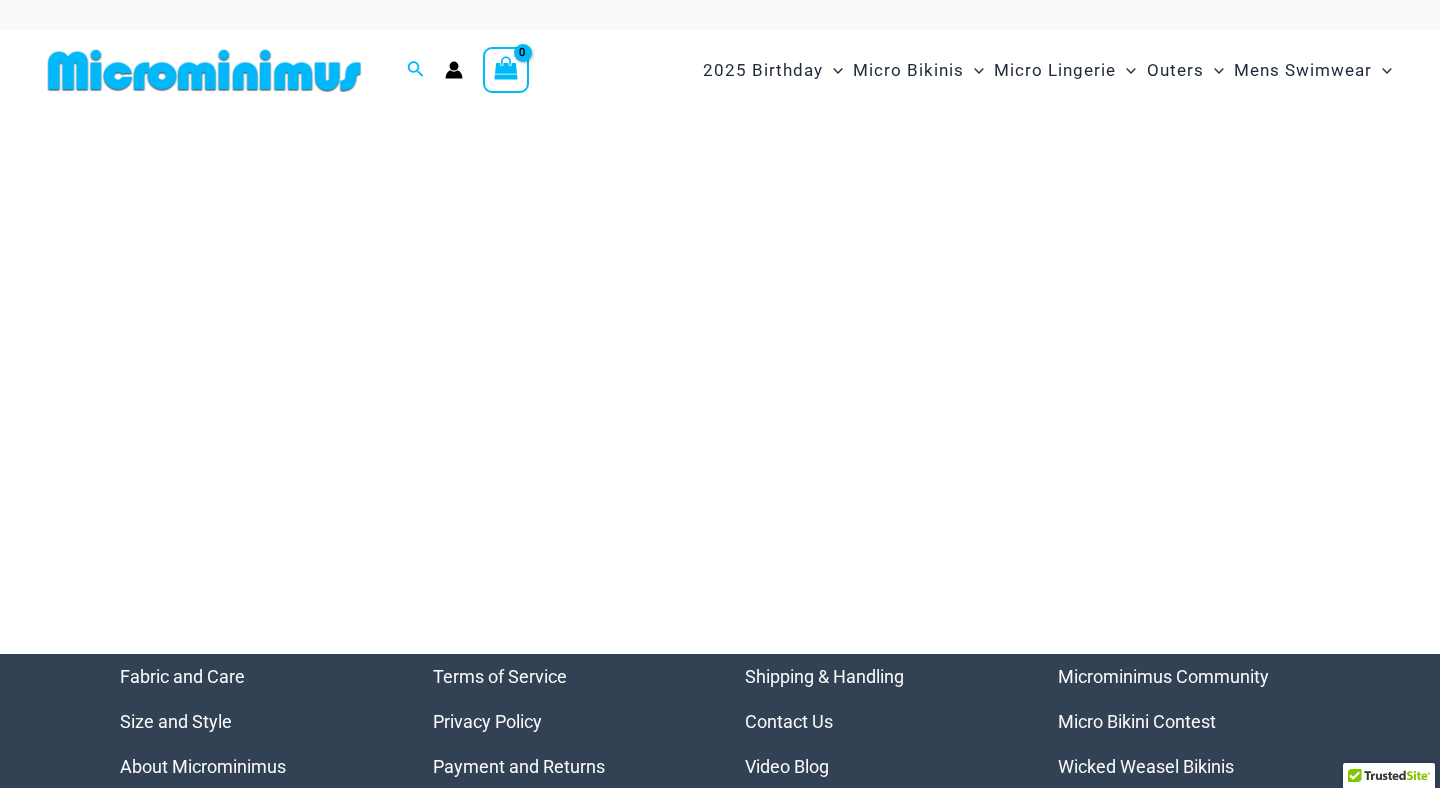 scroll, scrollTop: 0, scrollLeft: 0, axis: both 